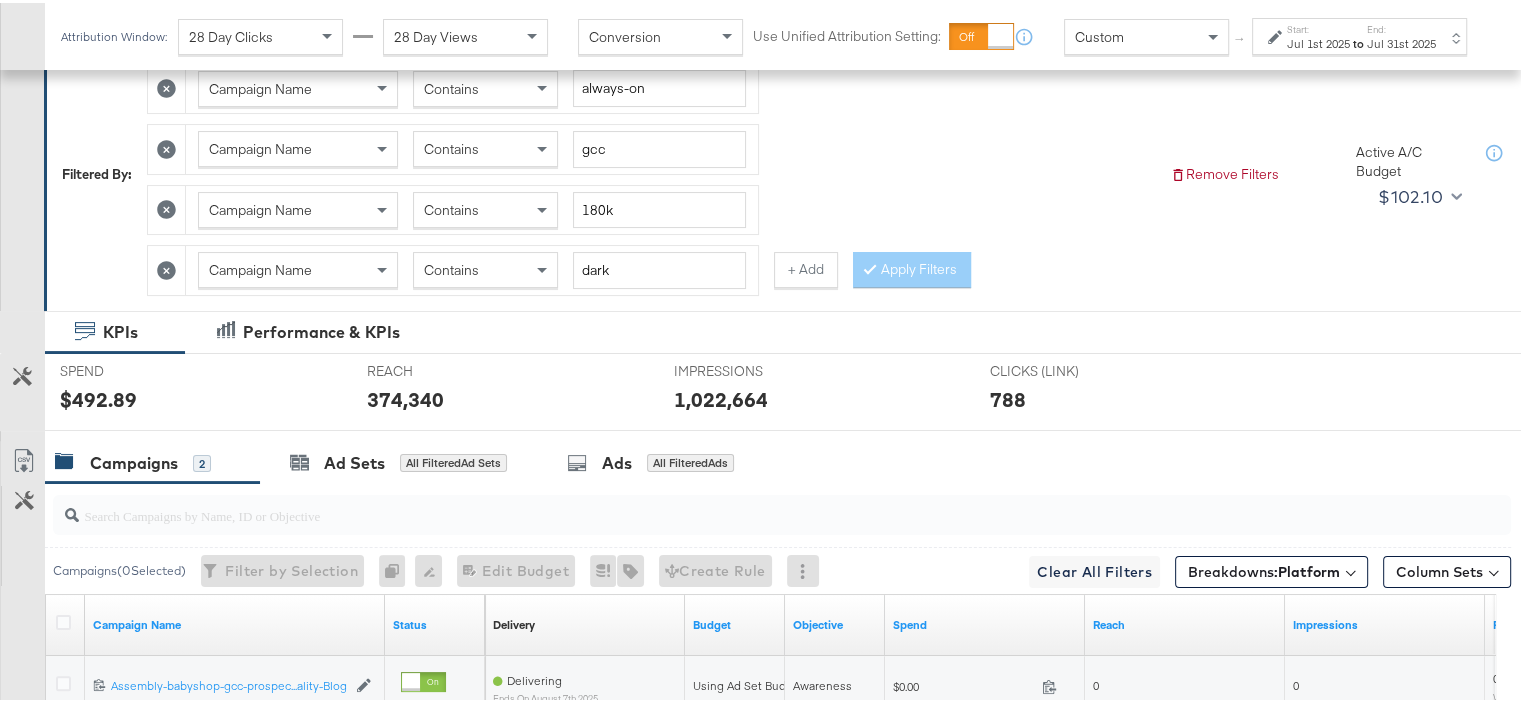 scroll, scrollTop: 0, scrollLeft: 0, axis: both 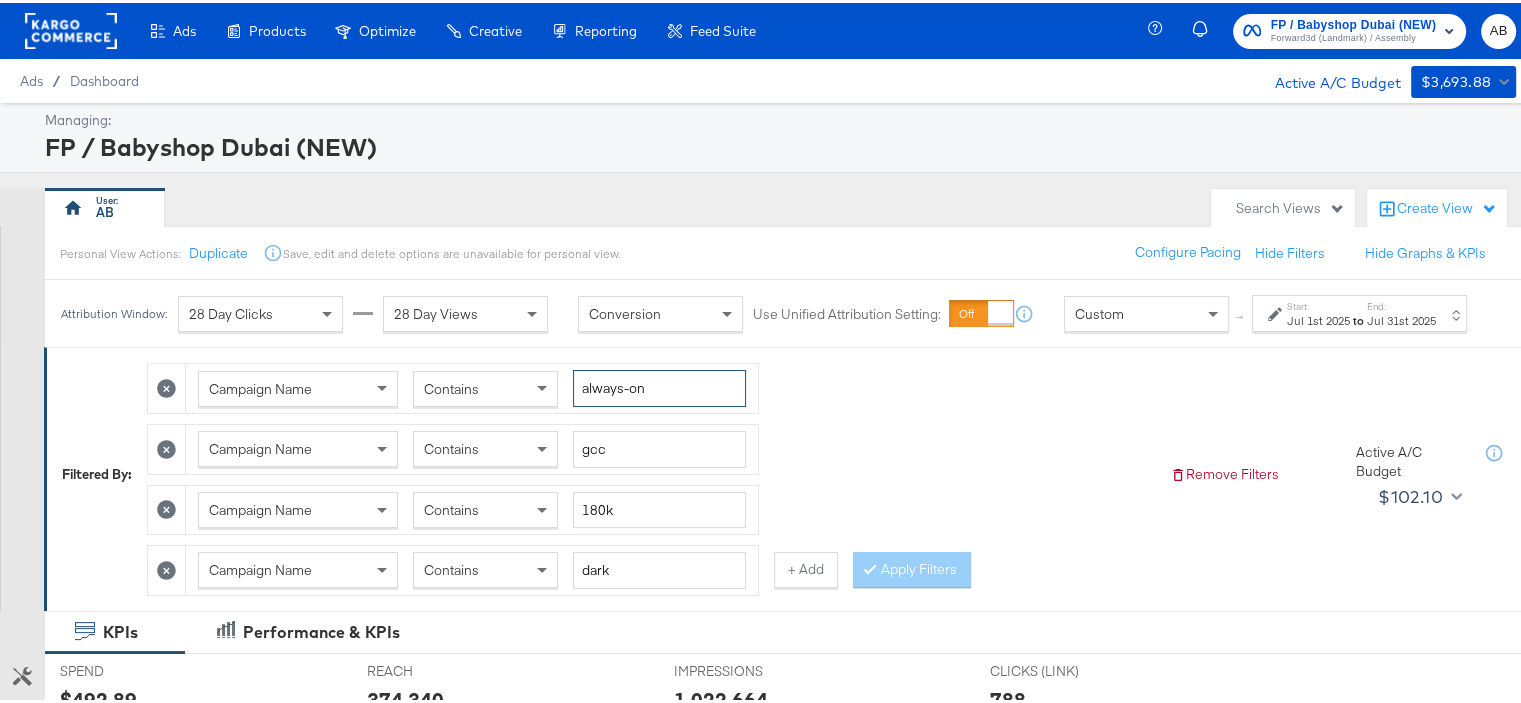 click on "always-on" at bounding box center (659, 385) 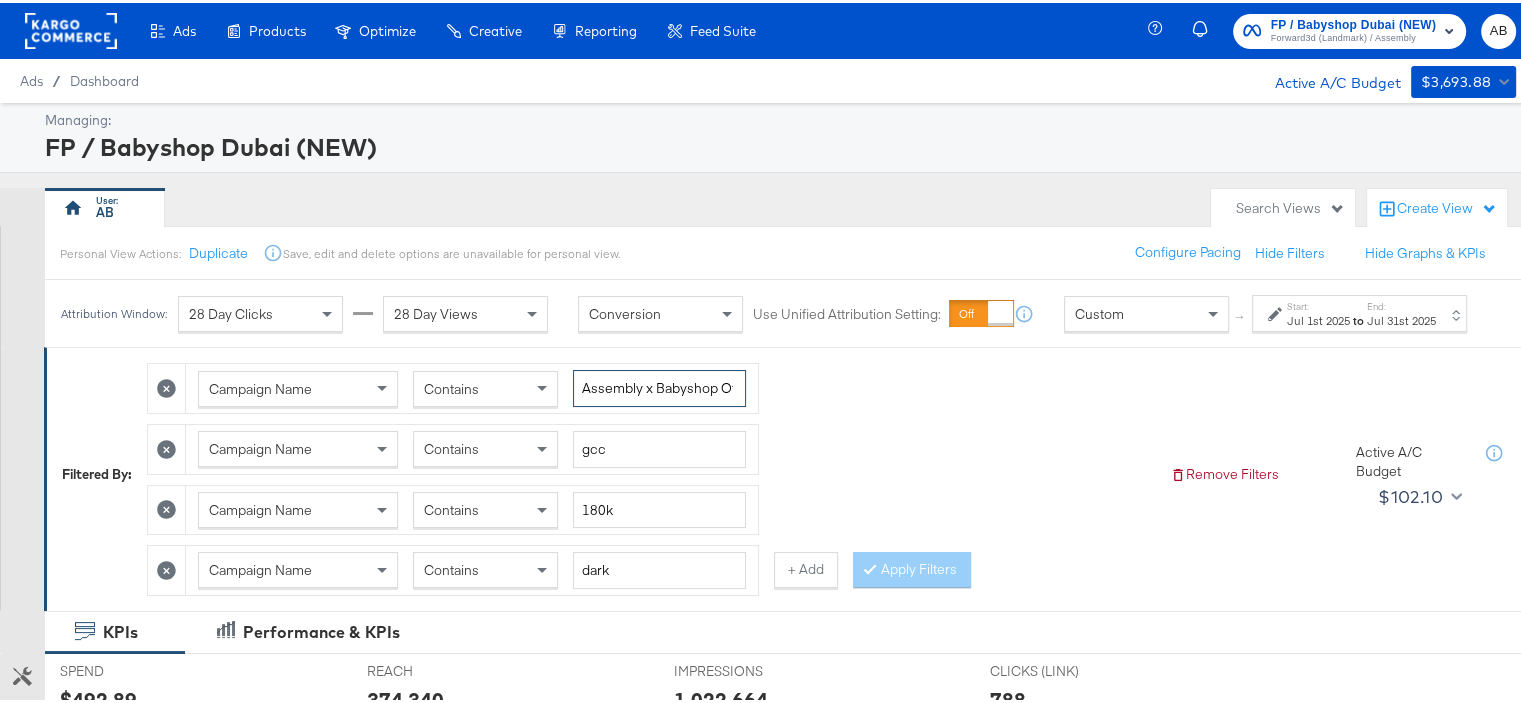 scroll, scrollTop: 0, scrollLeft: 304, axis: horizontal 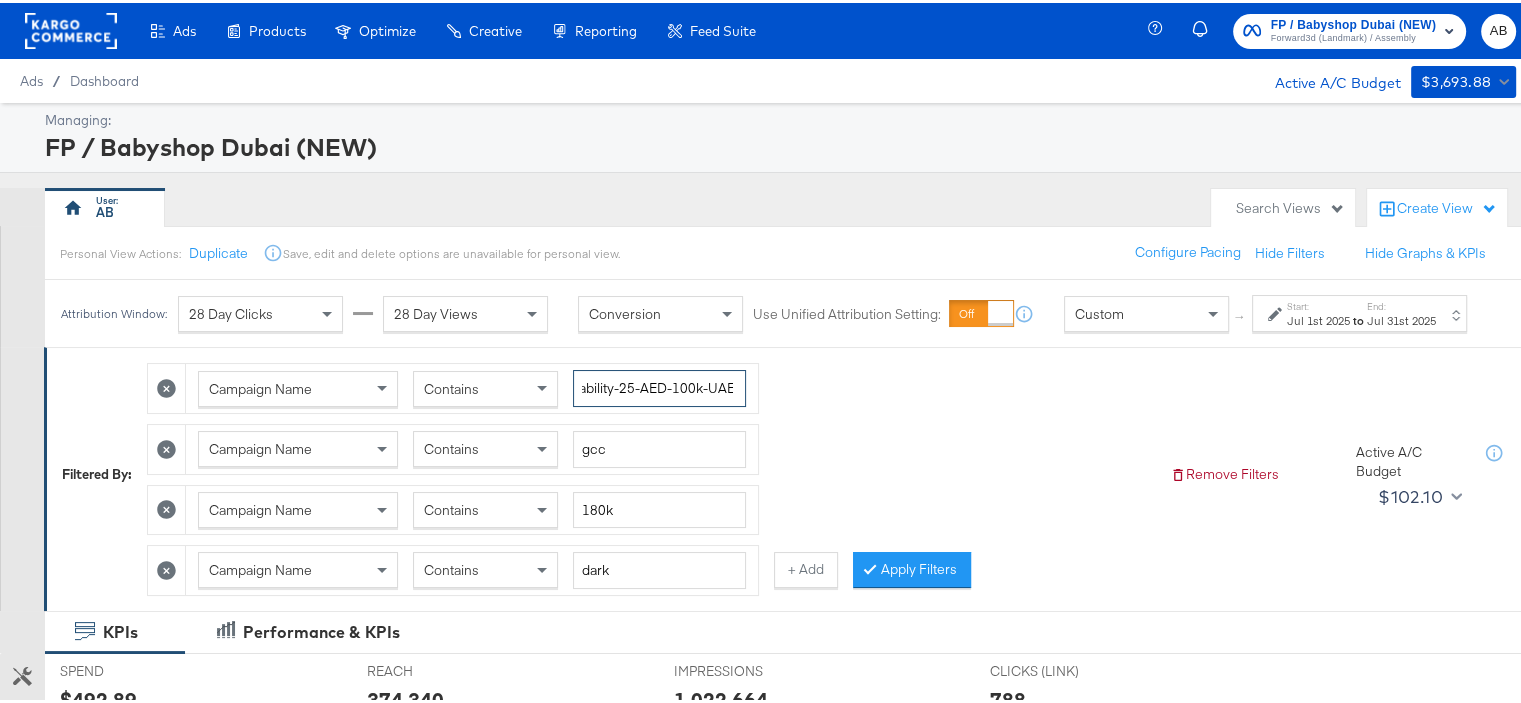 type on "Assembly x Babyshop Offline -Holiday-25+Affordability-25-AED-100k-UAE" 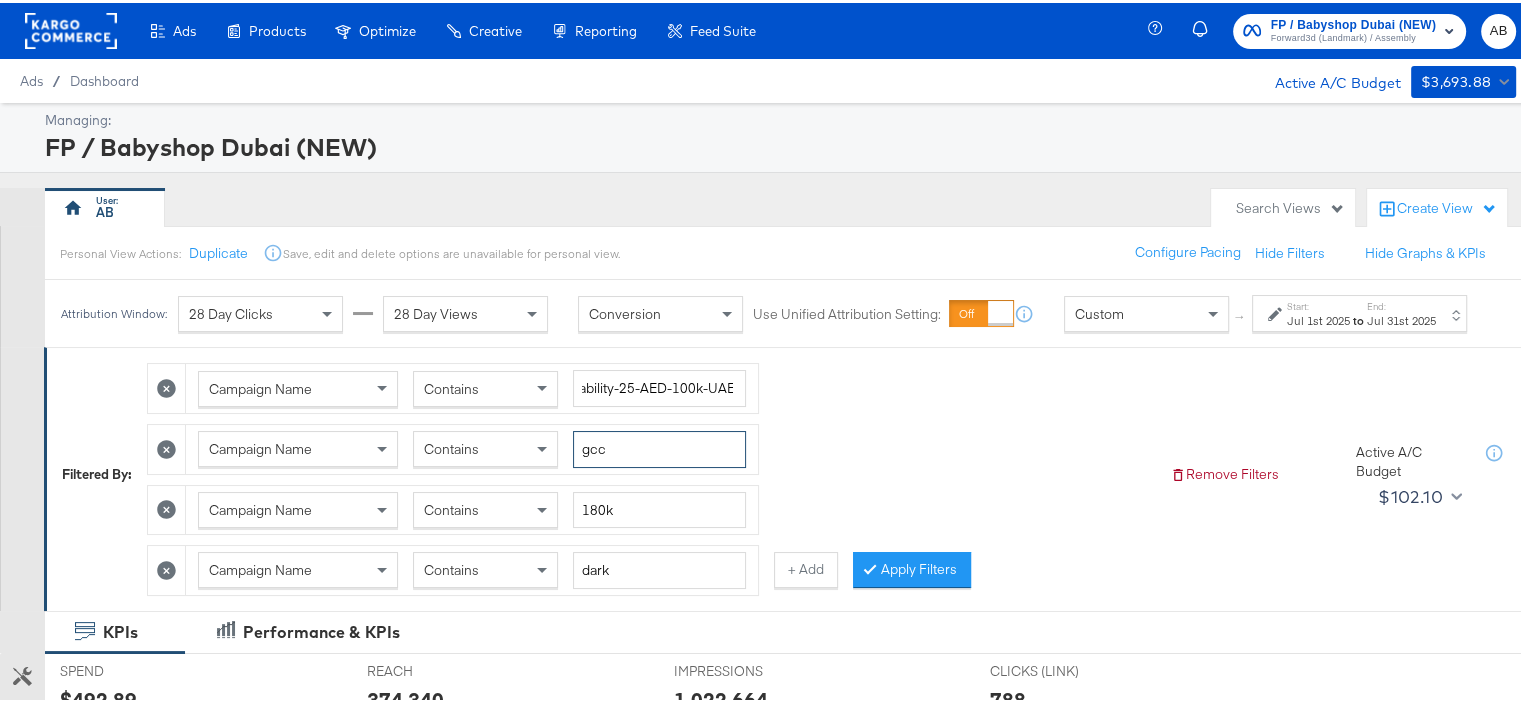 click on "gcc" at bounding box center (659, 446) 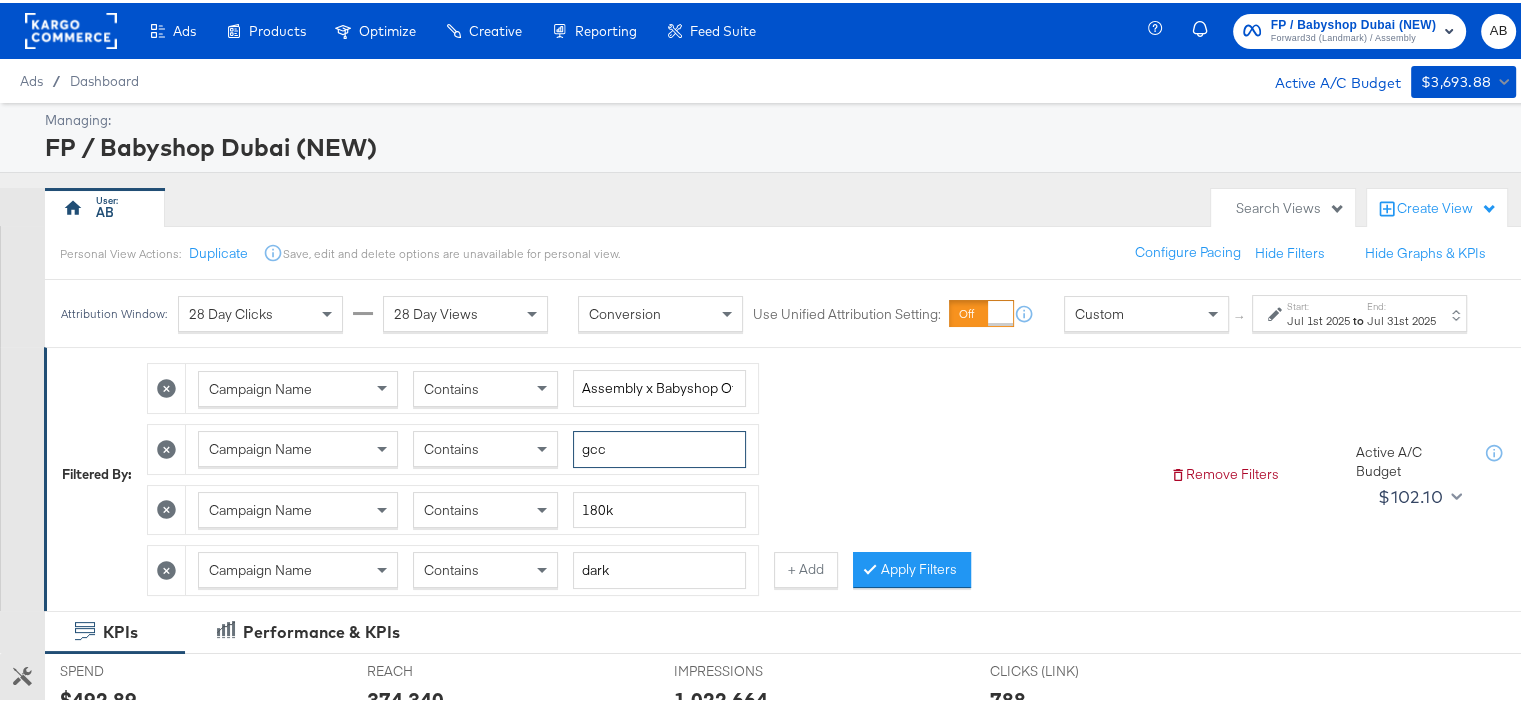 click on "gcc" at bounding box center [659, 446] 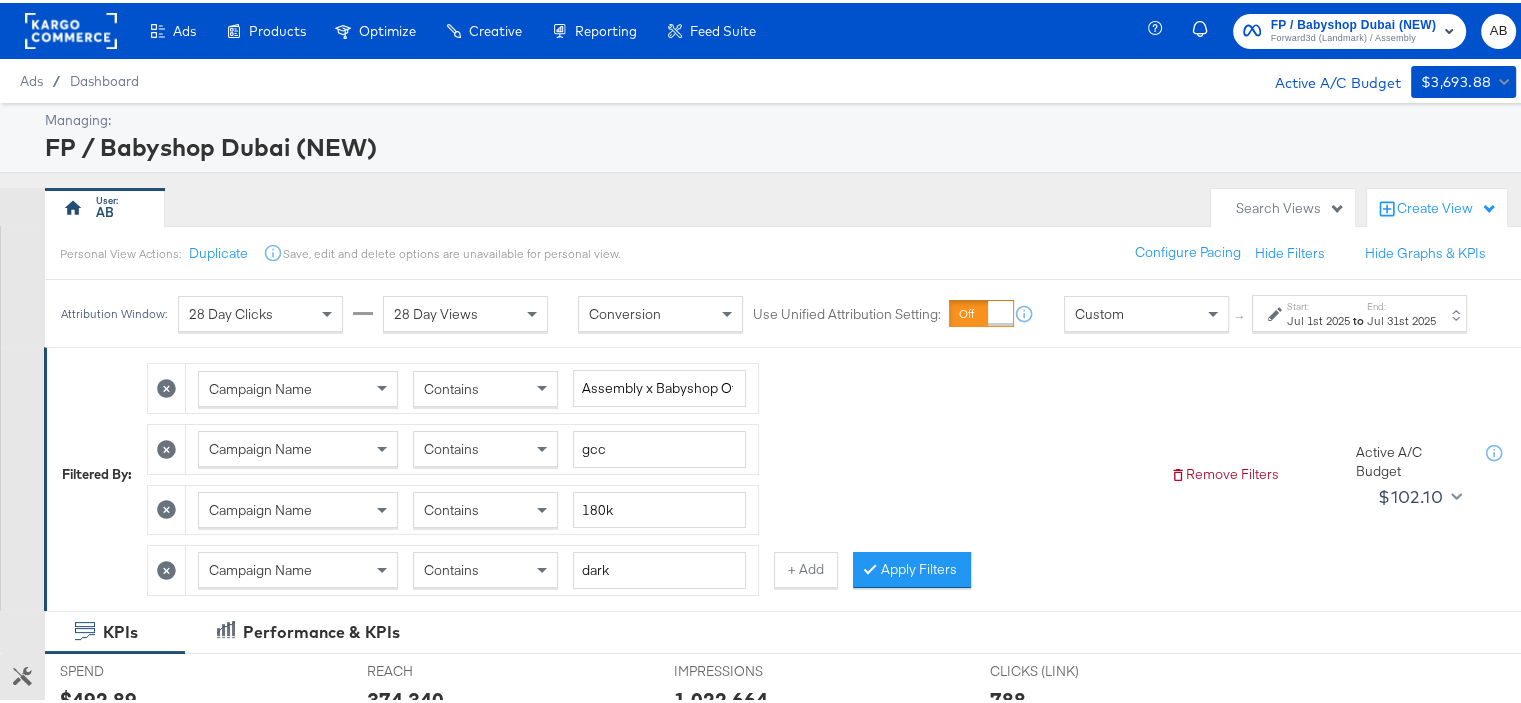 click 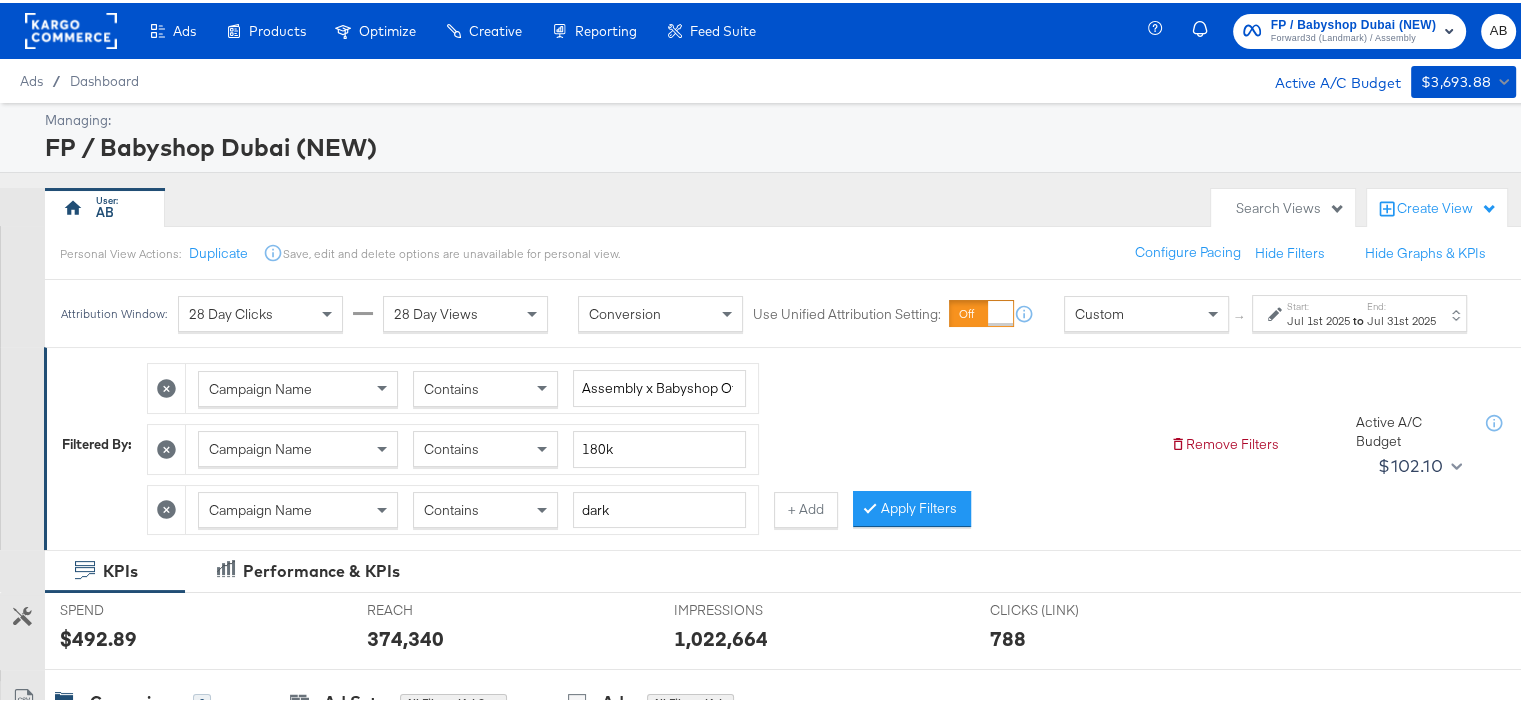 click 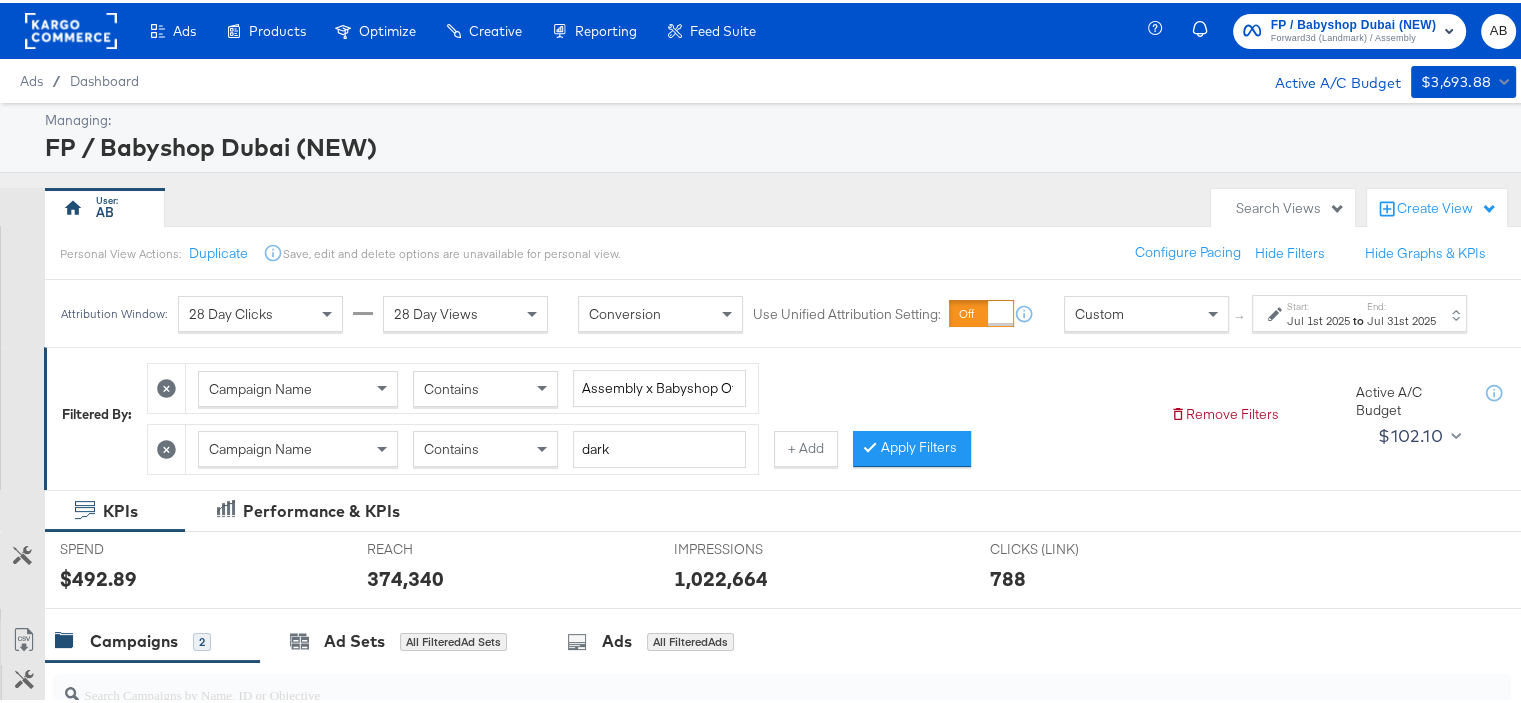 click 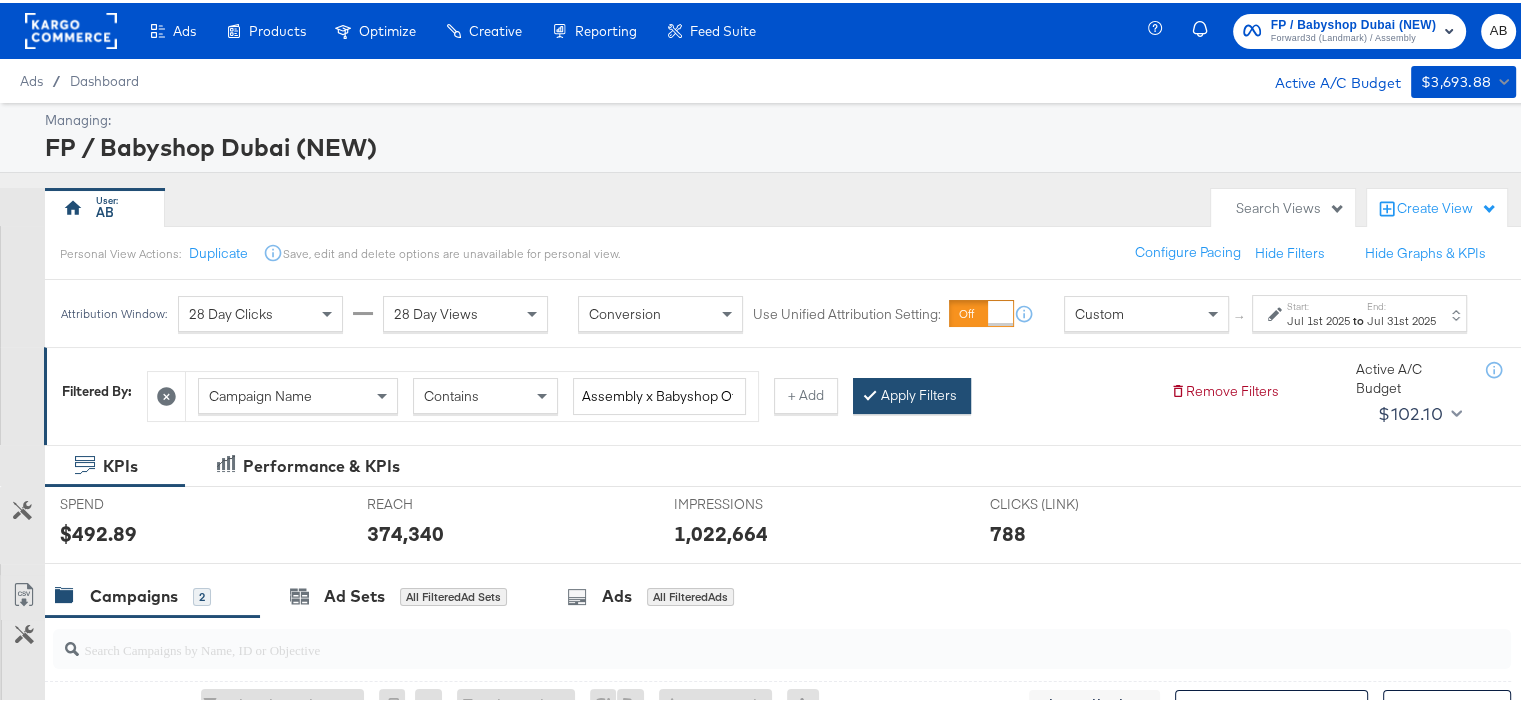 click on "Apply Filters" at bounding box center [912, 393] 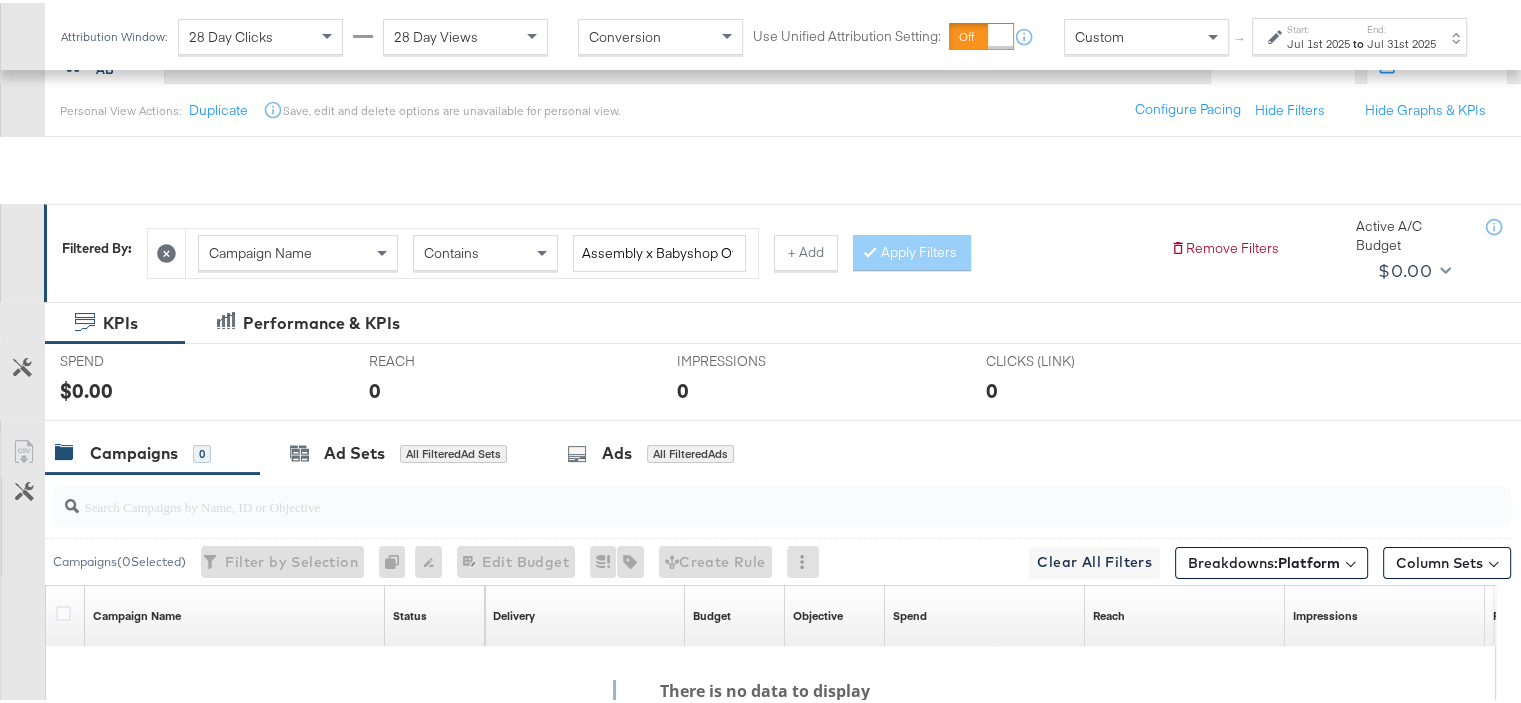 scroll, scrollTop: 0, scrollLeft: 0, axis: both 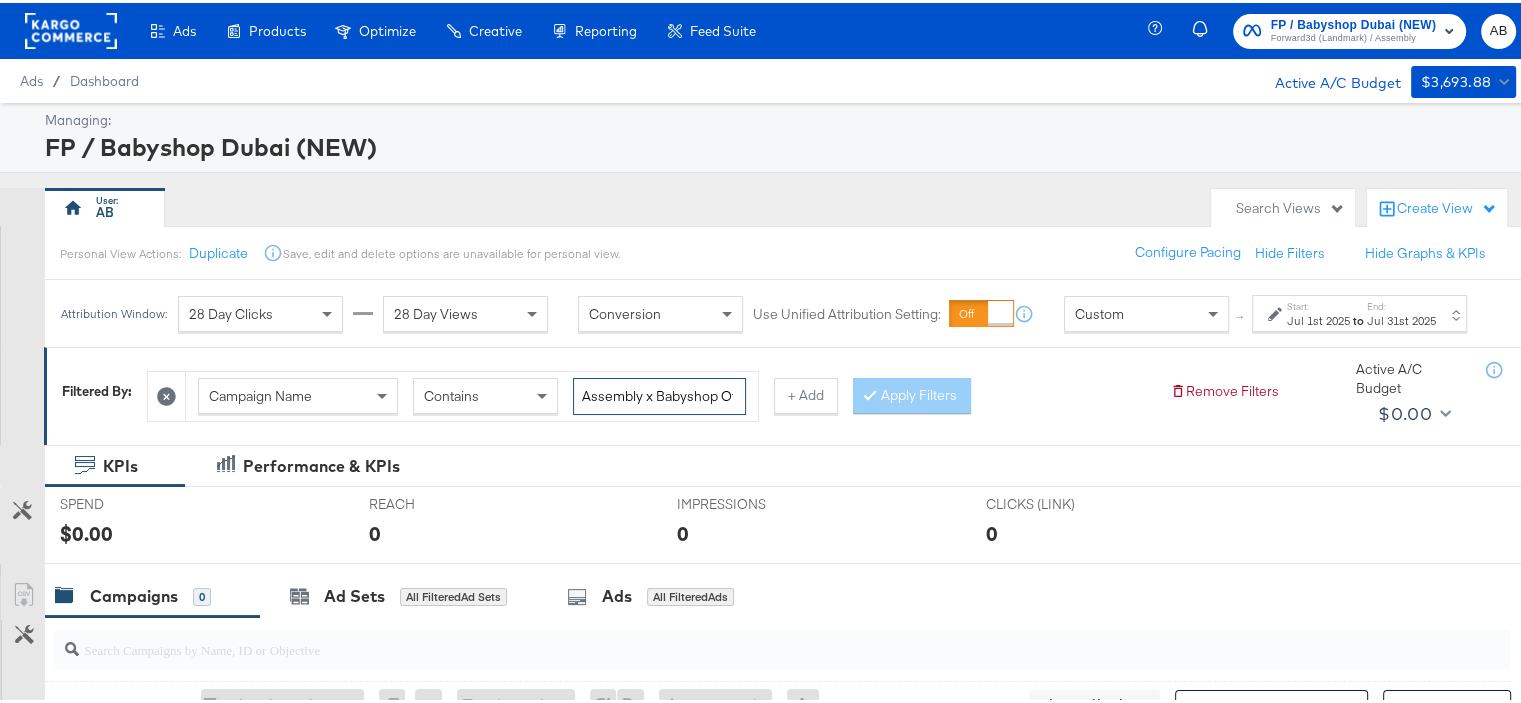 click on "Assembly x Babyshop Offline -Holiday-25+Affordability-25-AED-100k-UAE" at bounding box center [659, 393] 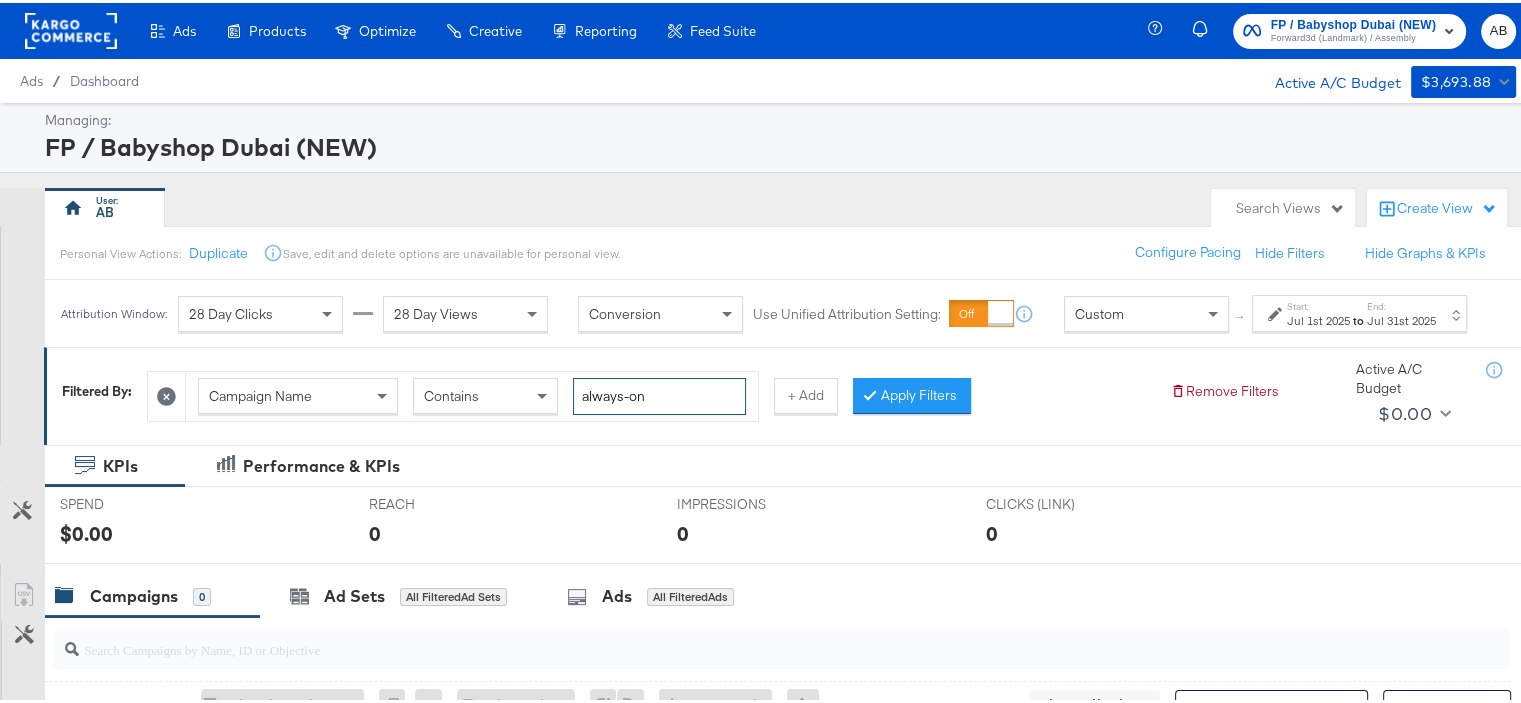 paste on "Assembly x Babyshop Offline -Holiday-25+Affordability-25-AED-100k-UAE" 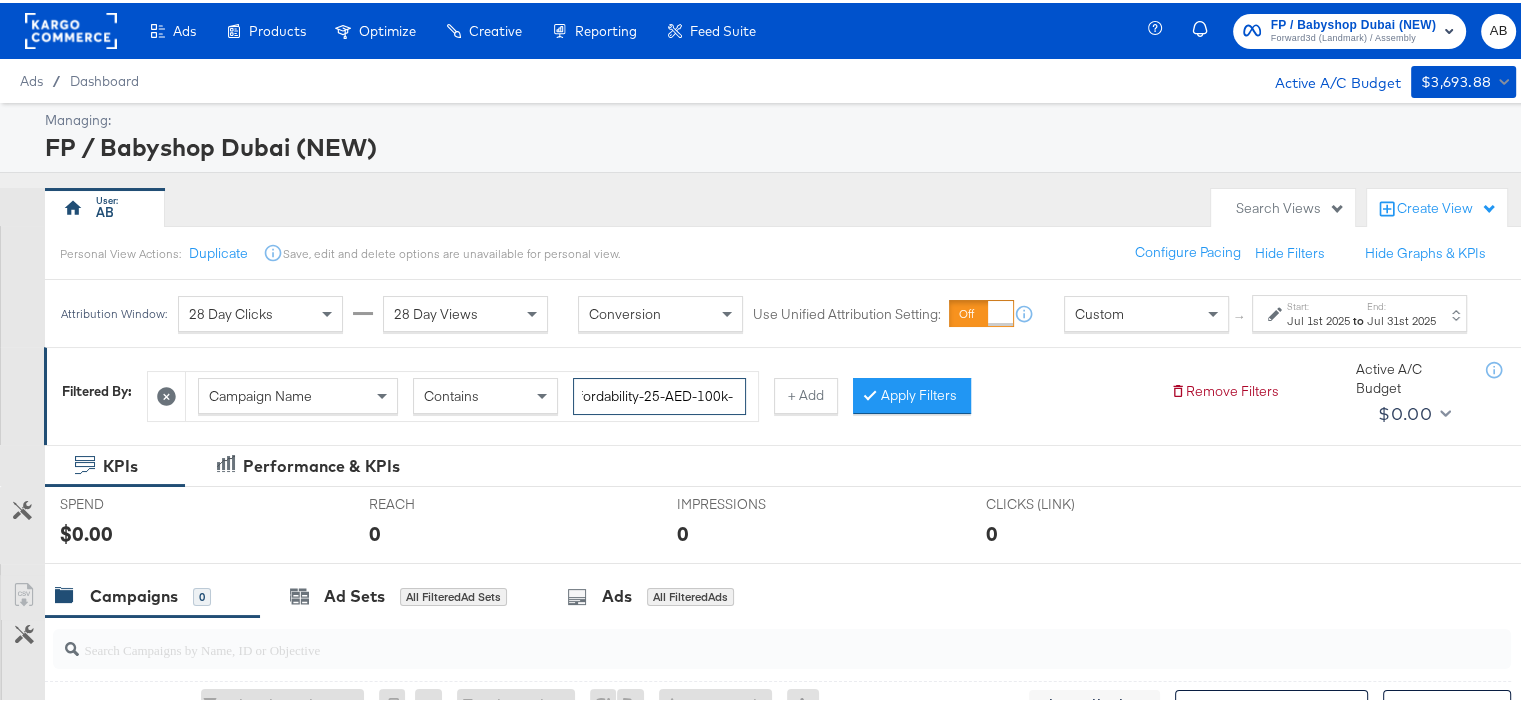 scroll, scrollTop: 0, scrollLeft: 116, axis: horizontal 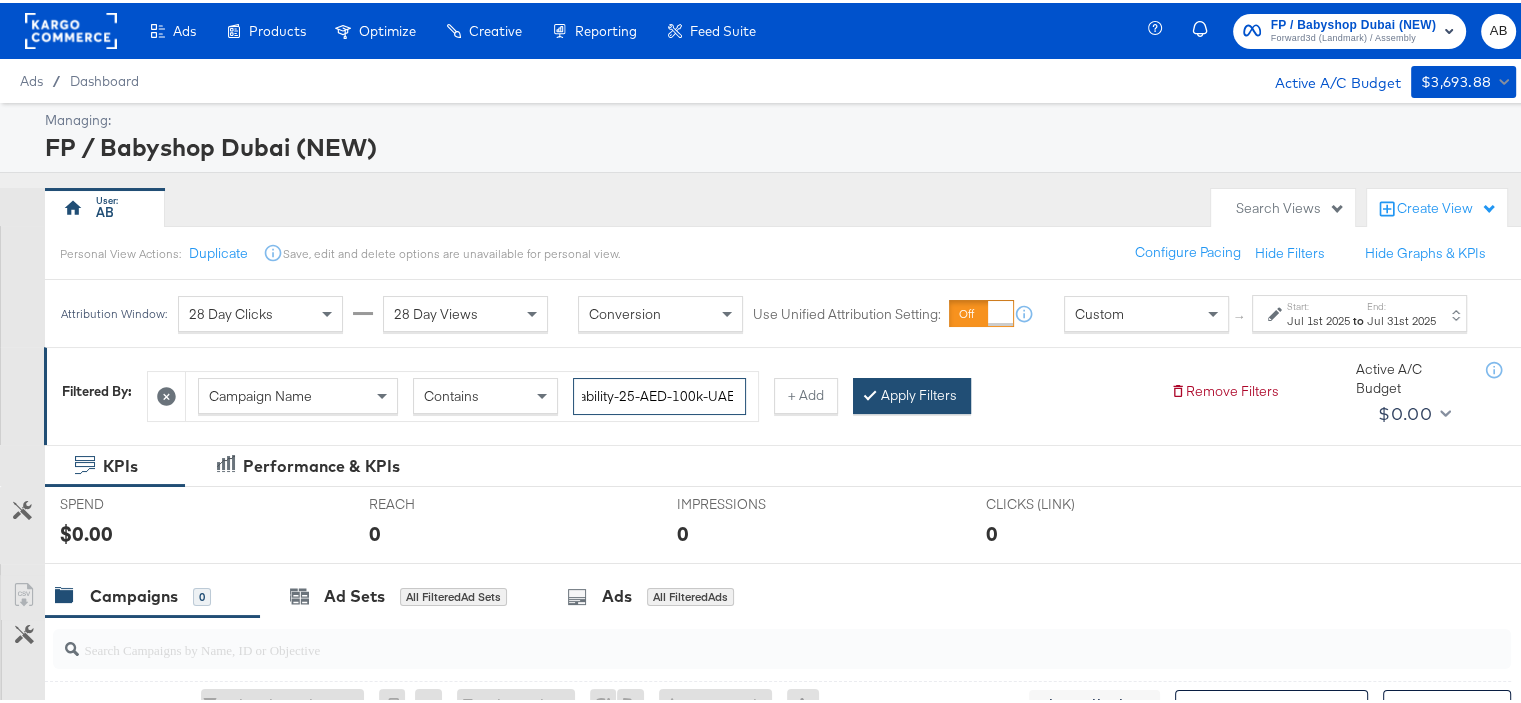type on "Holiday-25+Affordability-25-AED-100k-UAE" 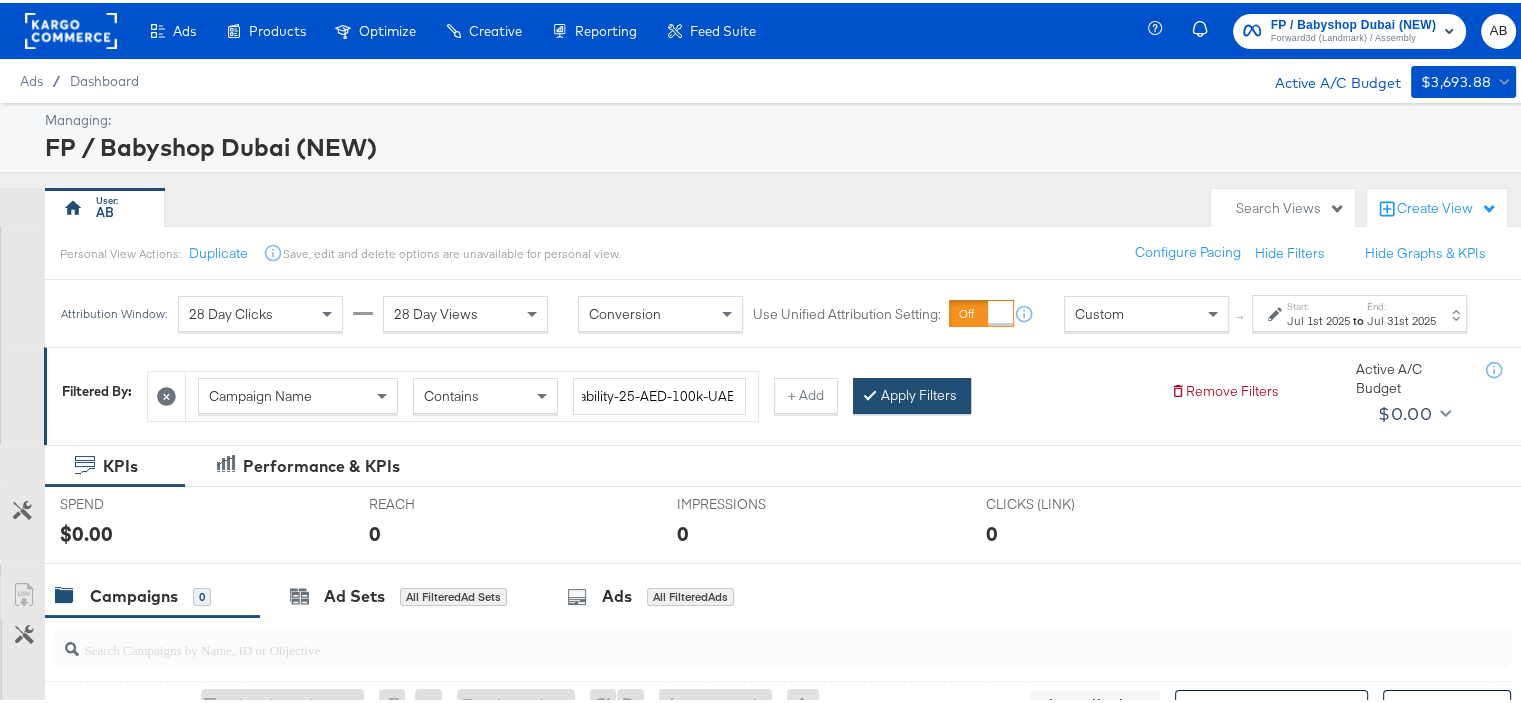 click on "Apply Filters" at bounding box center (912, 393) 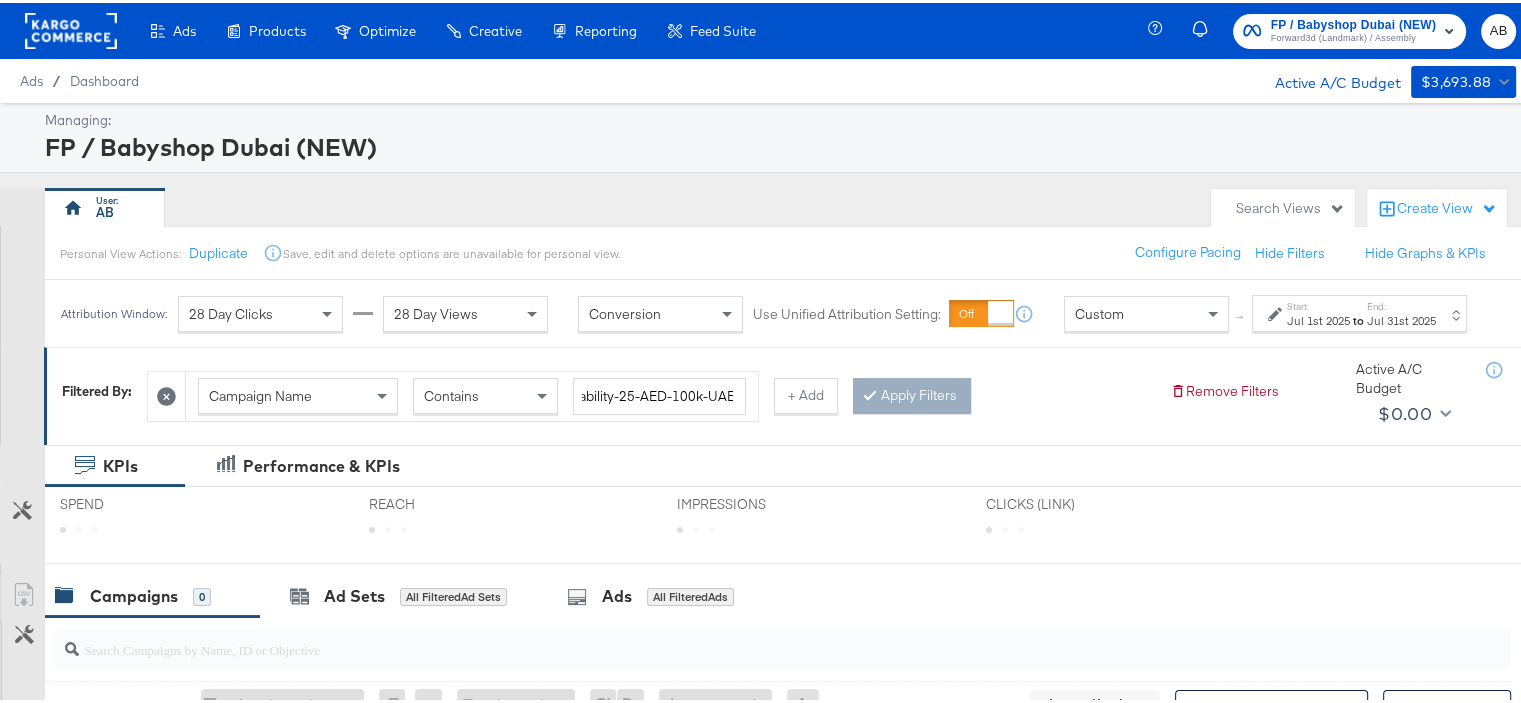 scroll, scrollTop: 0, scrollLeft: 0, axis: both 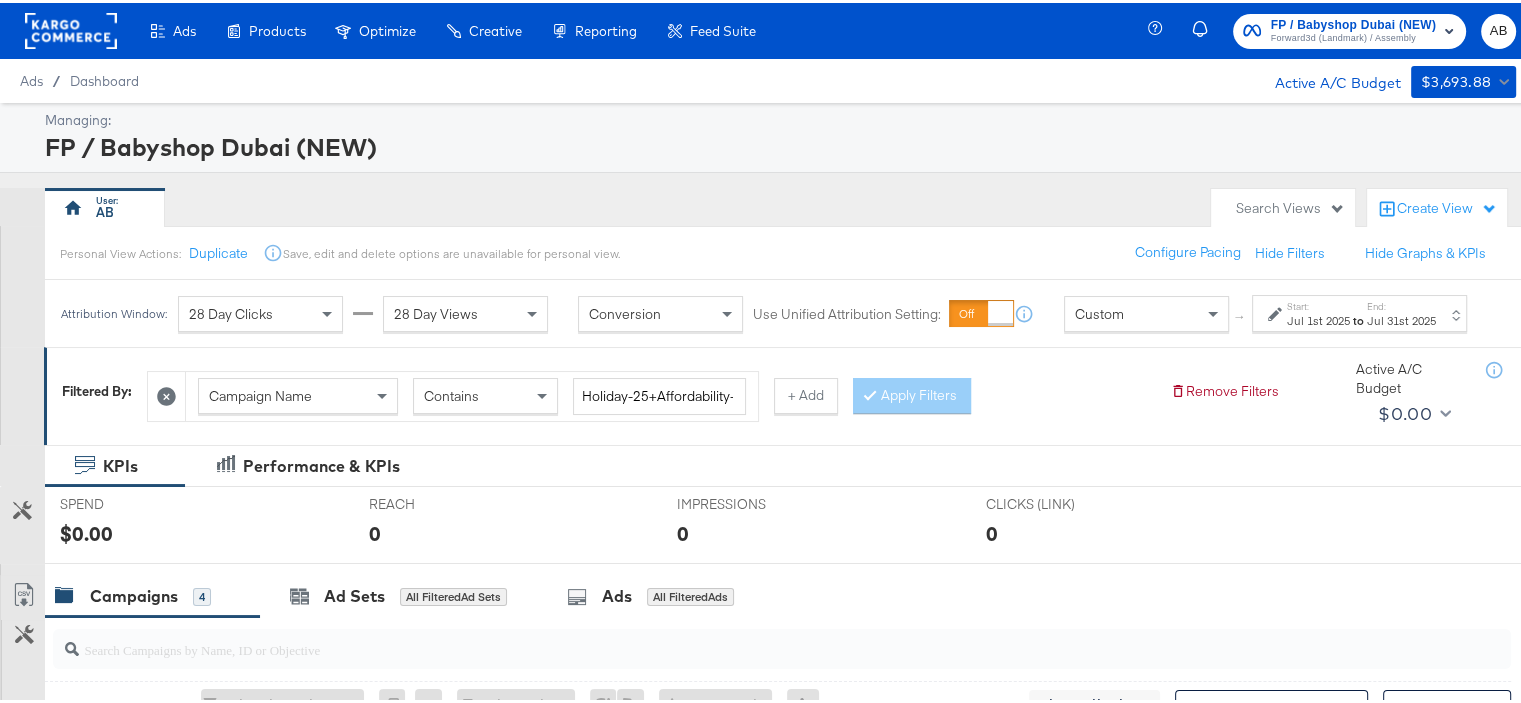 click on "to" at bounding box center (1358, 317) 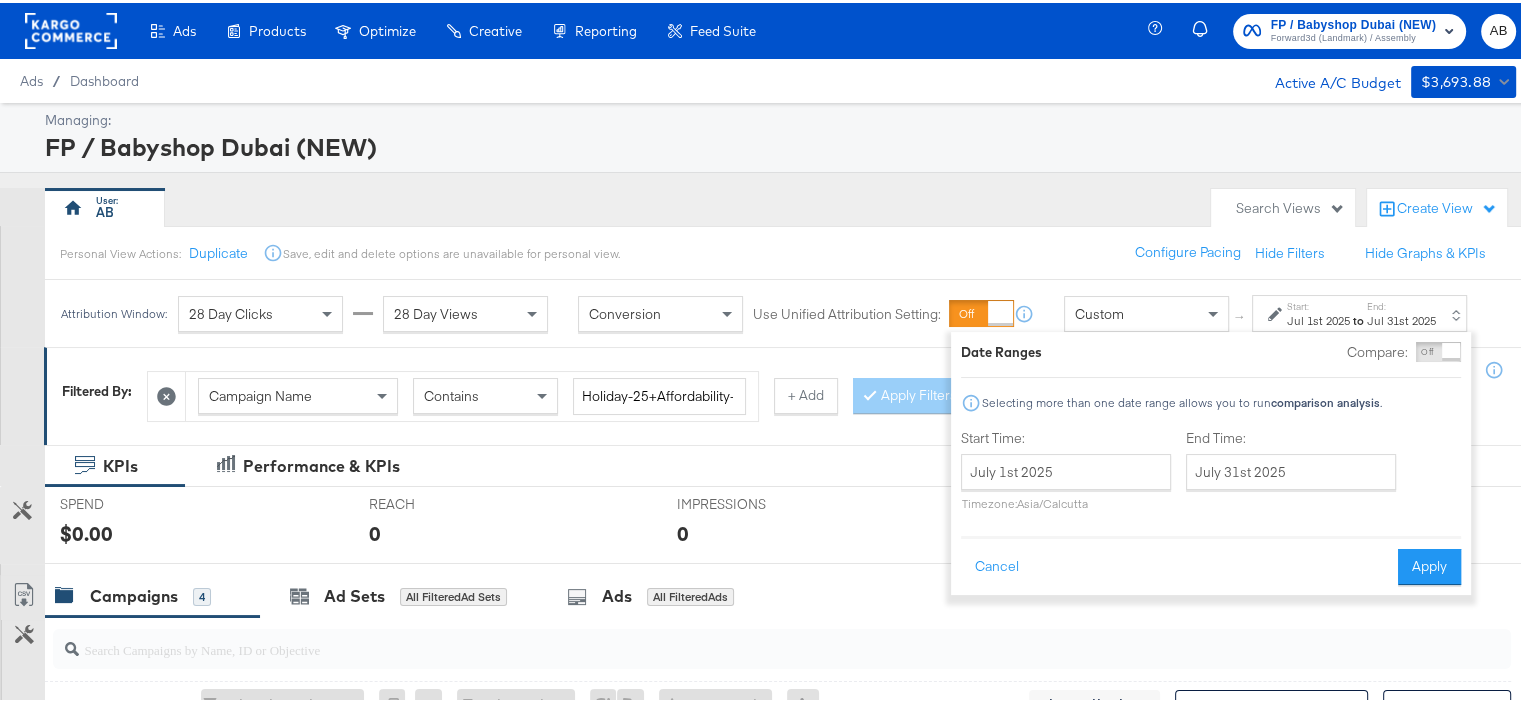 click on "Apply" at bounding box center (1429, 564) 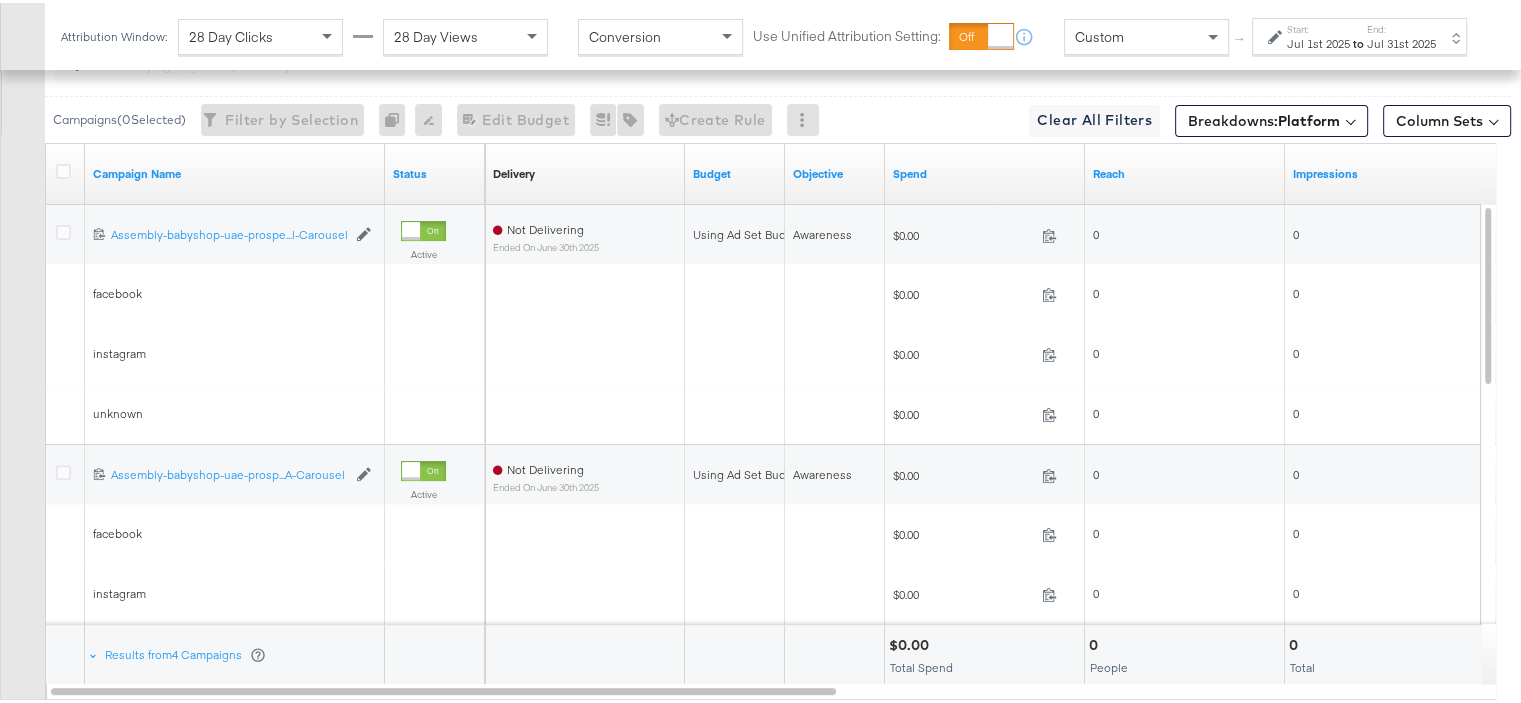 scroll, scrollTop: 708, scrollLeft: 0, axis: vertical 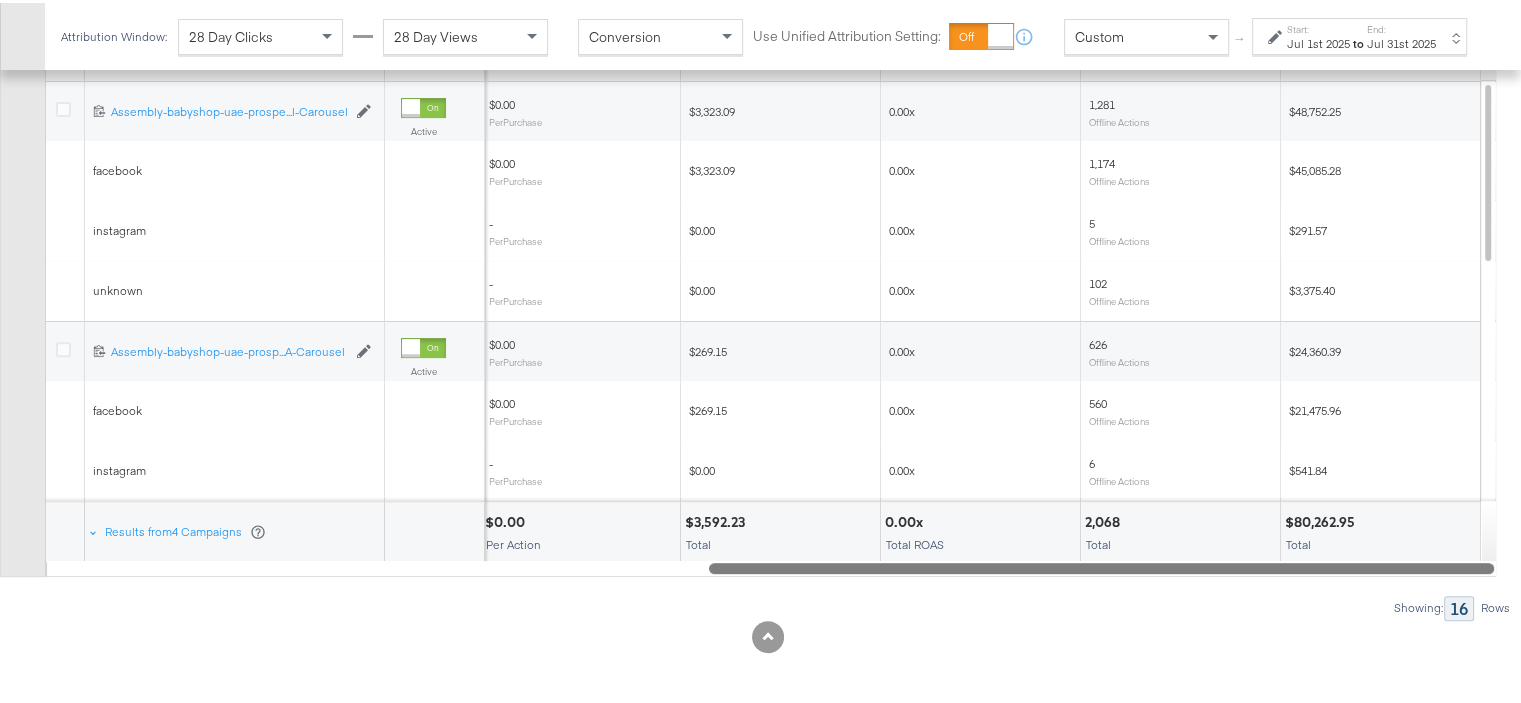 drag, startPoint x: 822, startPoint y: 564, endPoint x: 1515, endPoint y: 549, distance: 693.1623 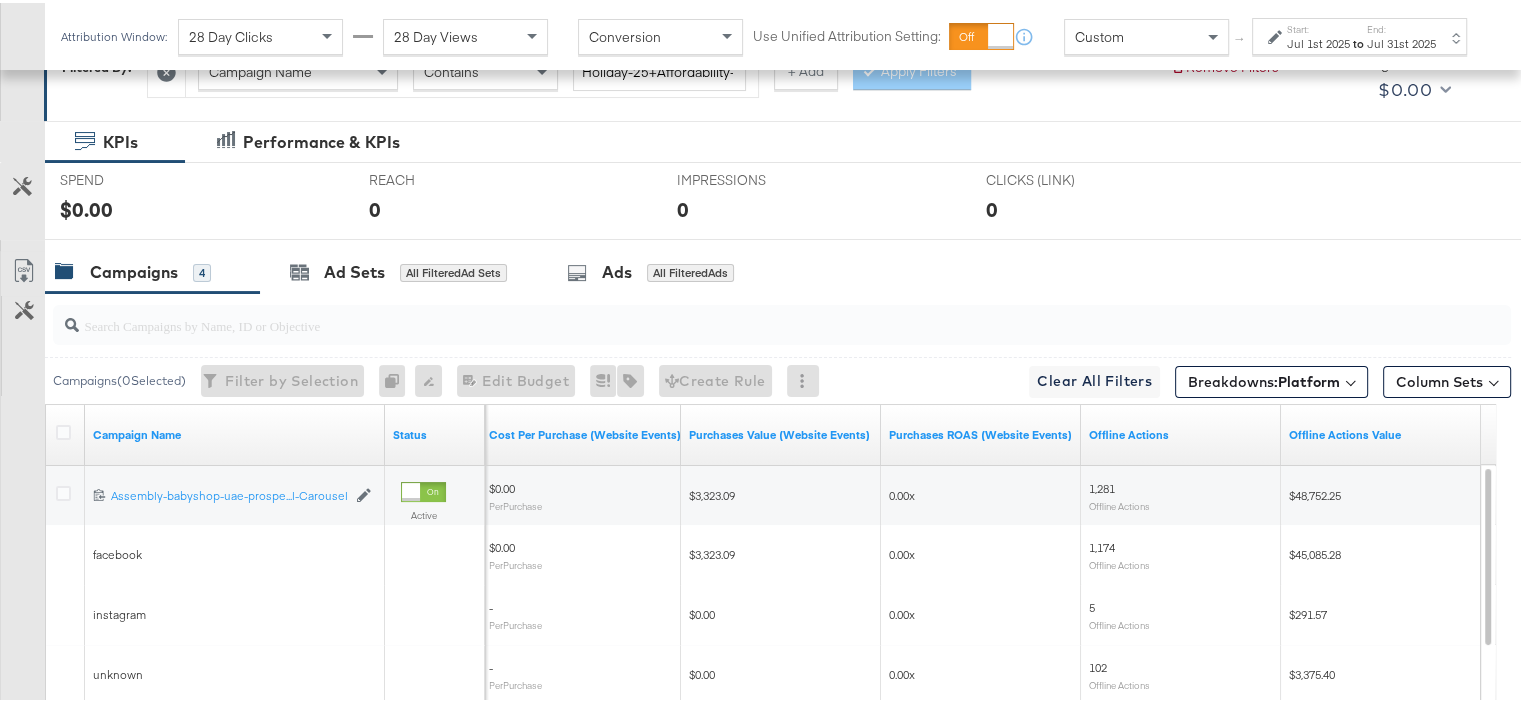 scroll, scrollTop: 208, scrollLeft: 0, axis: vertical 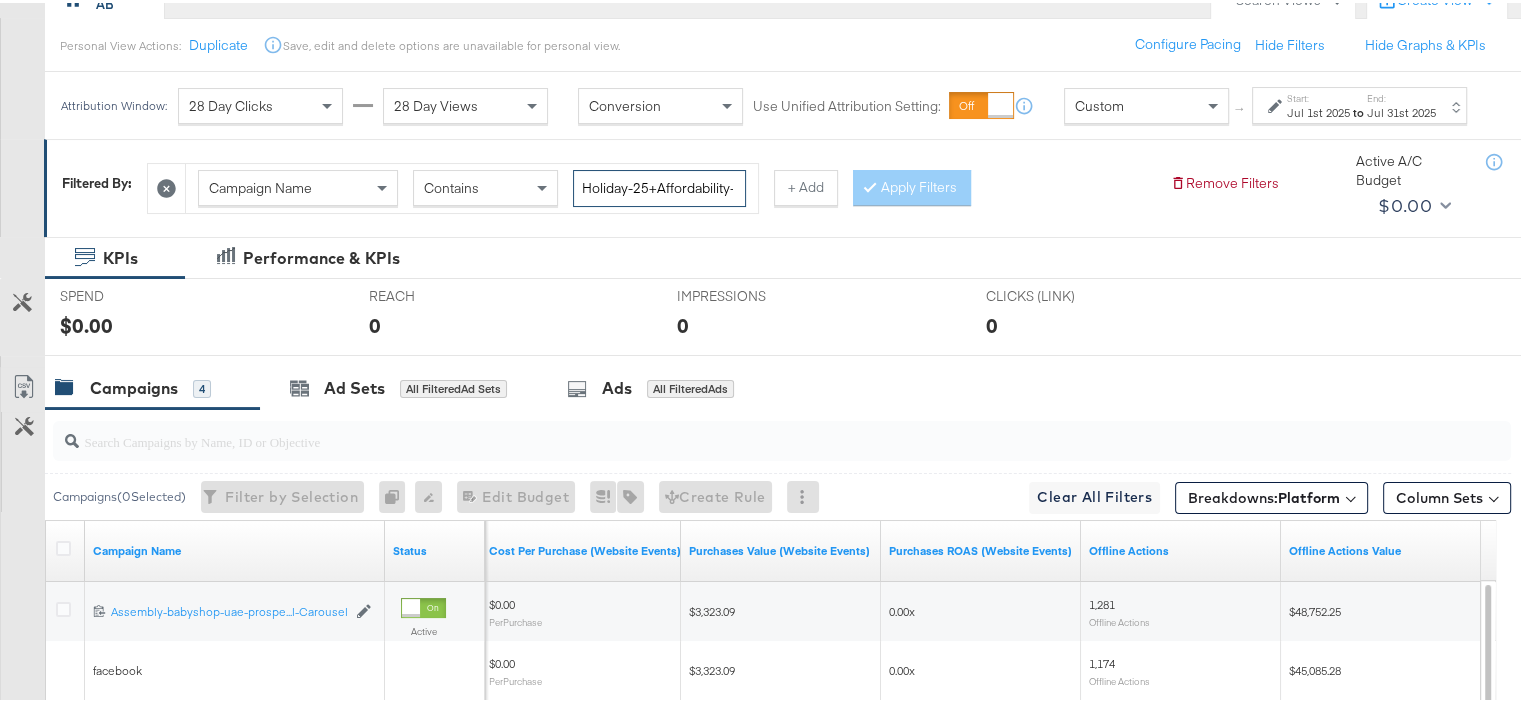 click on "Holiday-25+Affordability-25-AED-100k-UAE" at bounding box center [659, 185] 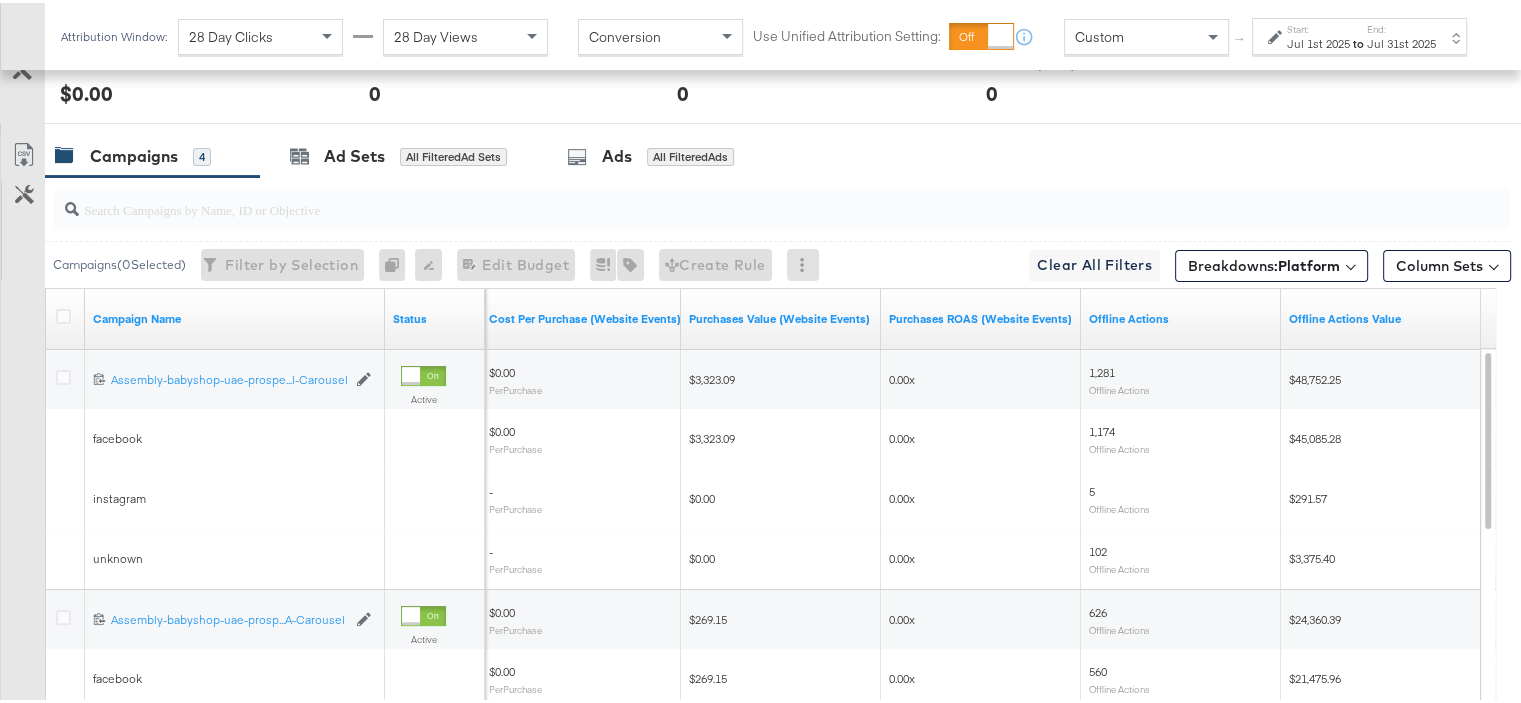scroll, scrollTop: 608, scrollLeft: 0, axis: vertical 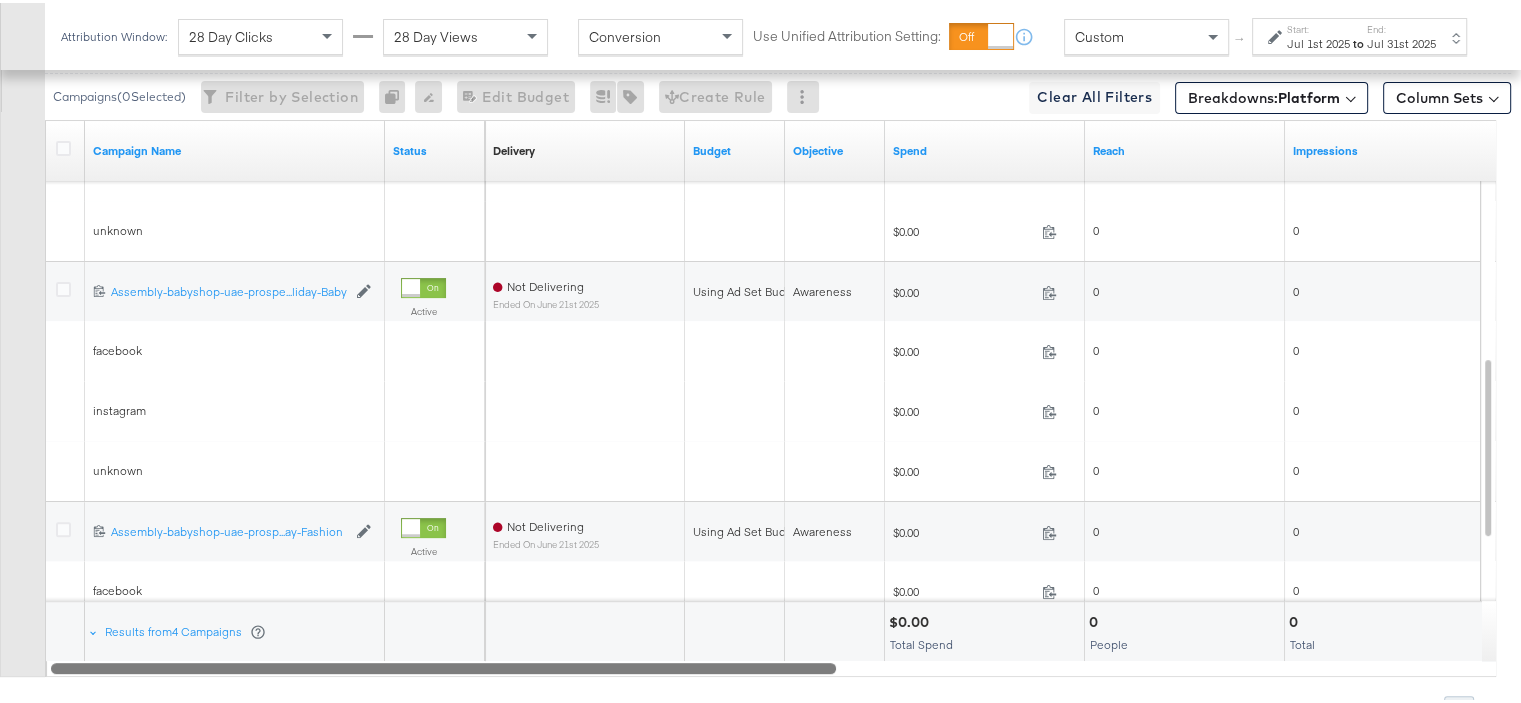 drag, startPoint x: 949, startPoint y: 665, endPoint x: 187, endPoint y: 695, distance: 762.59033 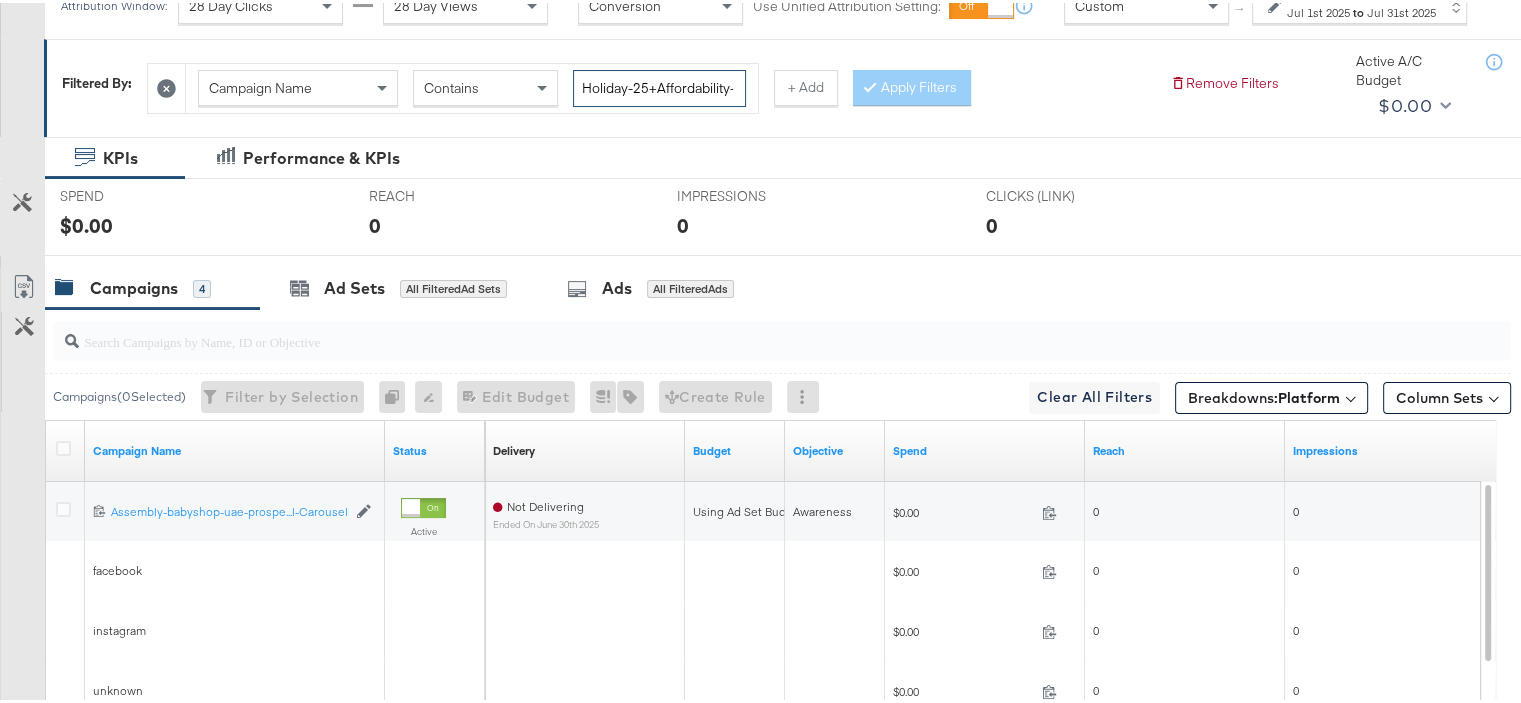 scroll, scrollTop: 8, scrollLeft: 0, axis: vertical 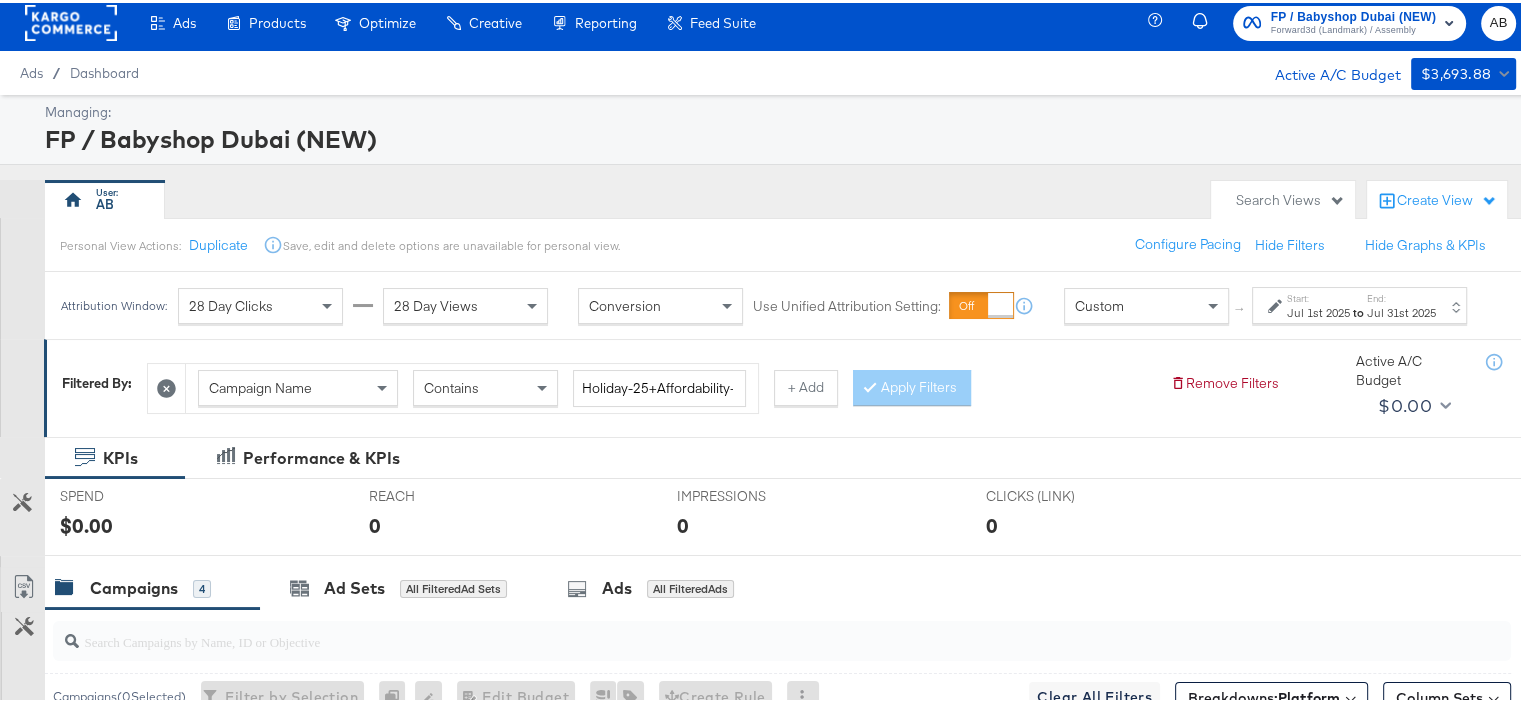 click 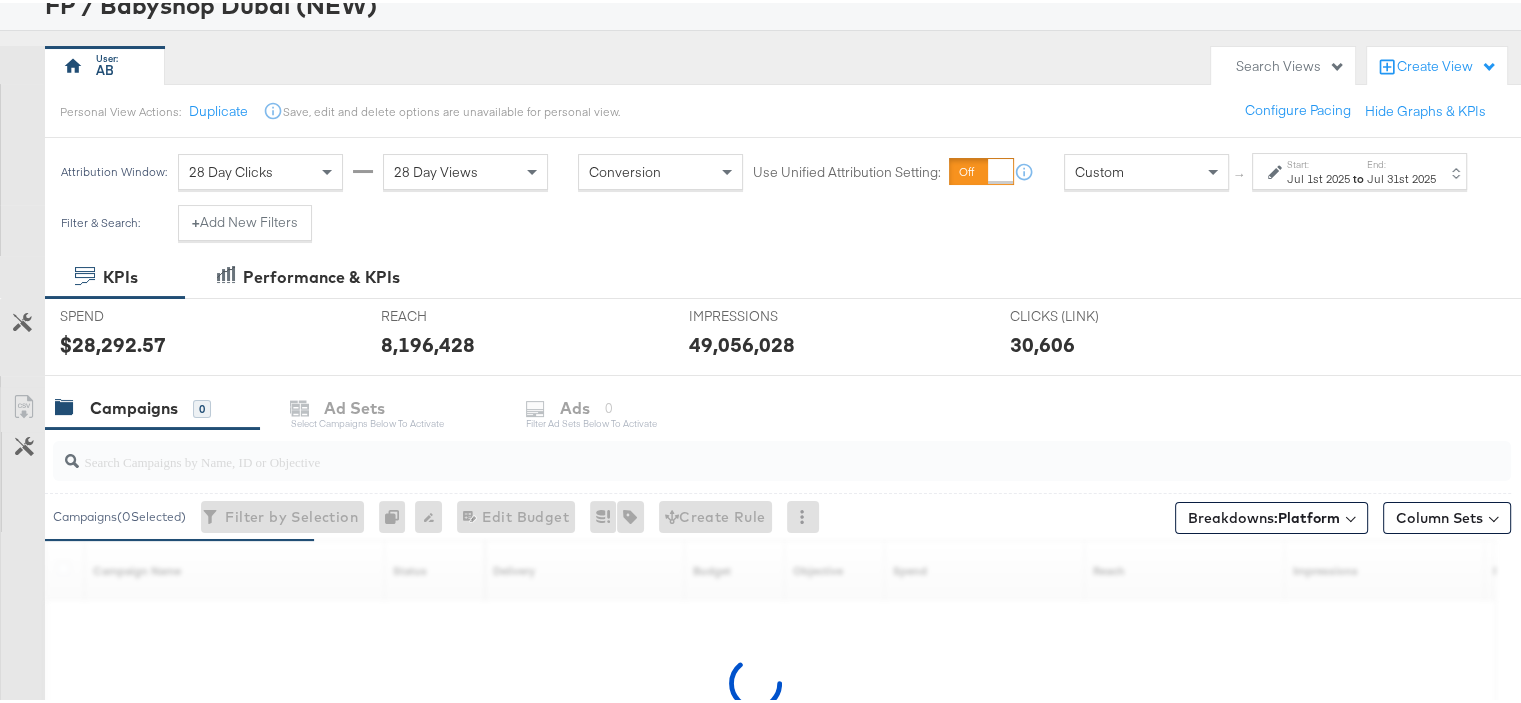 scroll, scrollTop: 108, scrollLeft: 0, axis: vertical 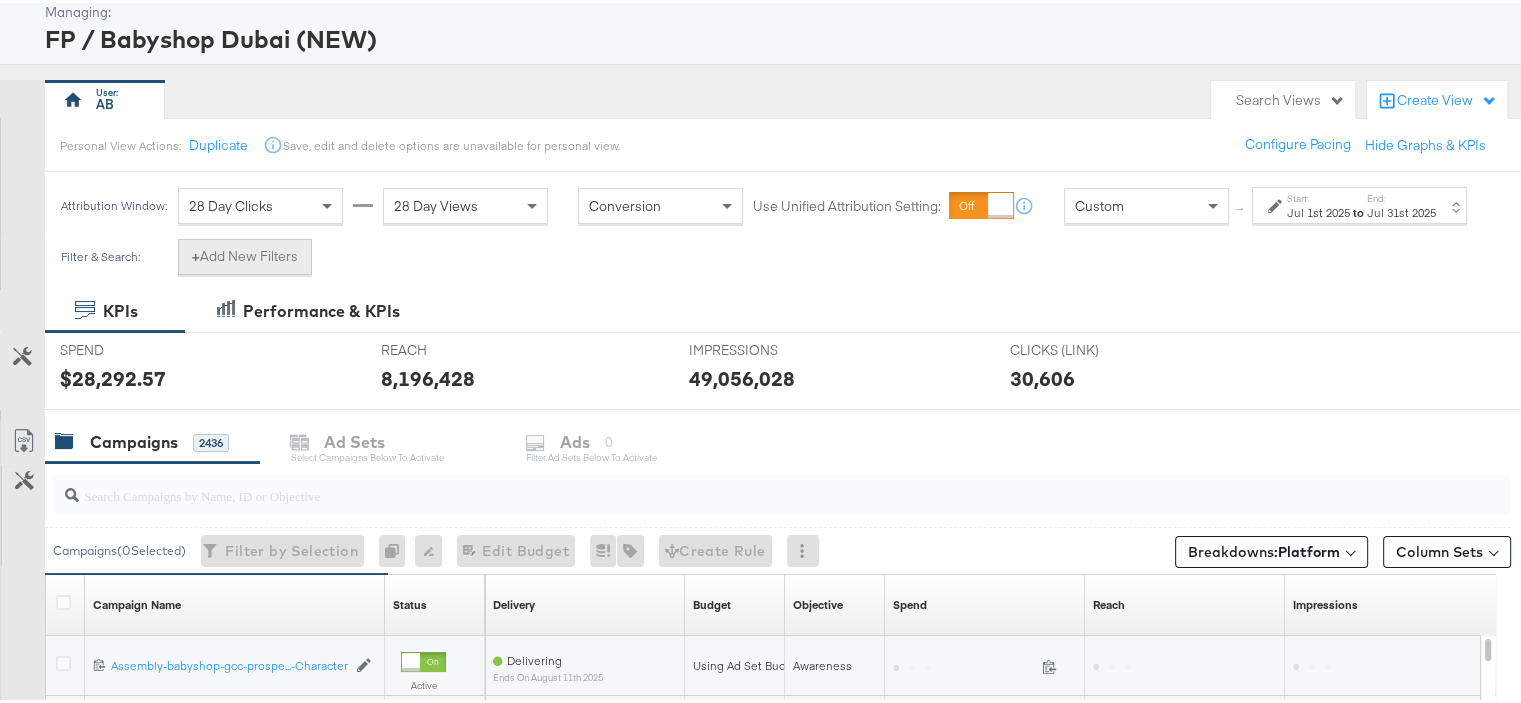 click on "+  Add New Filters" at bounding box center (245, 254) 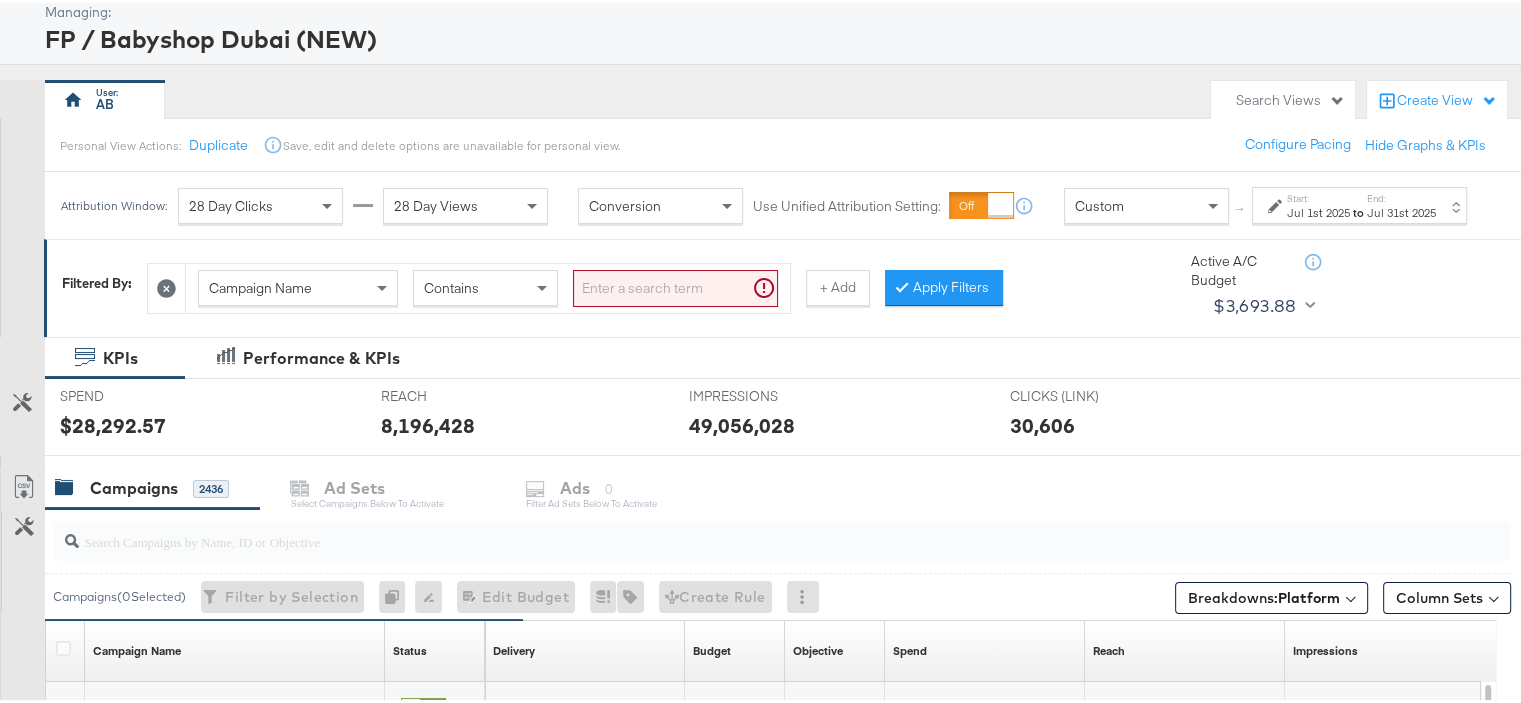 click at bounding box center [675, 285] 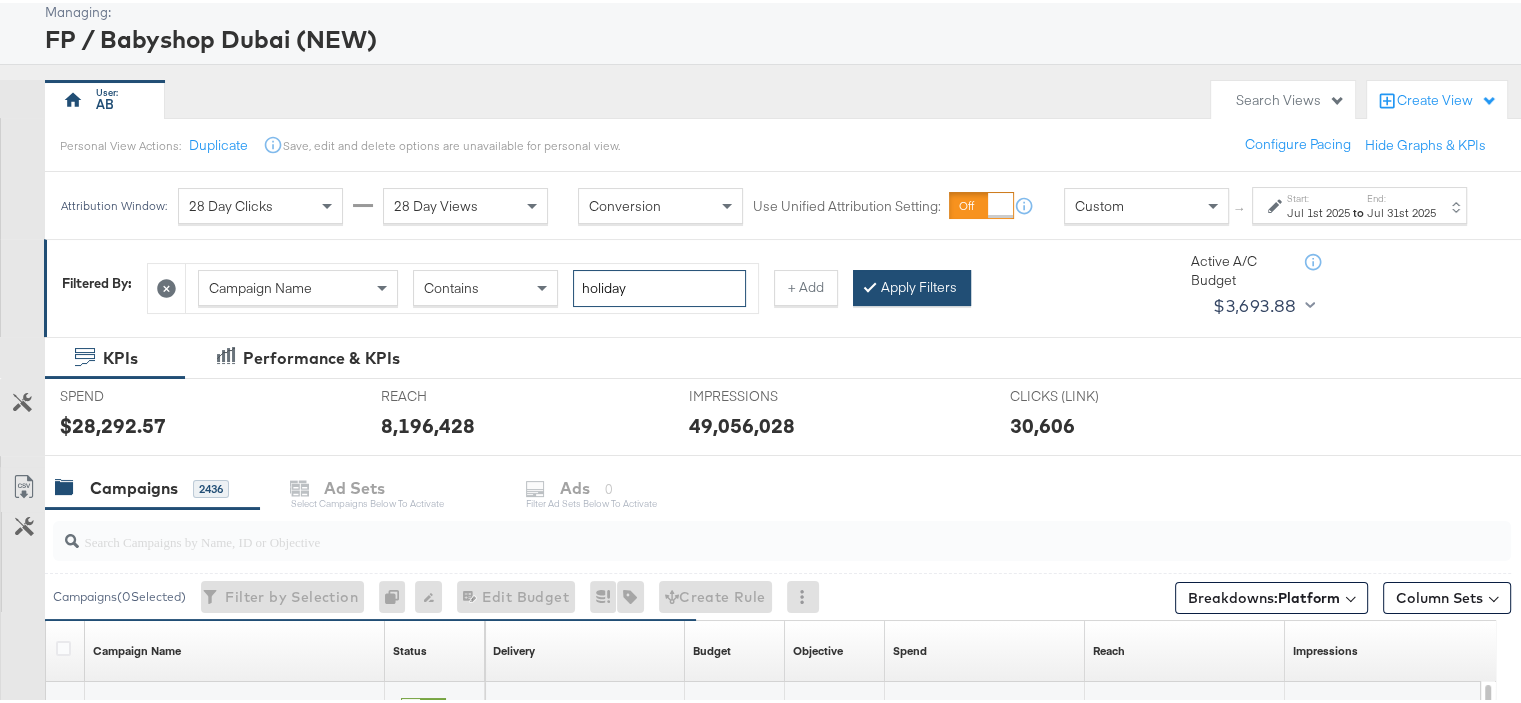 type on "holiday" 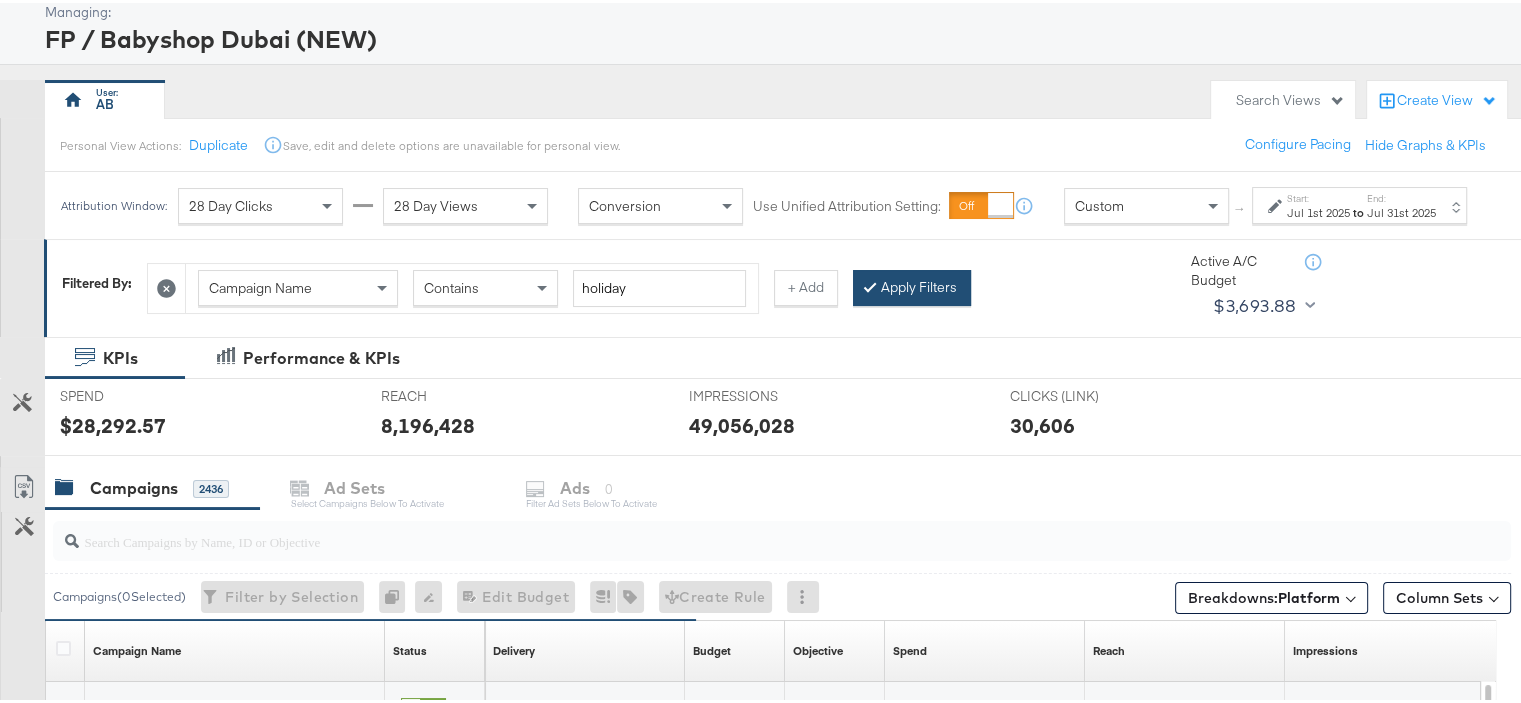 click on "Apply Filters" at bounding box center [912, 285] 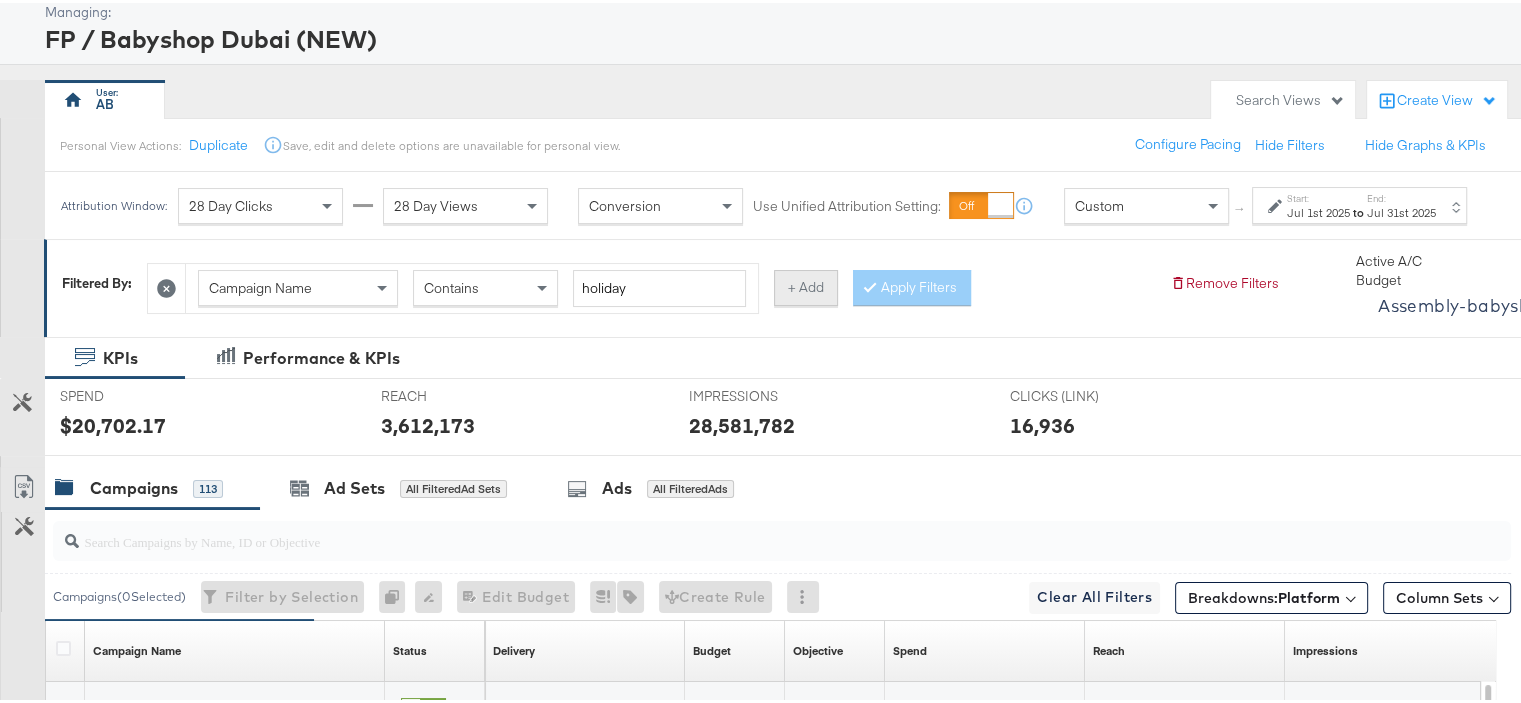 click on "+ Add" at bounding box center [806, 285] 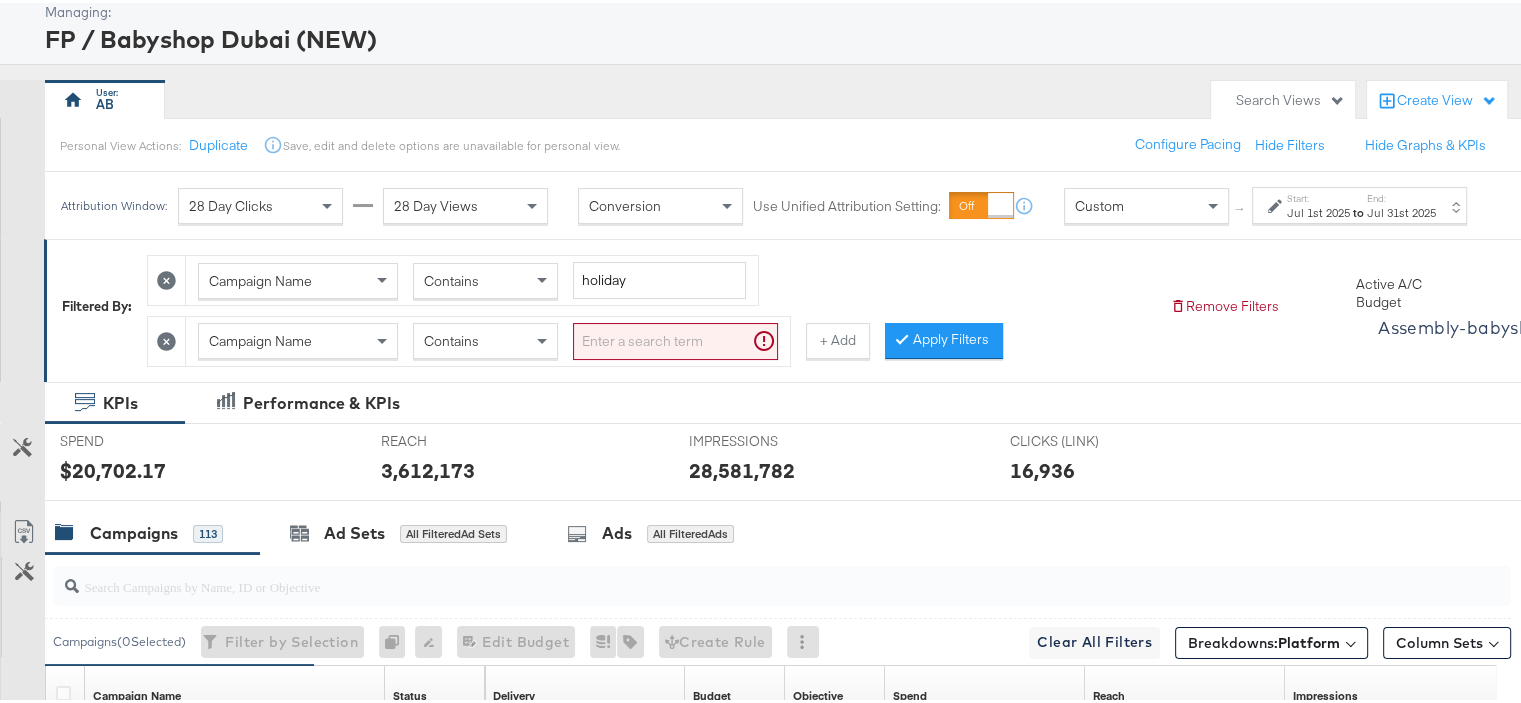 click at bounding box center [675, 338] 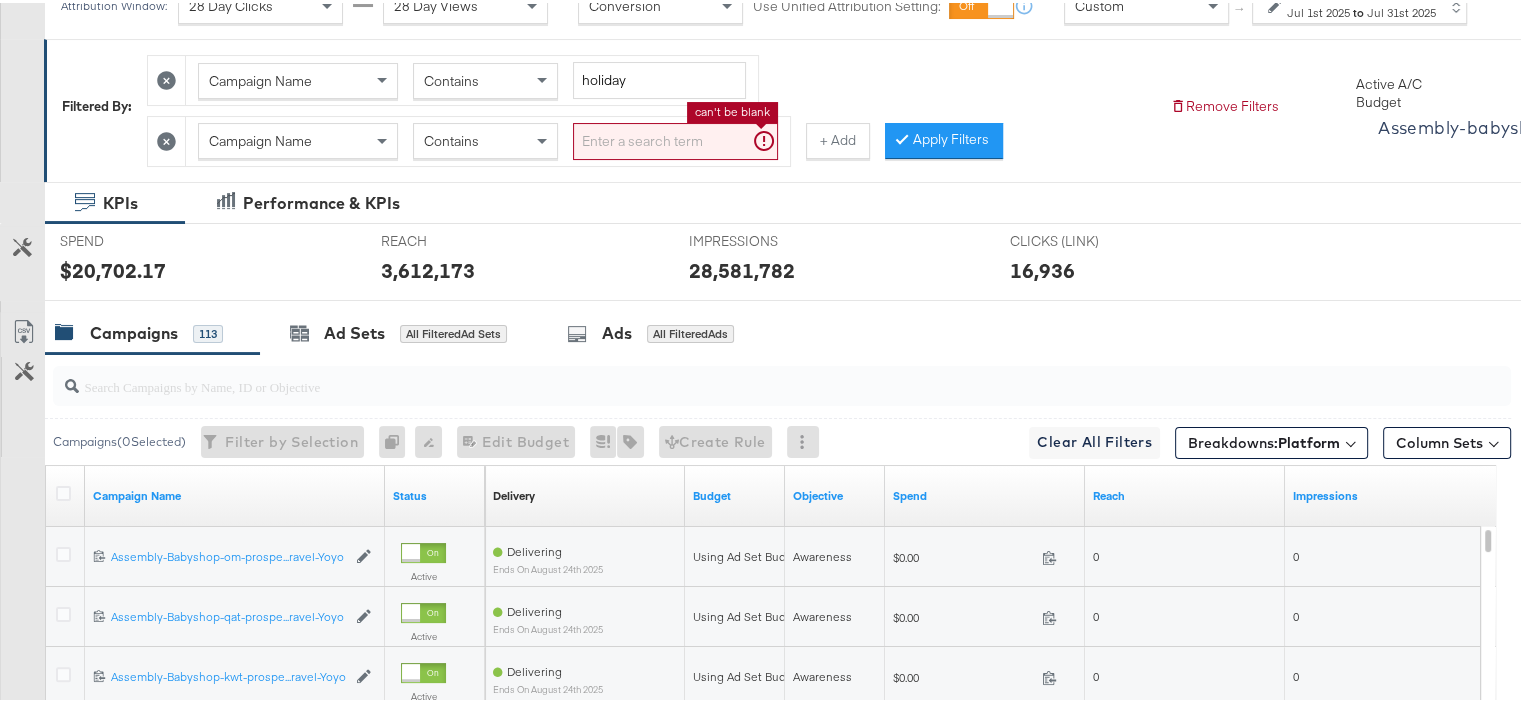 scroll, scrollTop: 108, scrollLeft: 0, axis: vertical 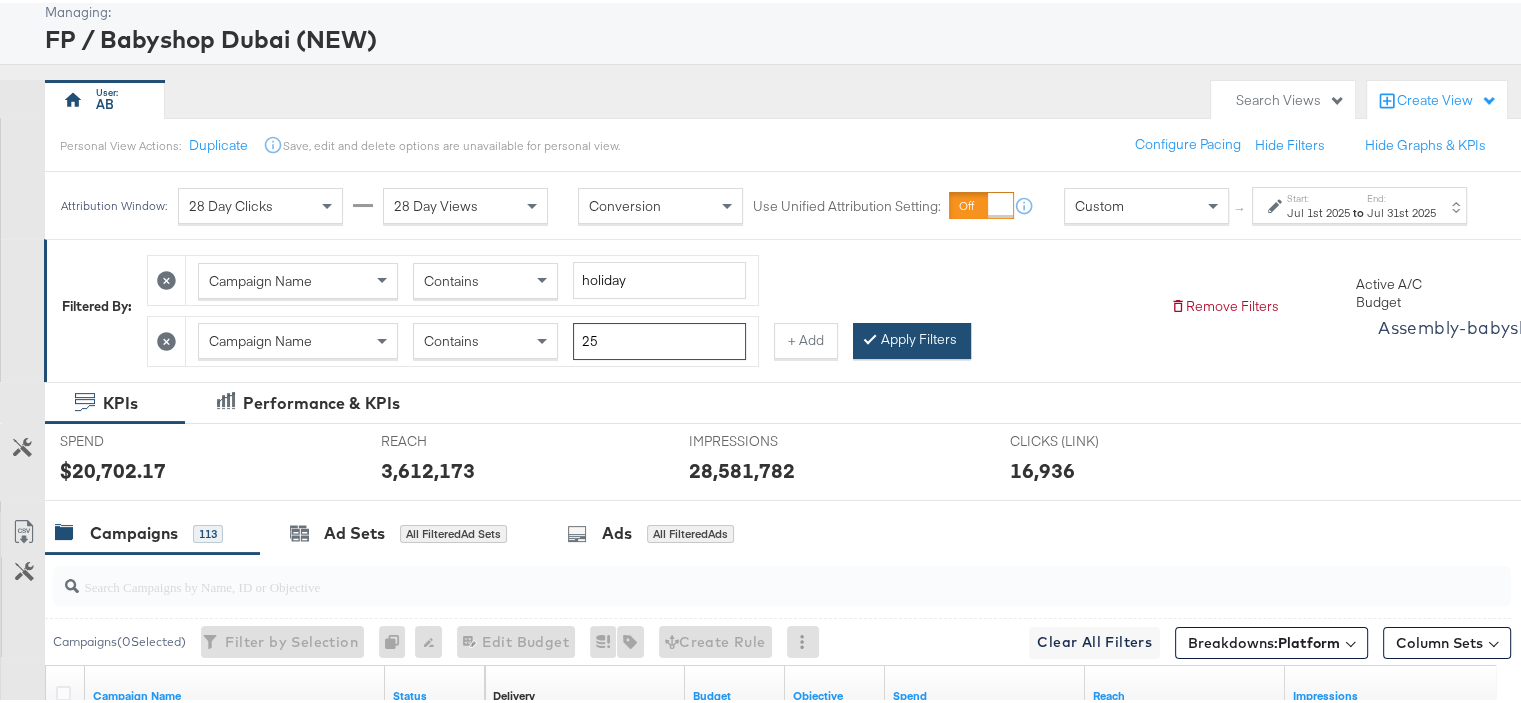 type on "25" 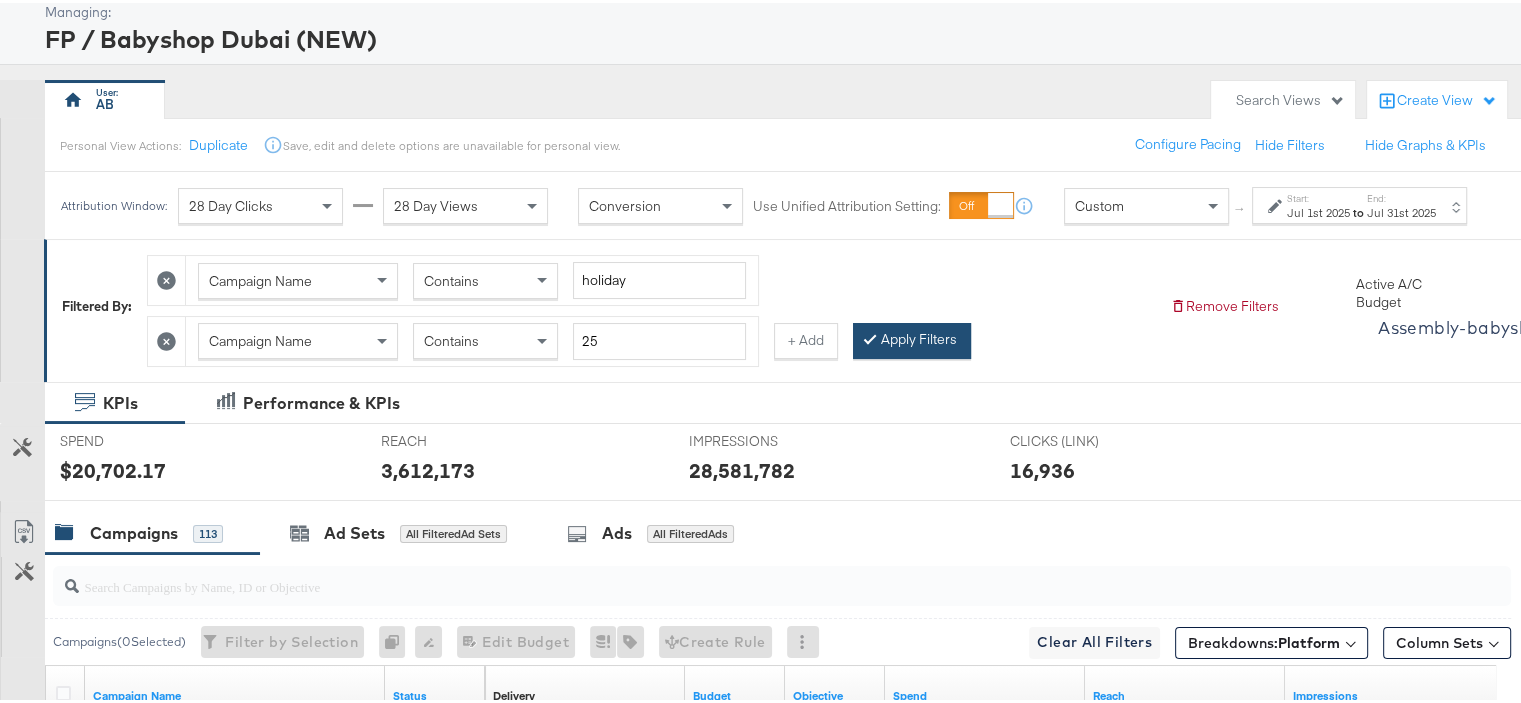 click on "Apply Filters" at bounding box center [912, 338] 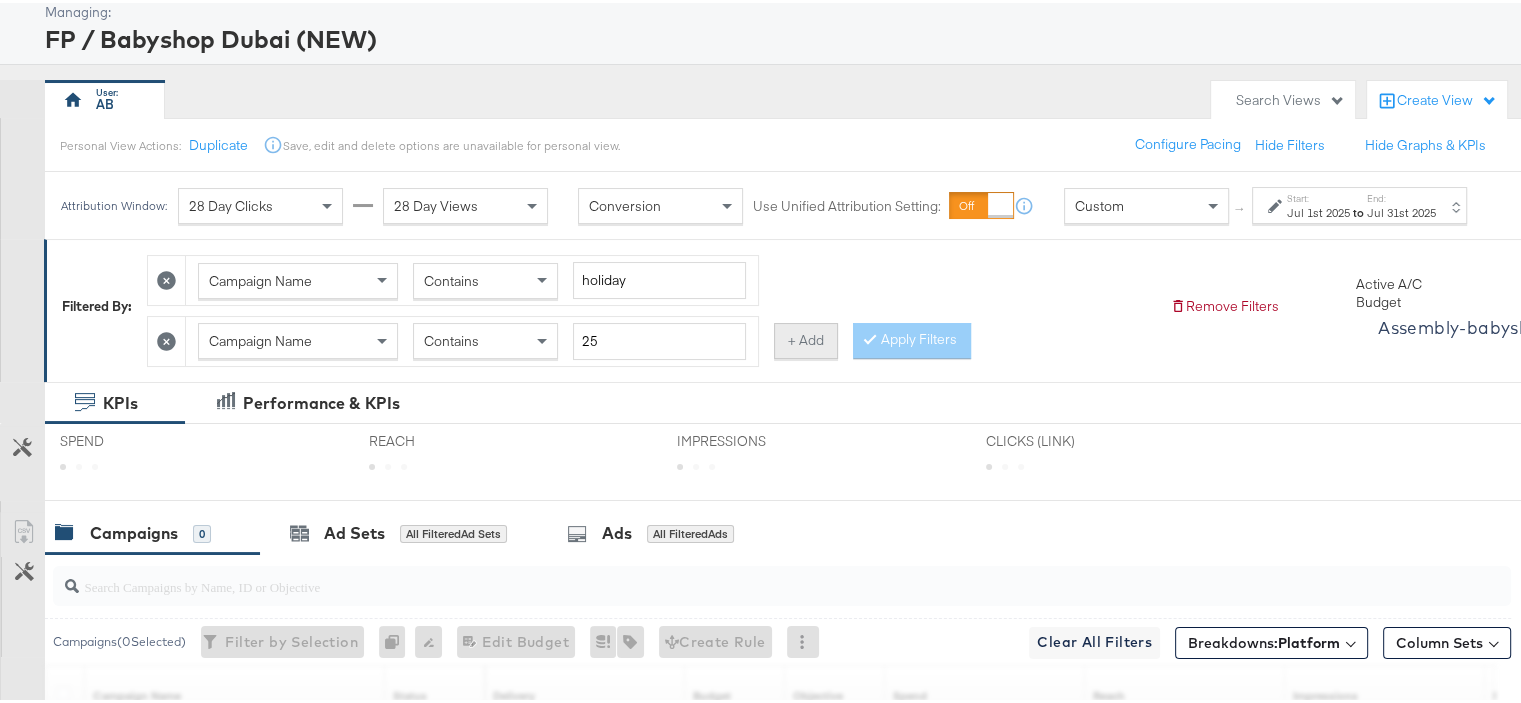 click on "+ Add" at bounding box center (806, 338) 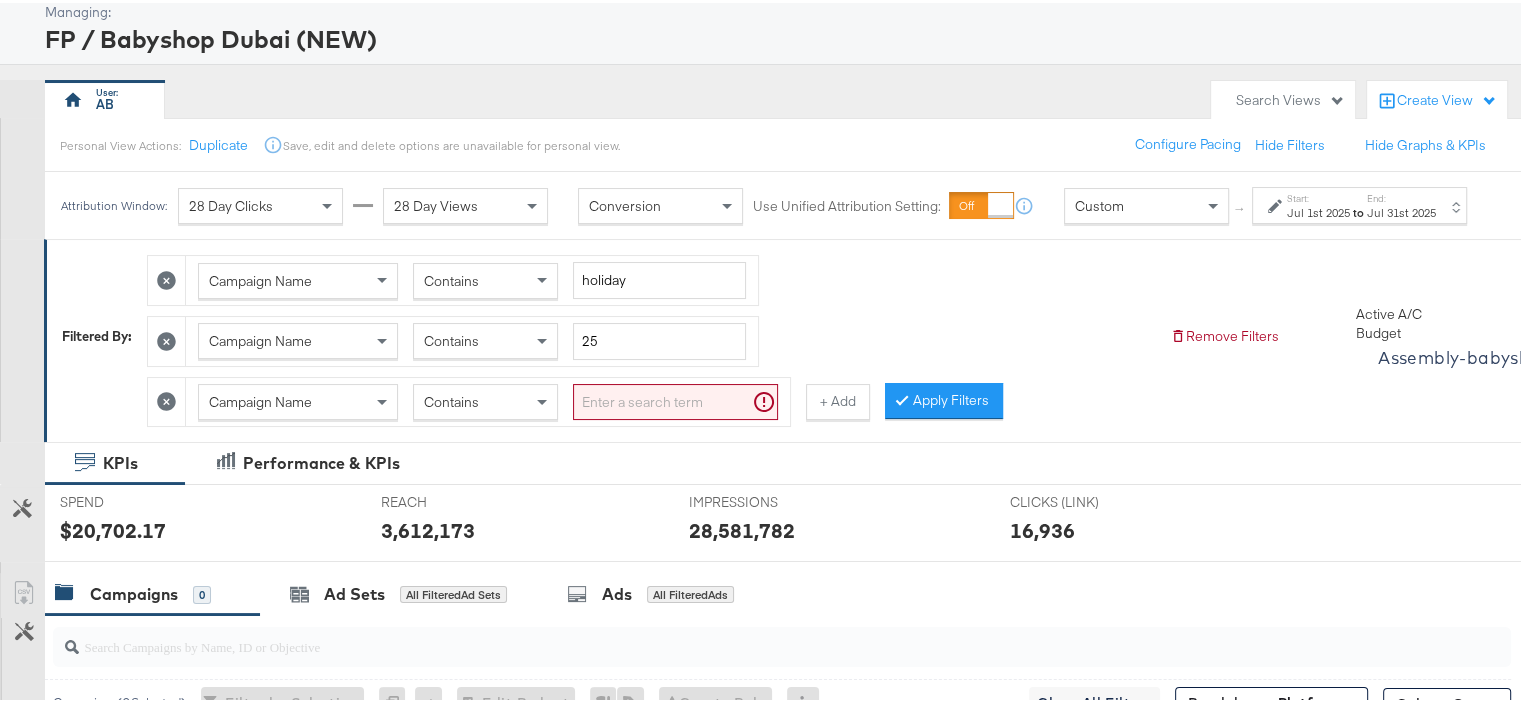 click at bounding box center [675, 399] 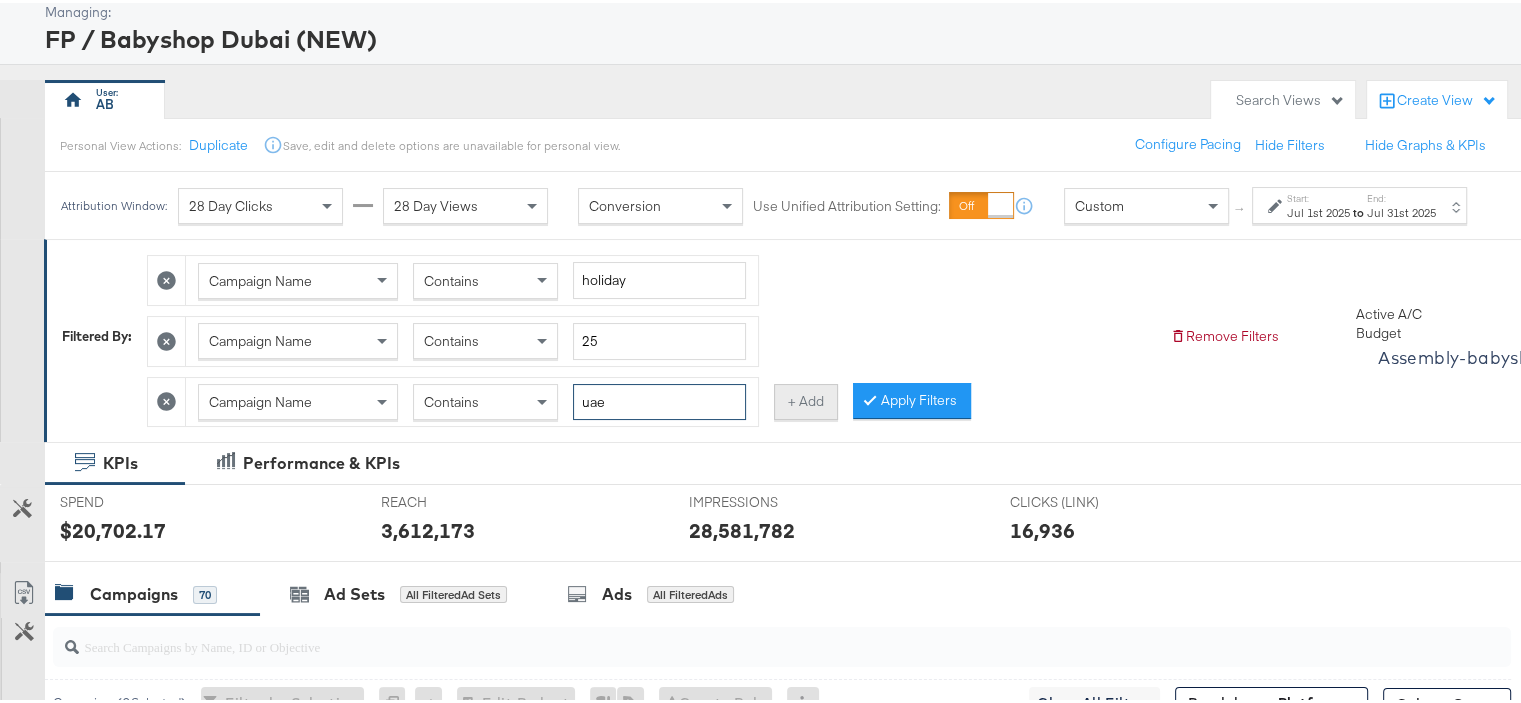 type on "uae" 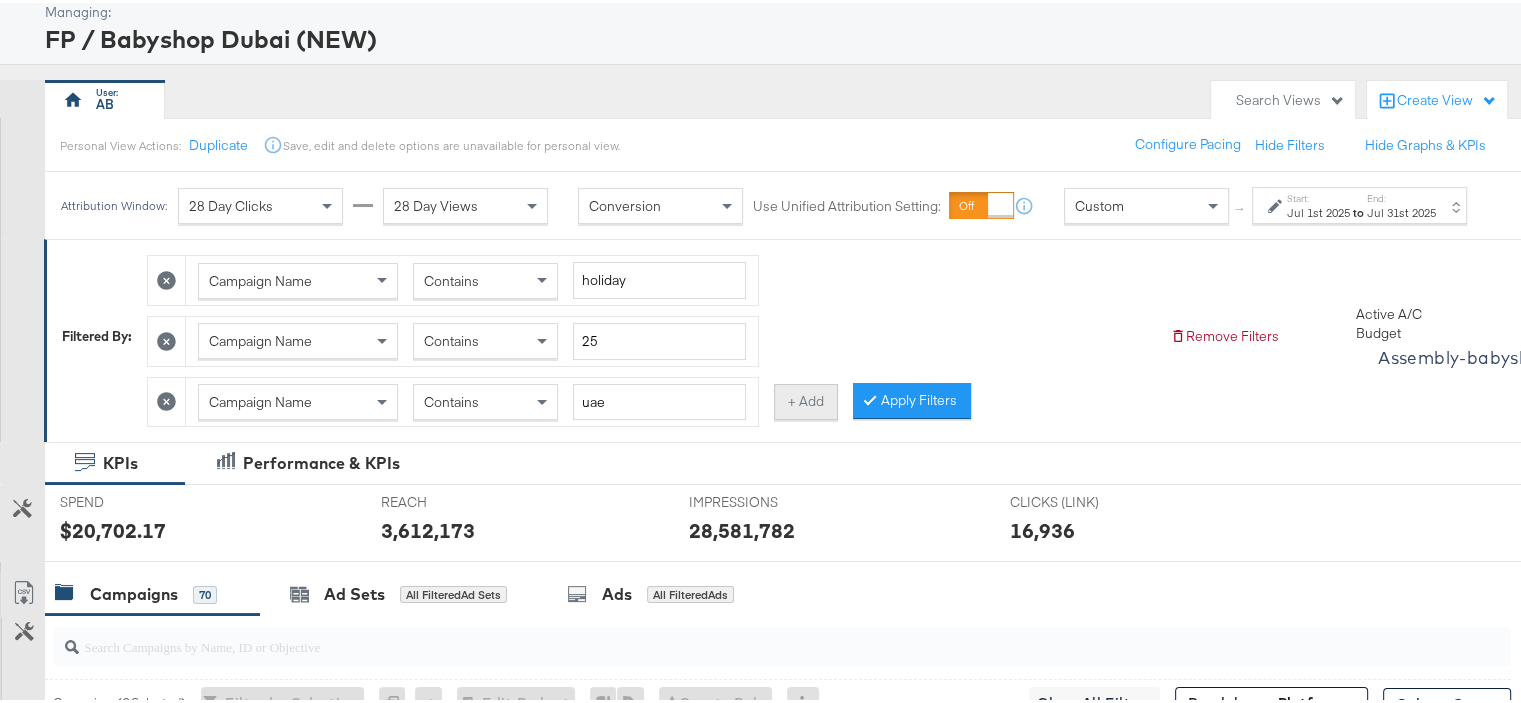 click on "+ Add" at bounding box center (806, 399) 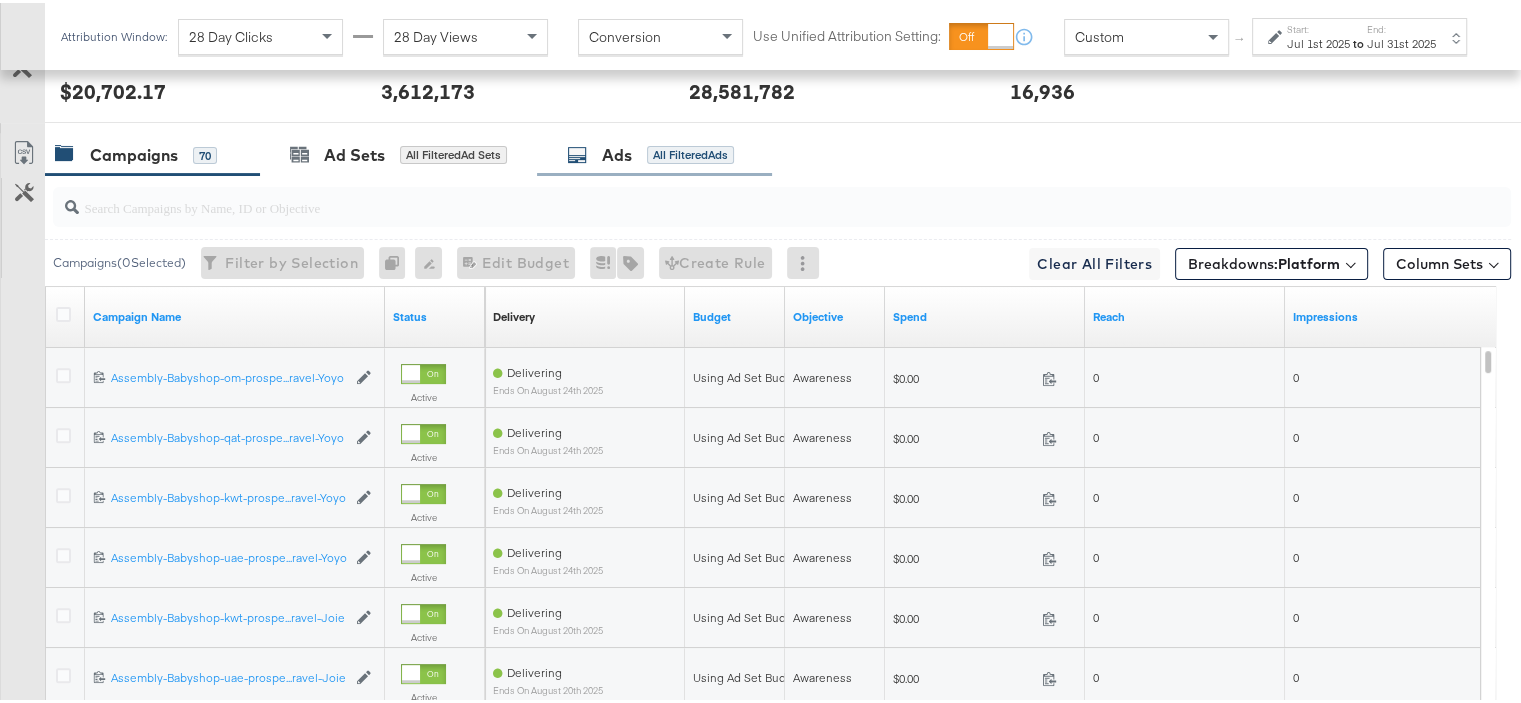 scroll, scrollTop: 871, scrollLeft: 0, axis: vertical 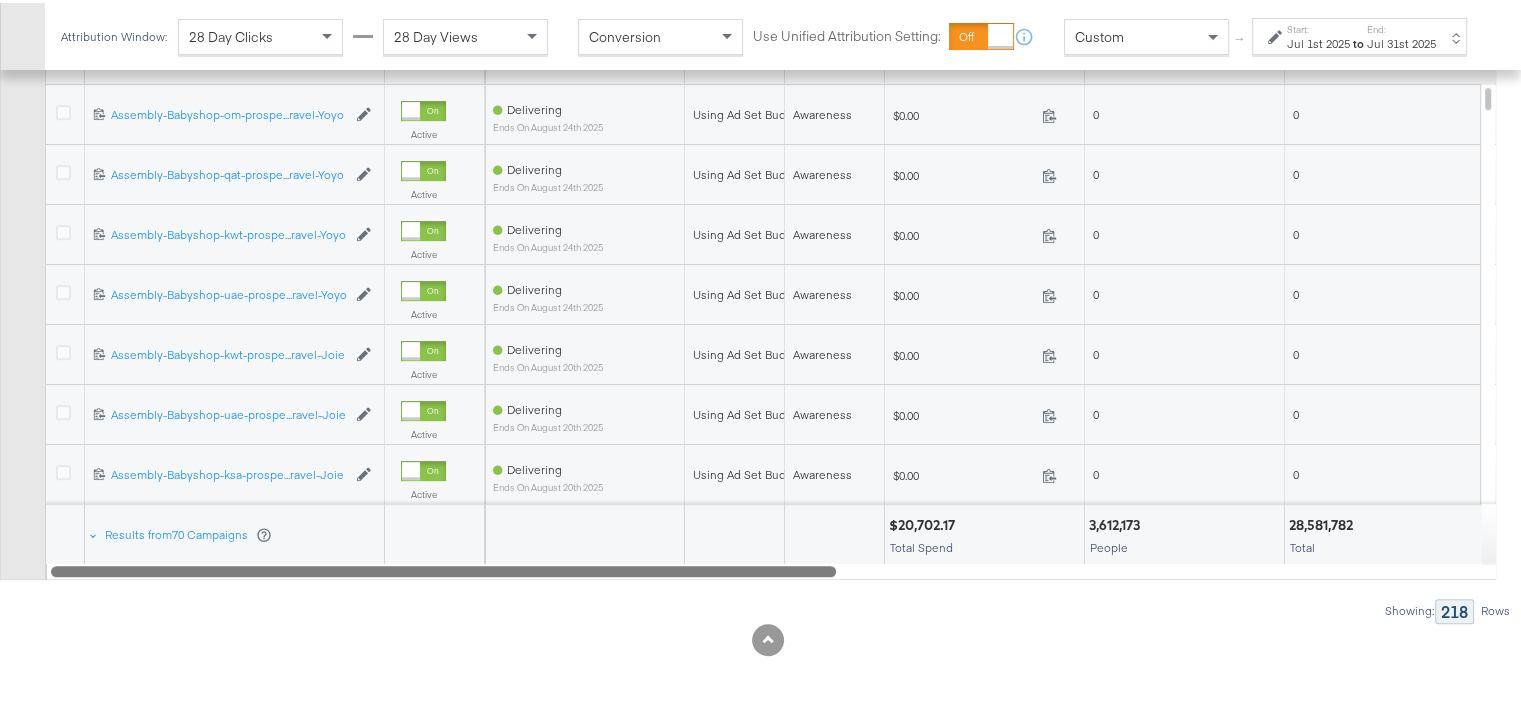 drag, startPoint x: 735, startPoint y: 559, endPoint x: 349, endPoint y: 571, distance: 386.1865 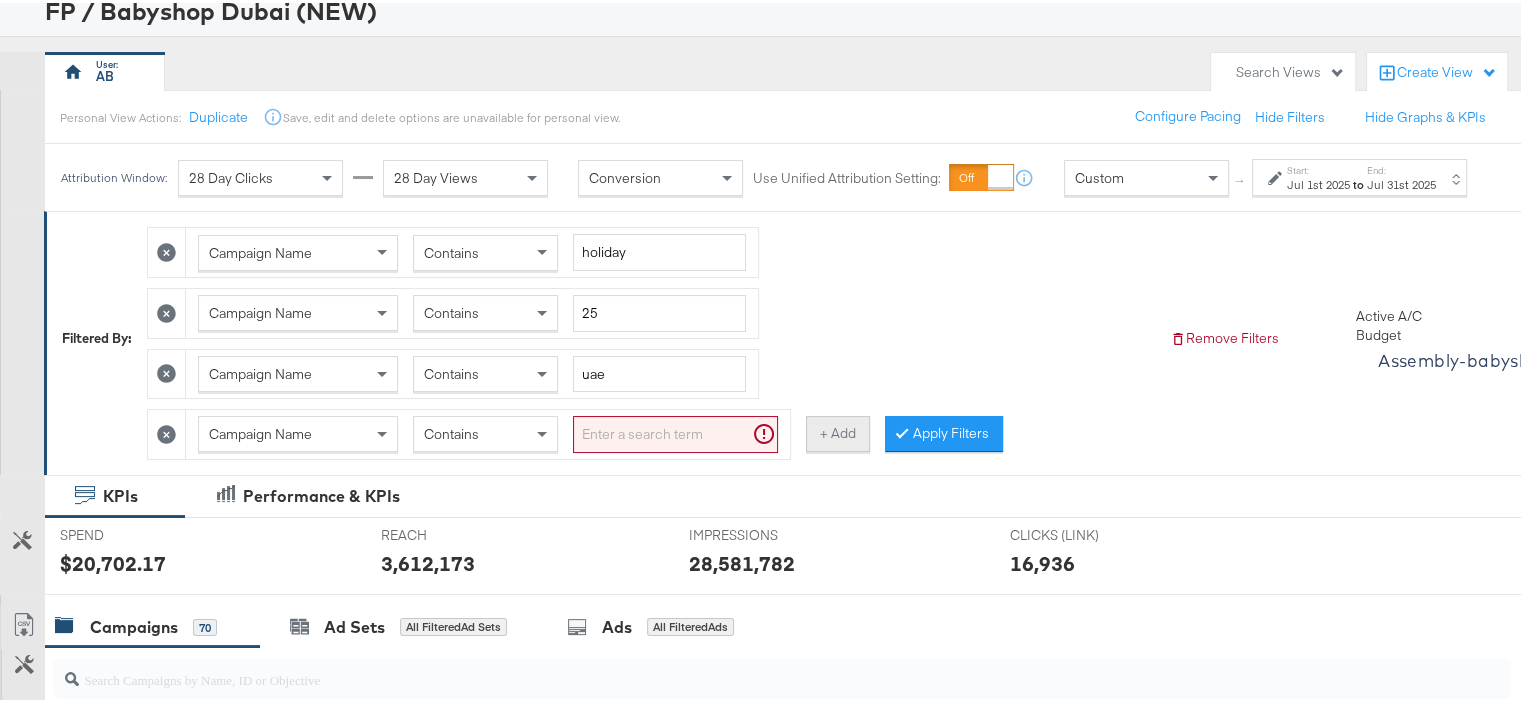 scroll, scrollTop: 171, scrollLeft: 0, axis: vertical 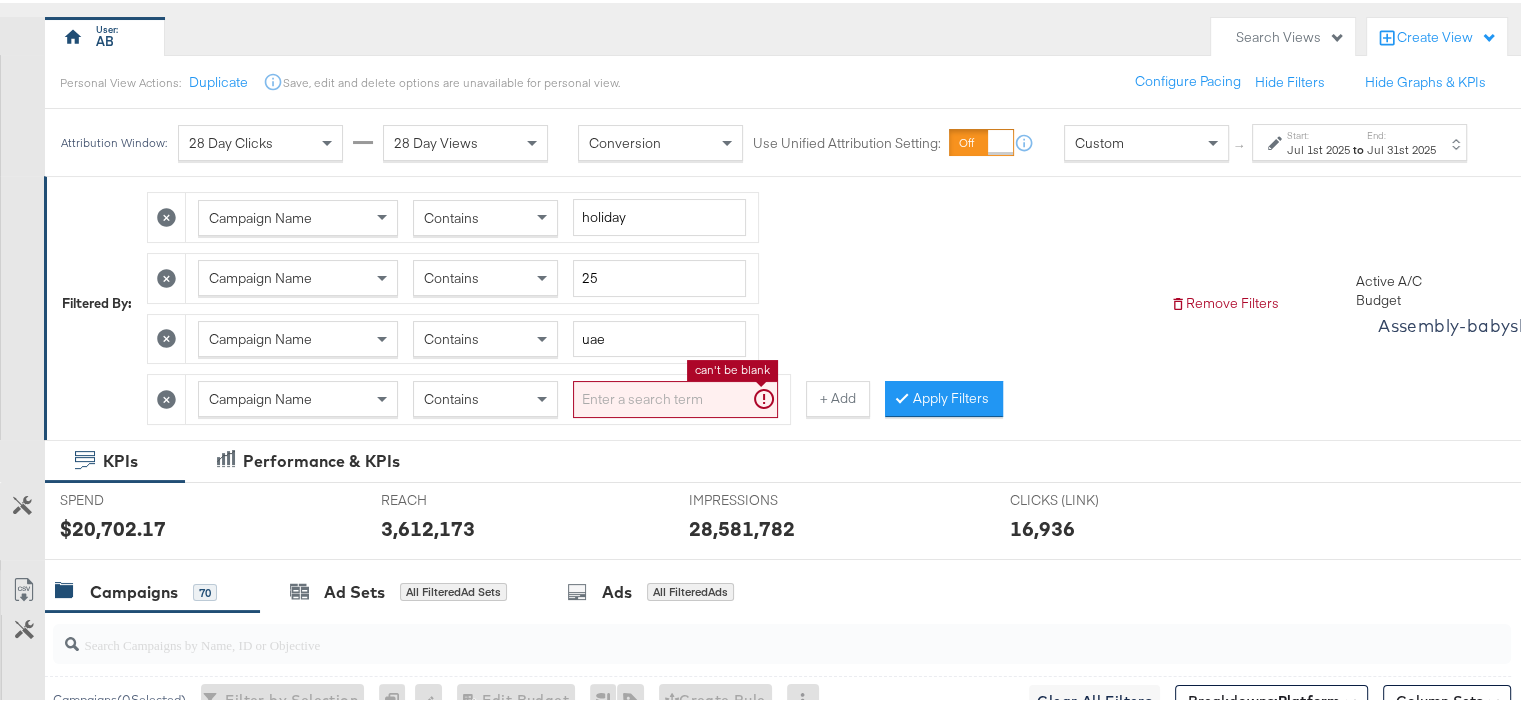click at bounding box center (675, 396) 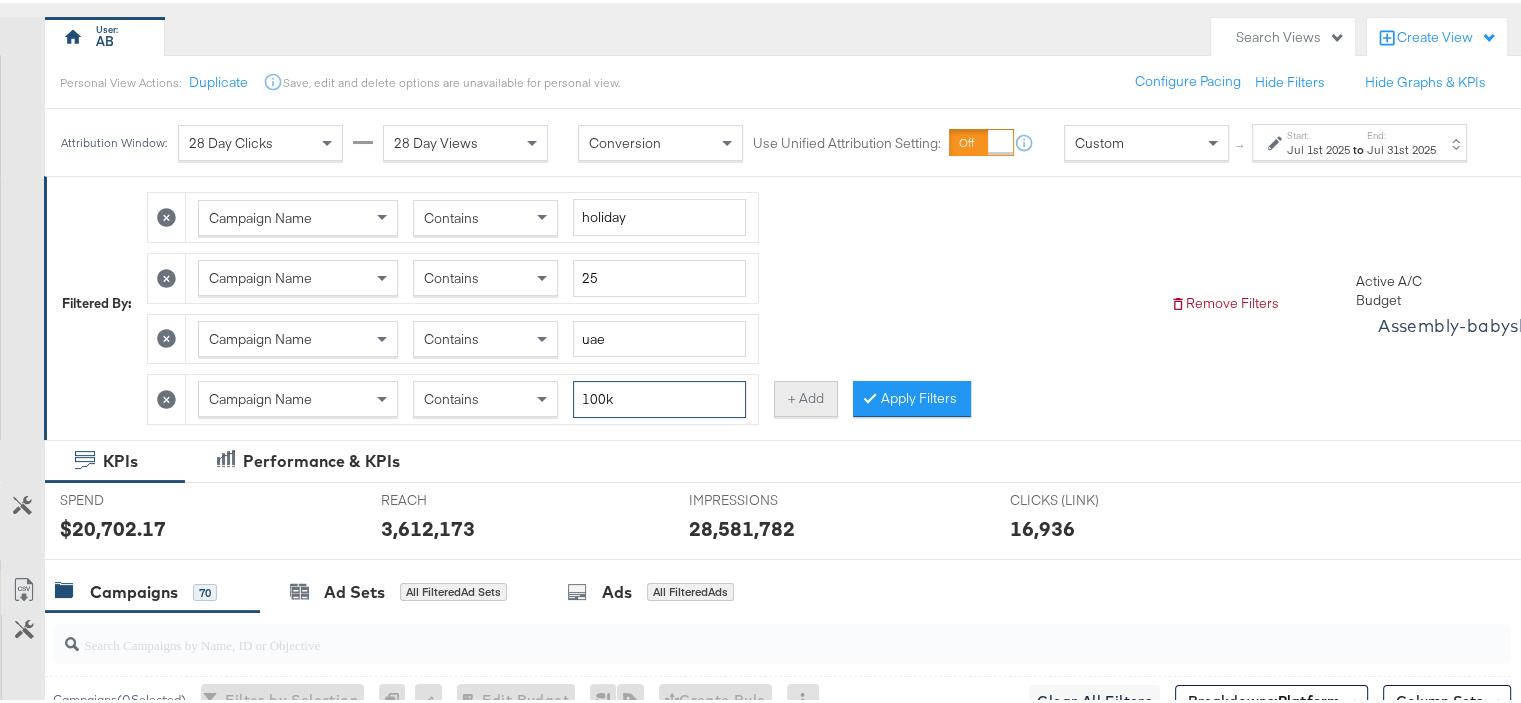 type on "100k" 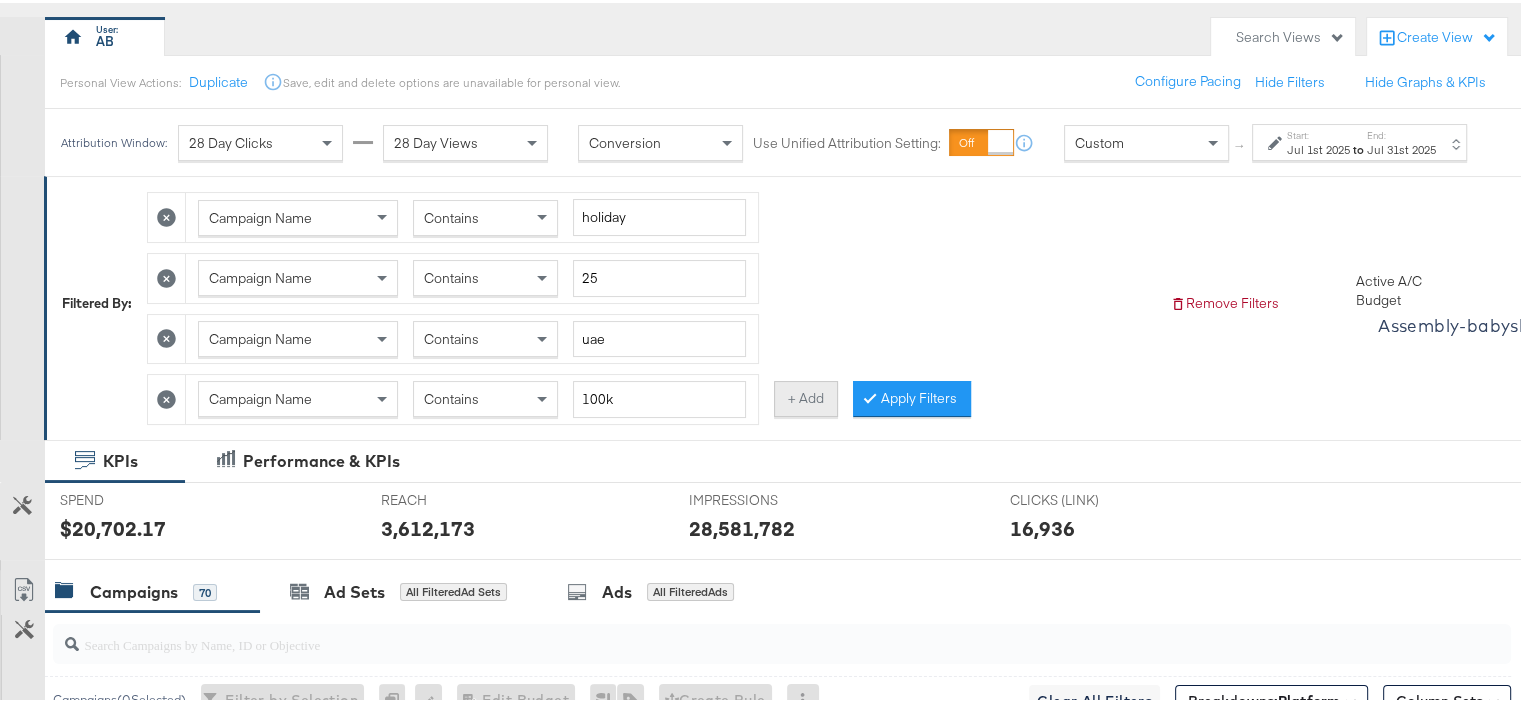 click on "+ Add" at bounding box center (806, 396) 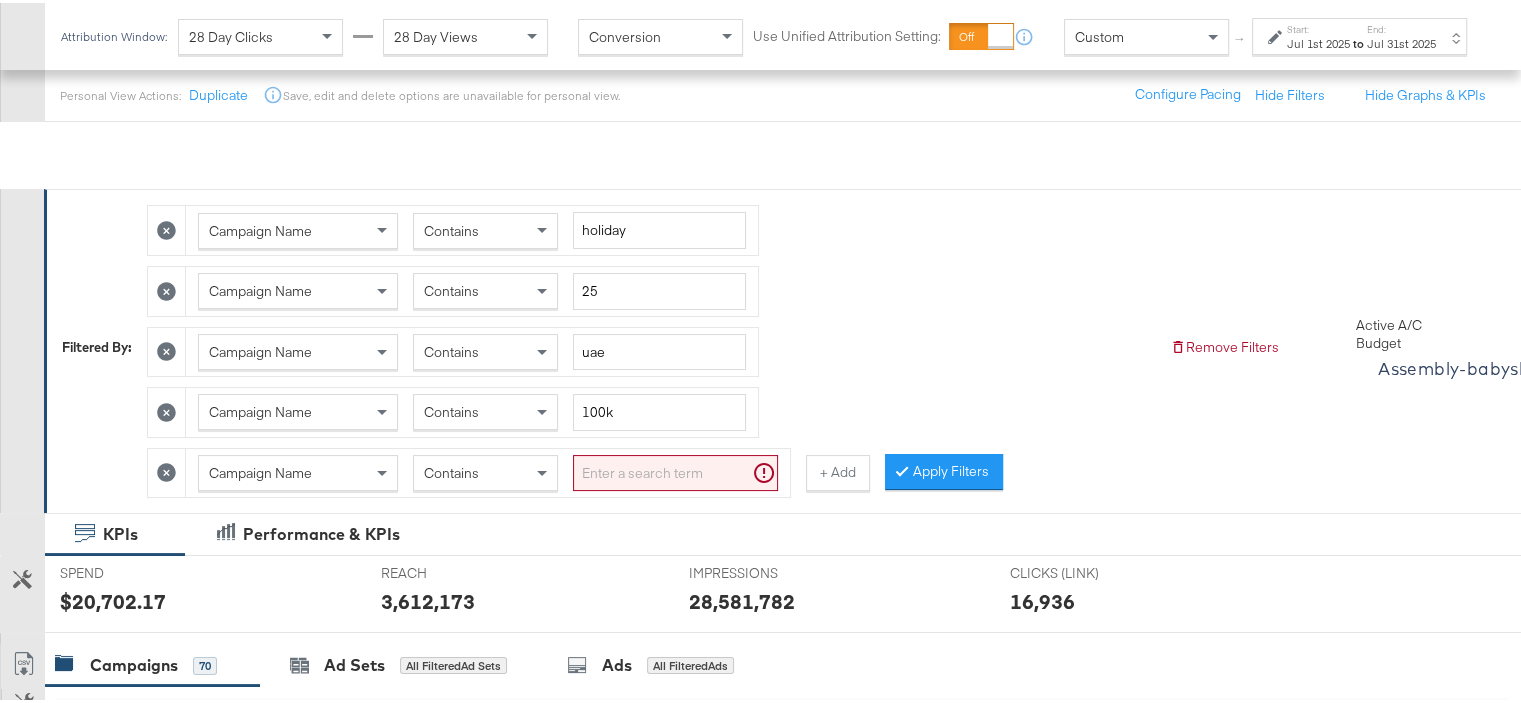 scroll, scrollTop: 300, scrollLeft: 0, axis: vertical 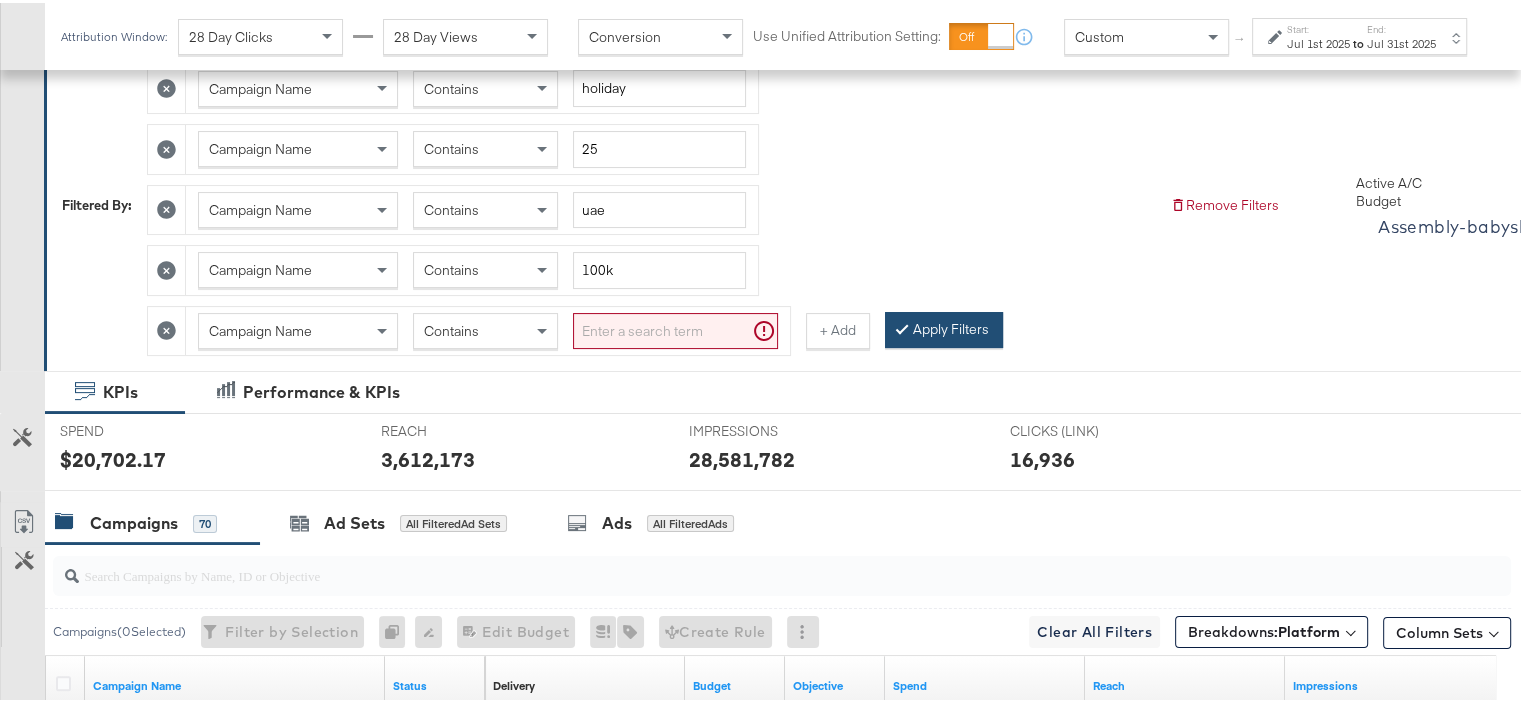 click on "Apply Filters" at bounding box center (944, 327) 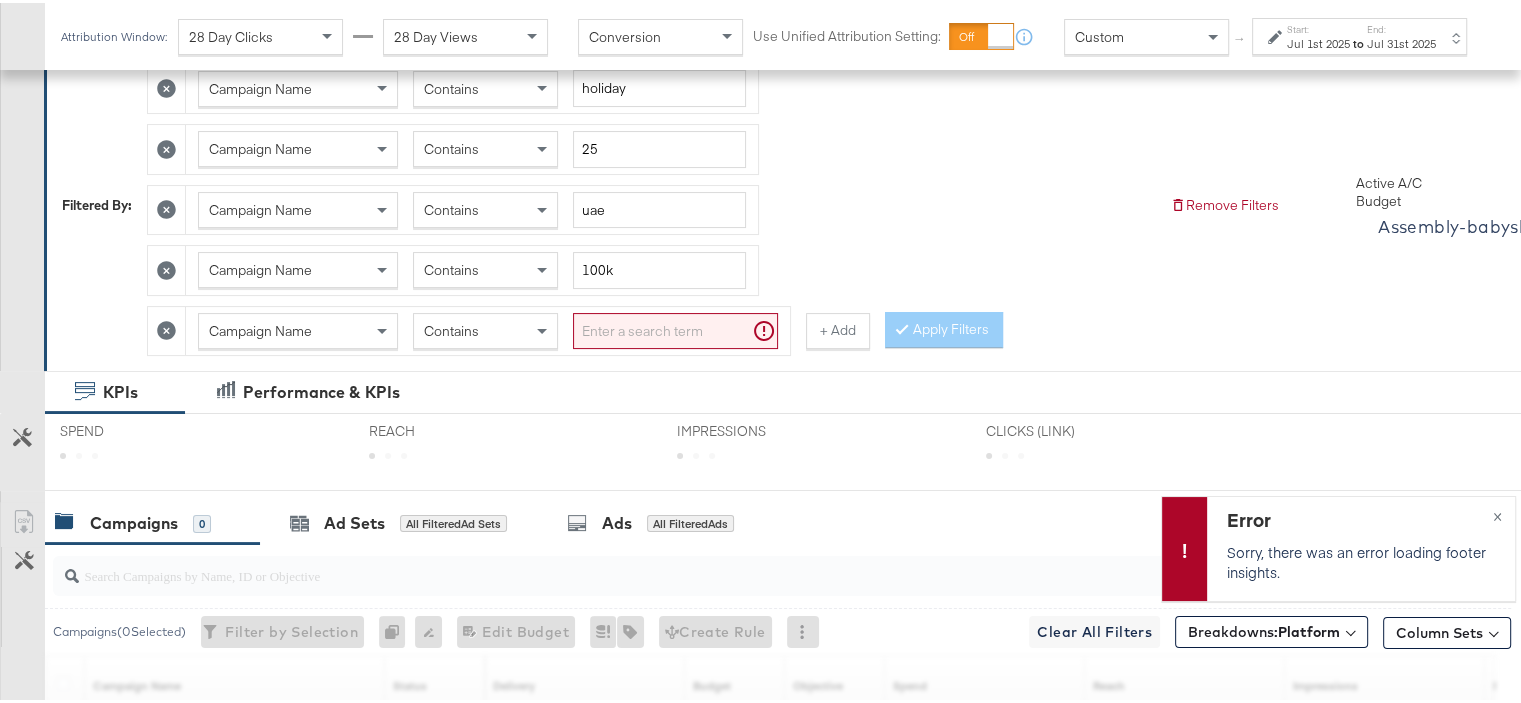 click 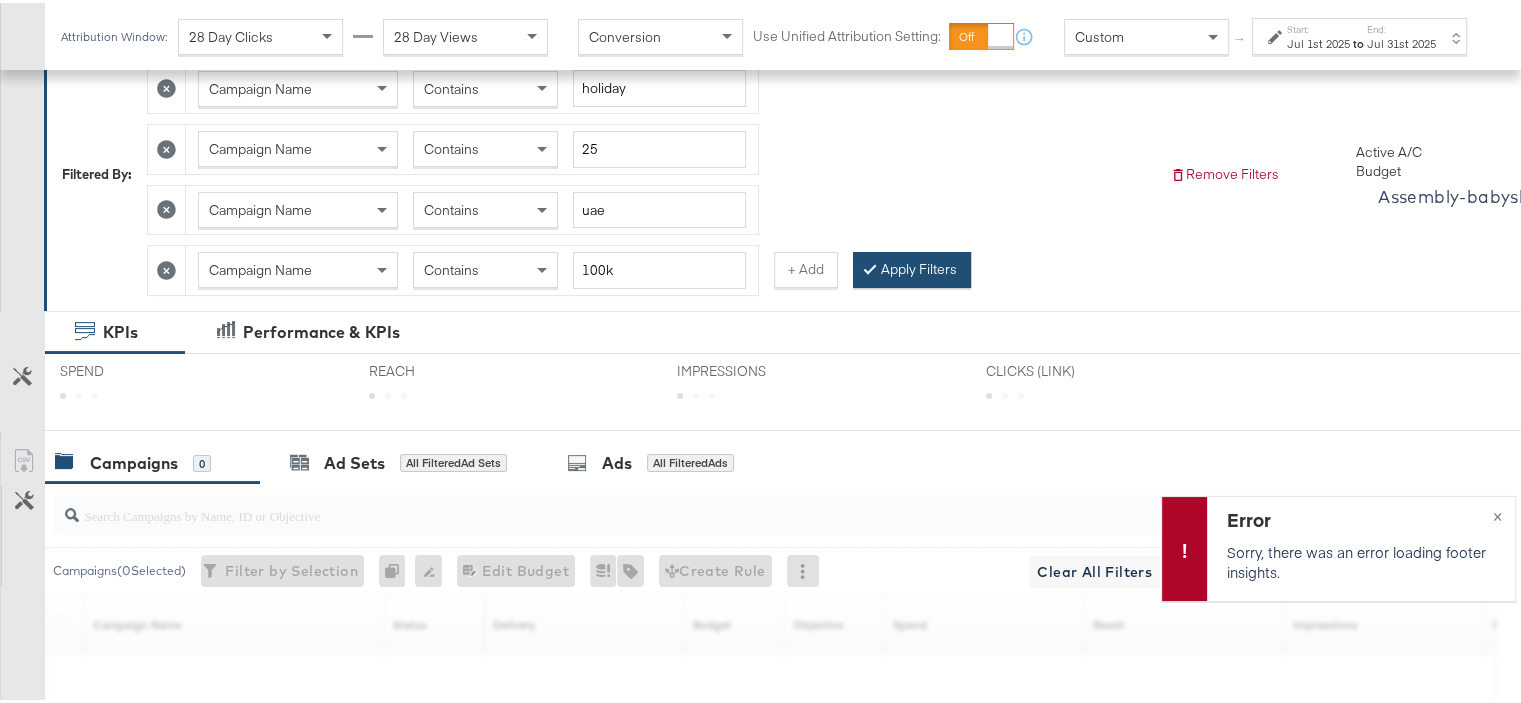 click on "Apply Filters" at bounding box center [912, 267] 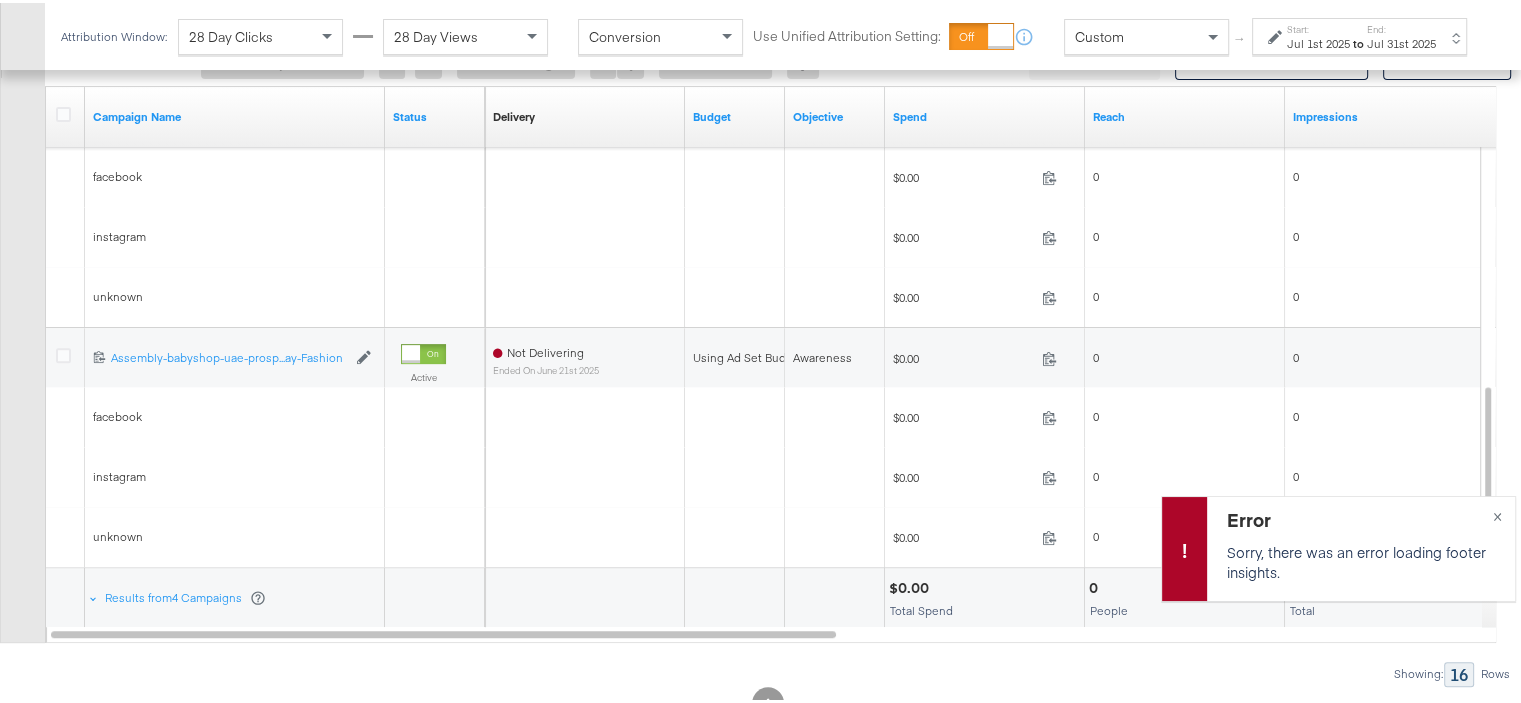 scroll, scrollTop: 871, scrollLeft: 0, axis: vertical 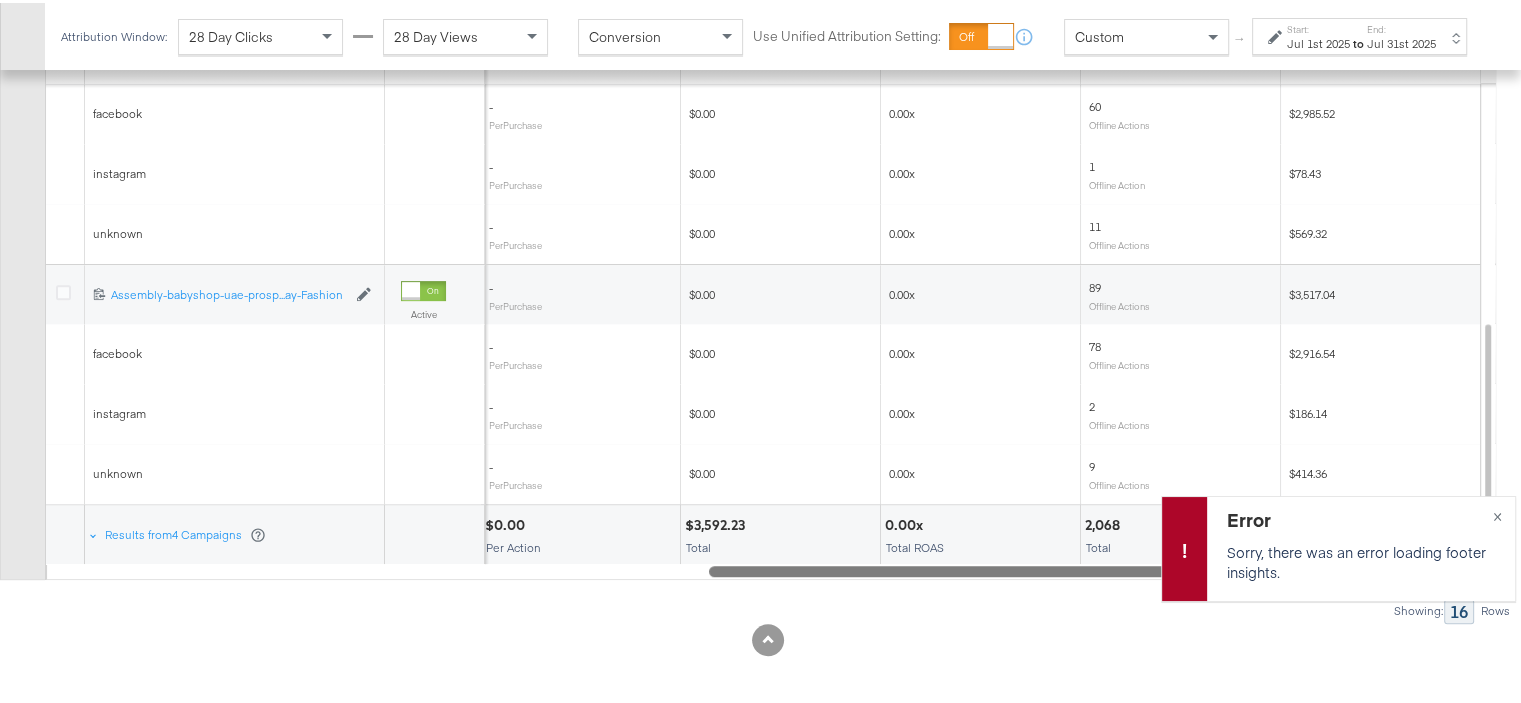 drag, startPoint x: 757, startPoint y: 561, endPoint x: 1535, endPoint y: 561, distance: 778 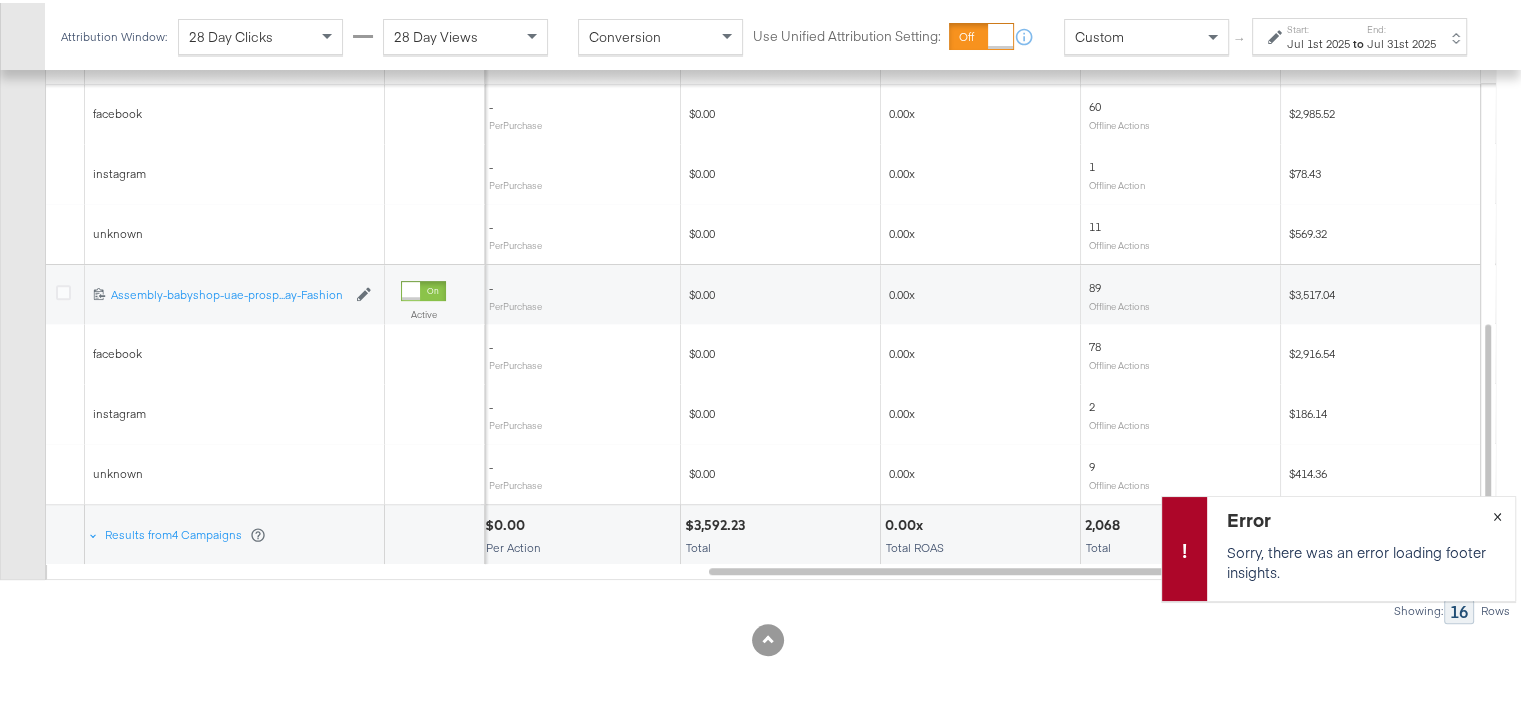 click on "×" at bounding box center [1496, 512] 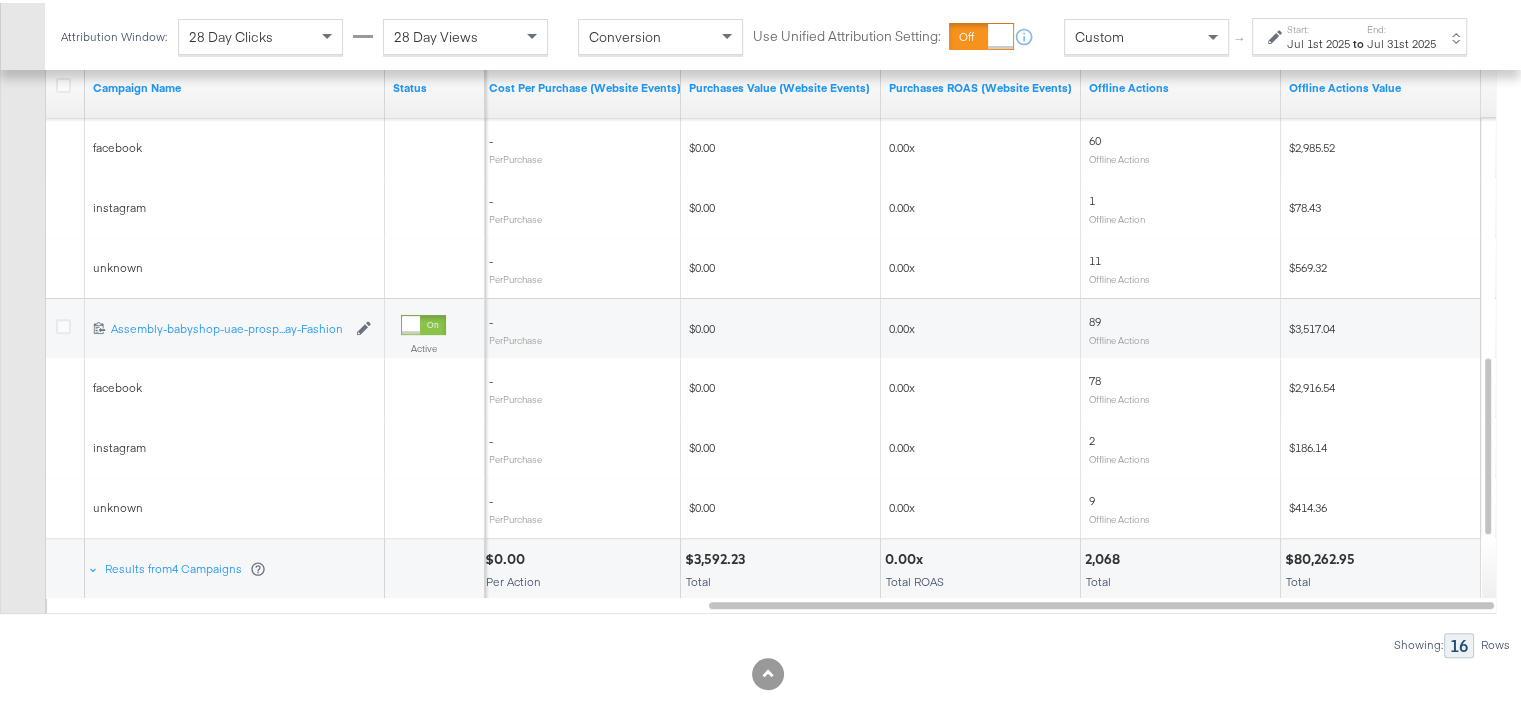 scroll, scrollTop: 871, scrollLeft: 0, axis: vertical 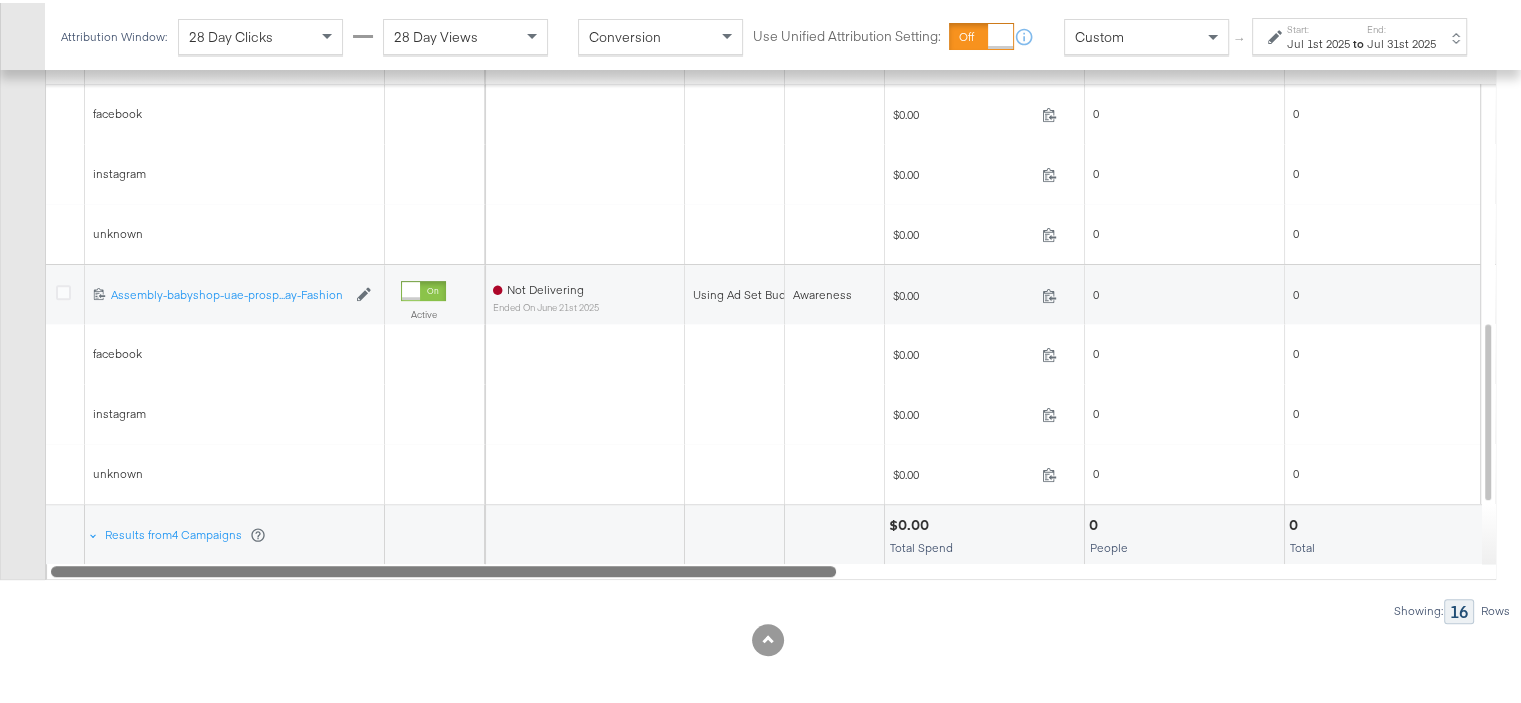 drag, startPoint x: 984, startPoint y: 564, endPoint x: 171, endPoint y: 559, distance: 813.0154 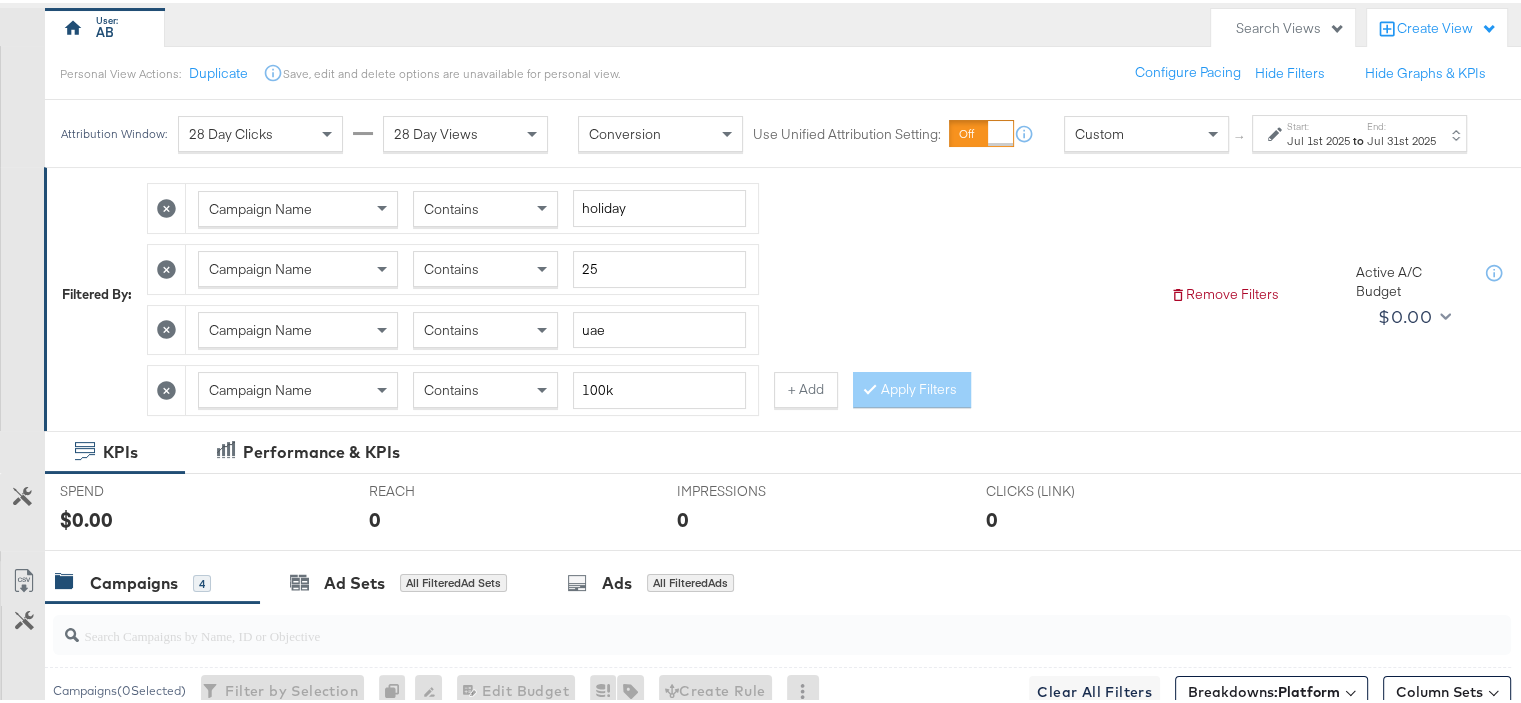 scroll, scrollTop: 71, scrollLeft: 0, axis: vertical 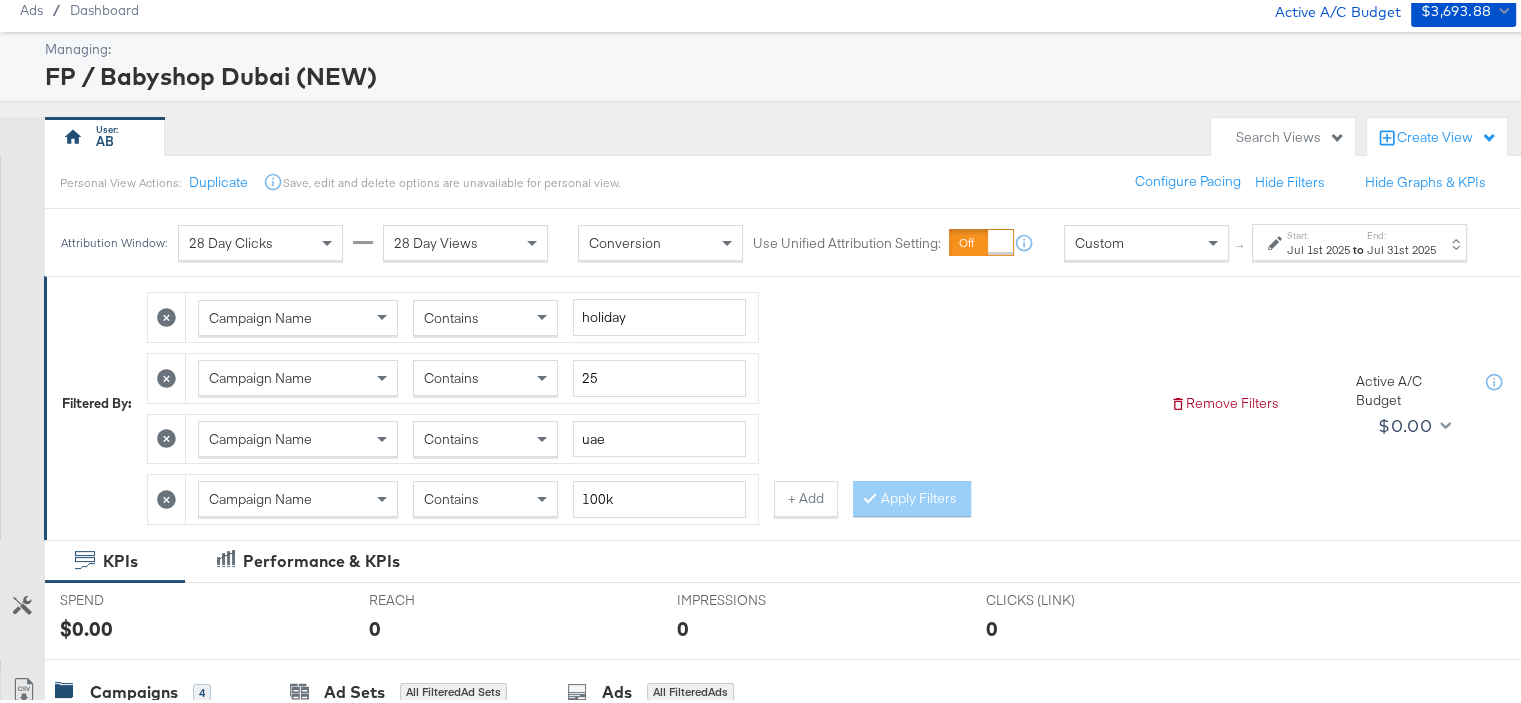 click on "28 Day Clicks" at bounding box center (260, 240) 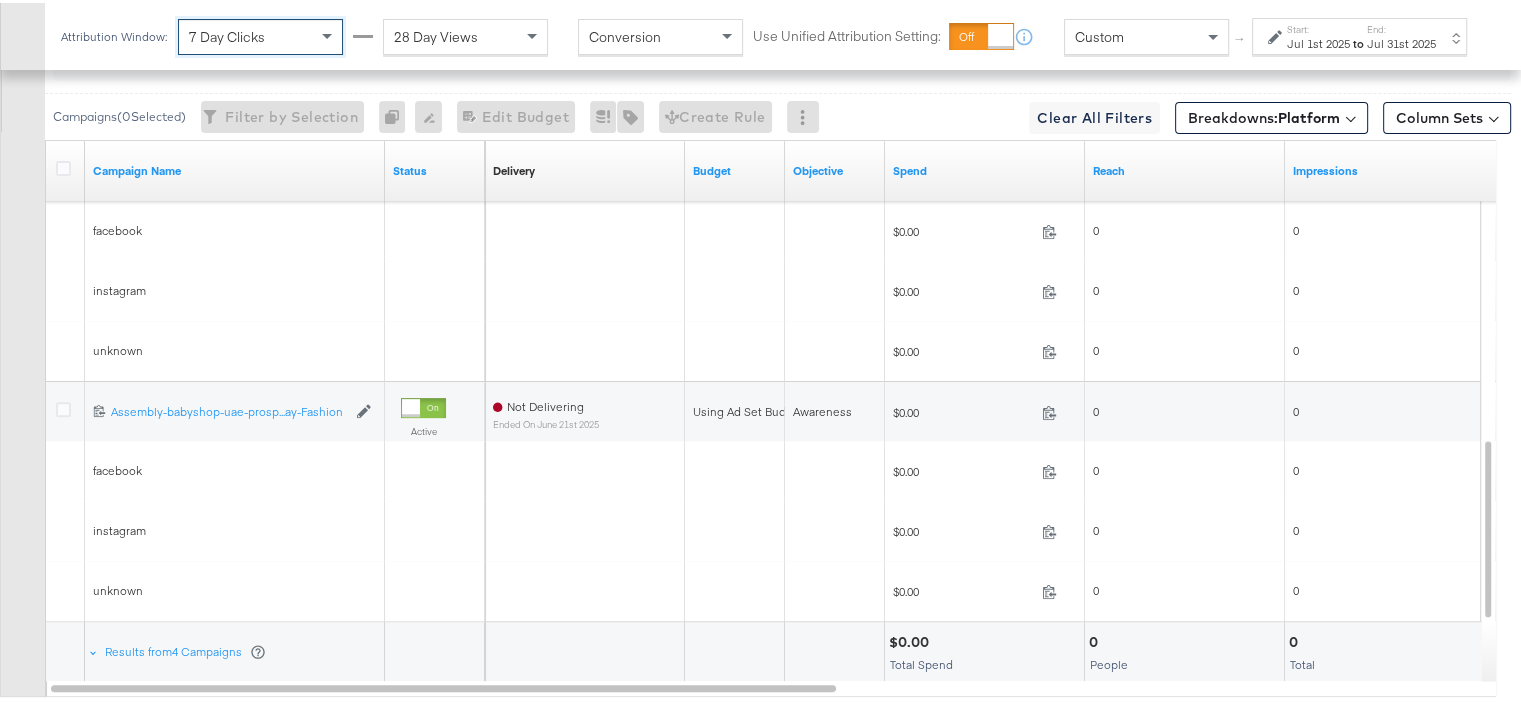 scroll, scrollTop: 871, scrollLeft: 0, axis: vertical 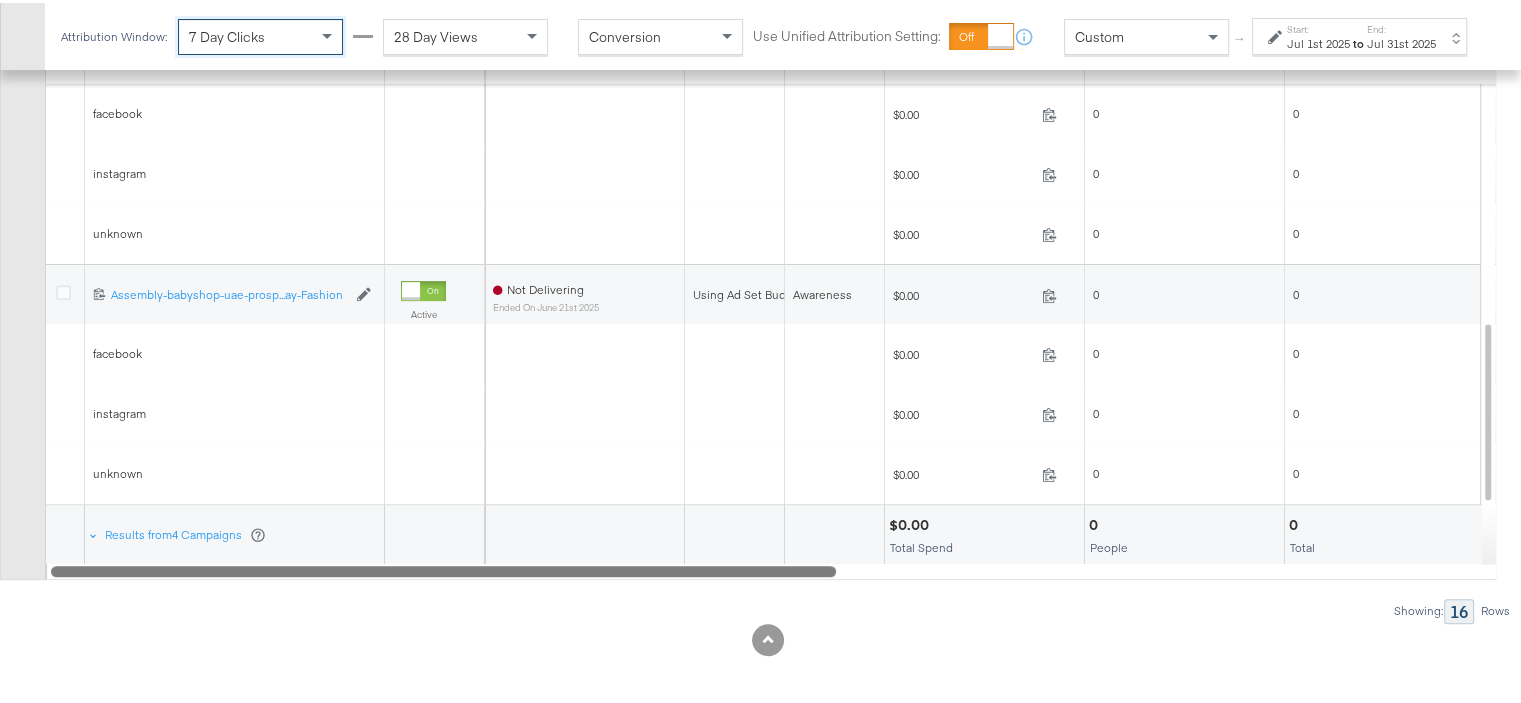 drag, startPoint x: 788, startPoint y: 568, endPoint x: 317, endPoint y: 542, distance: 471.71707 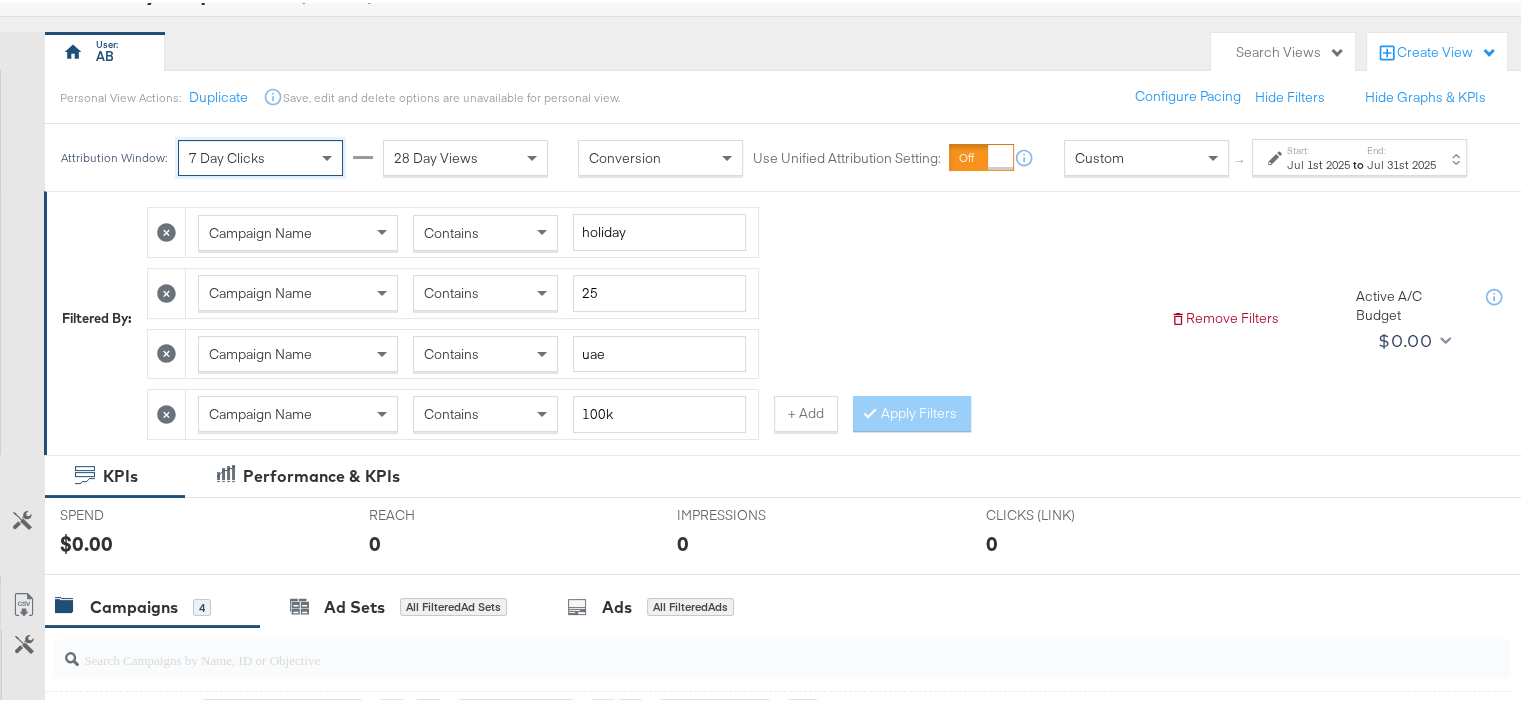 scroll, scrollTop: 71, scrollLeft: 0, axis: vertical 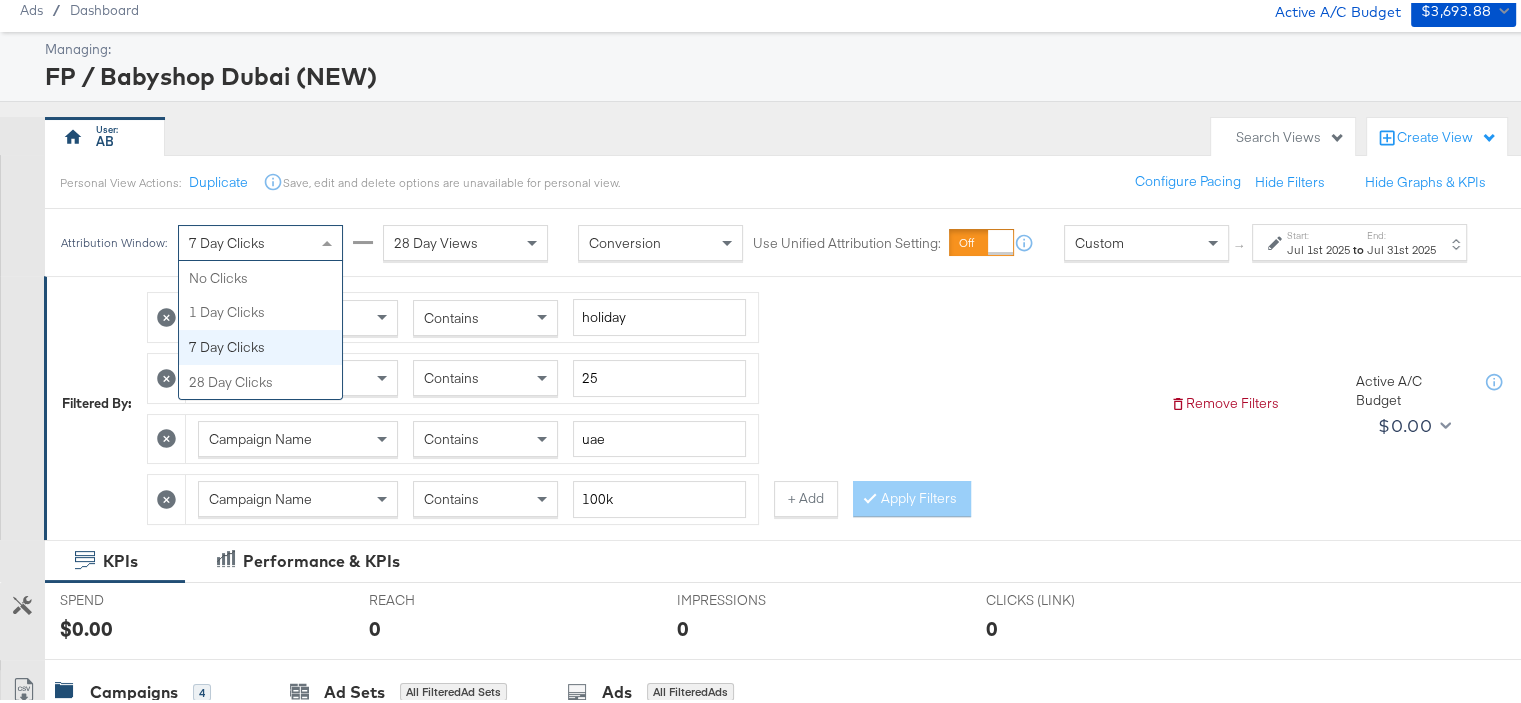 click on "7 Day Clicks" at bounding box center [260, 240] 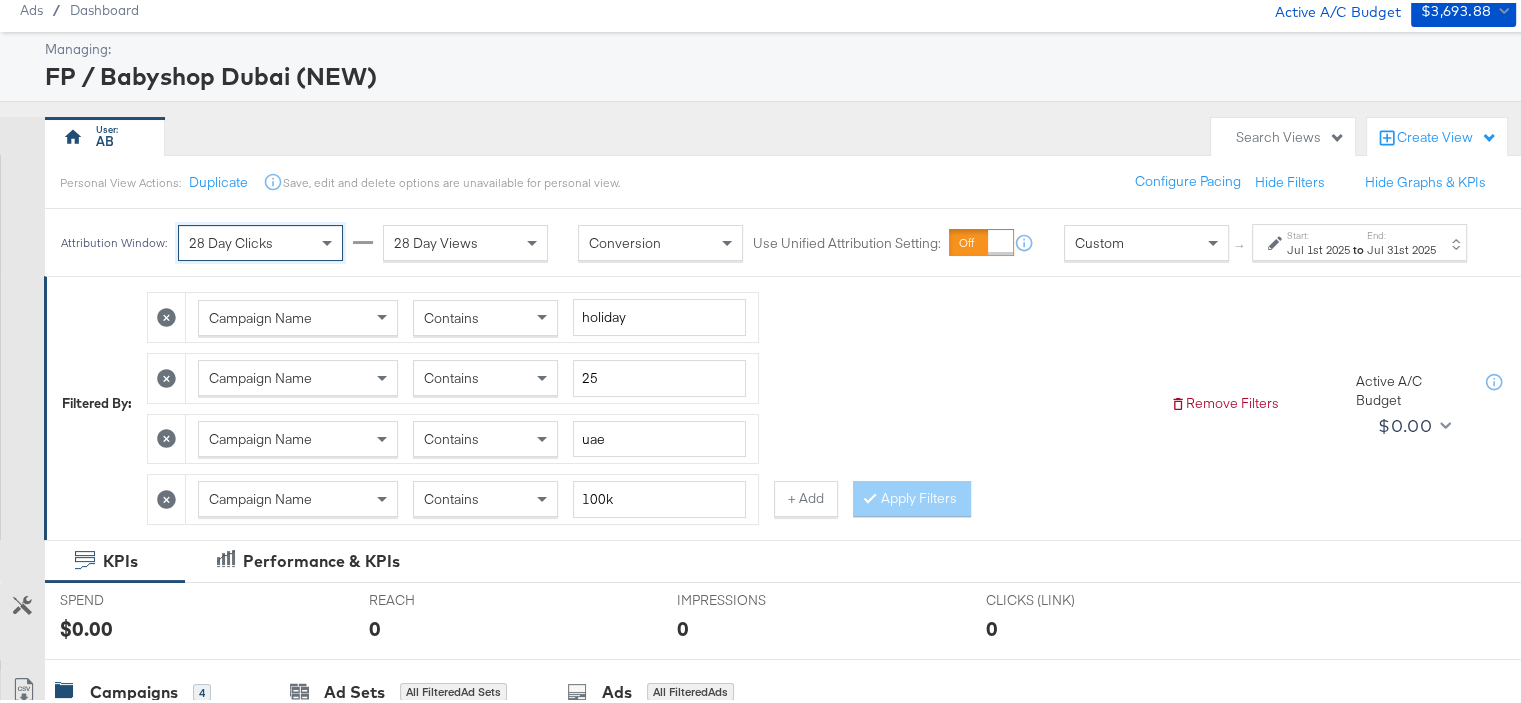 click on "Campaign Name Contains holiday Campaign Name Contains 25 Campaign Name Contains uae Campaign Name Contains 100k + Add   Apply Filters" at bounding box center [650, 400] 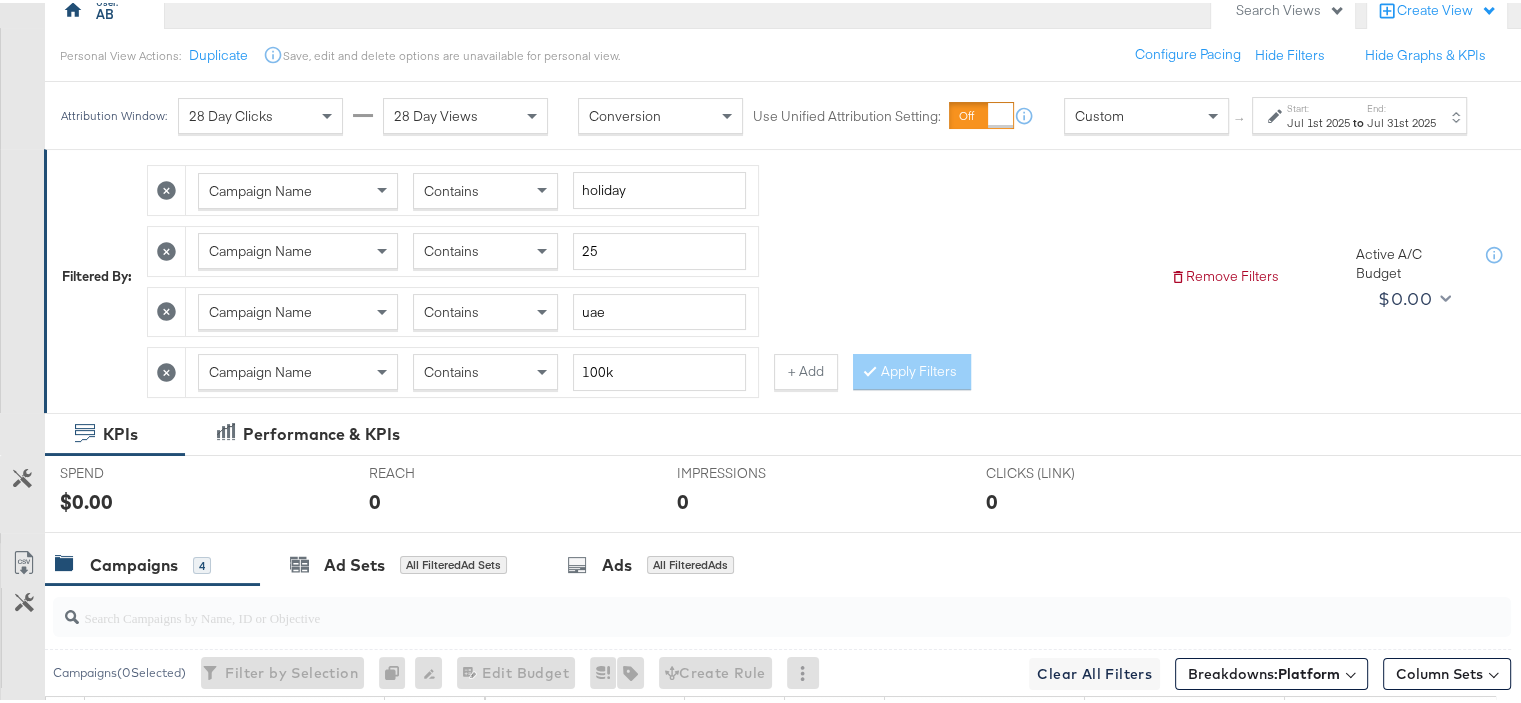 scroll, scrollTop: 100, scrollLeft: 0, axis: vertical 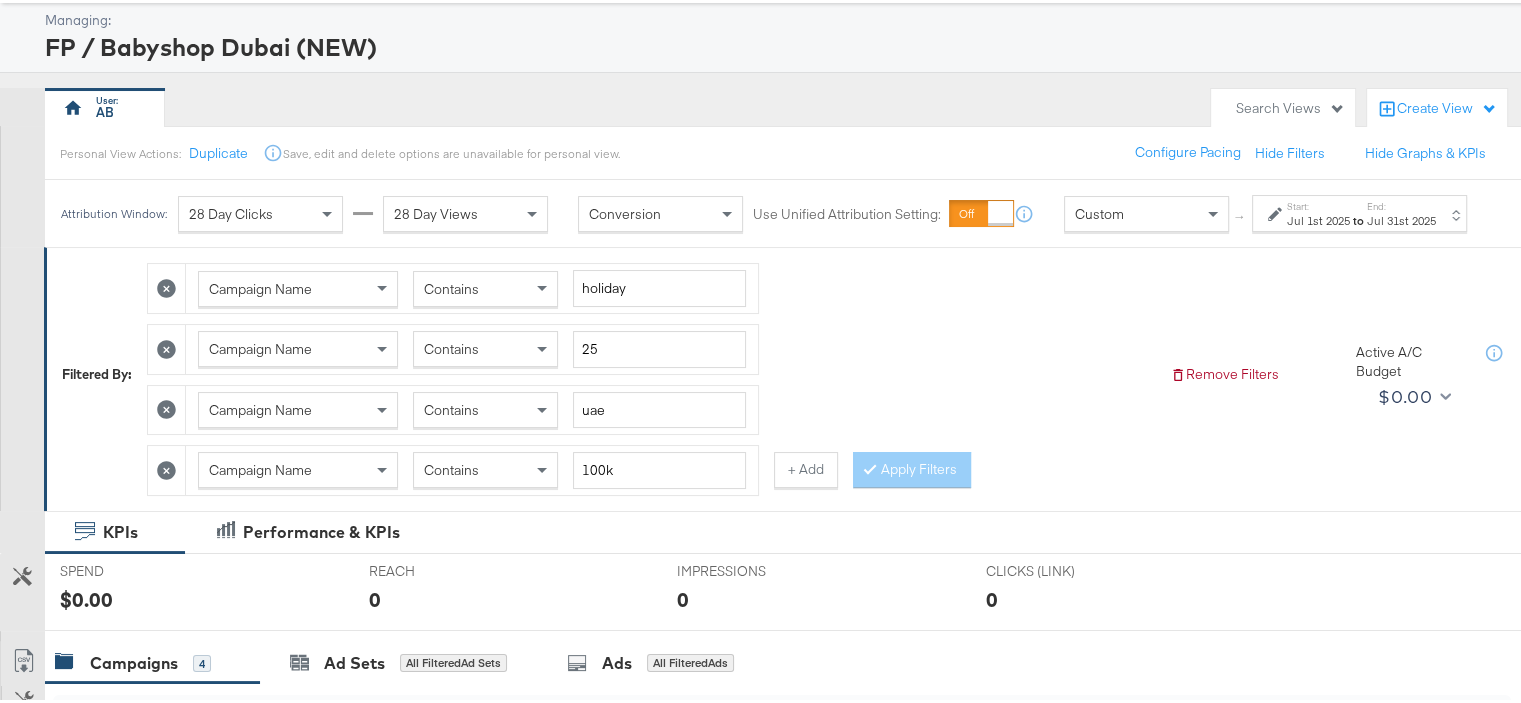 click on "Remove Filters Active A/C Budget $0.00" at bounding box center [1345, 371] 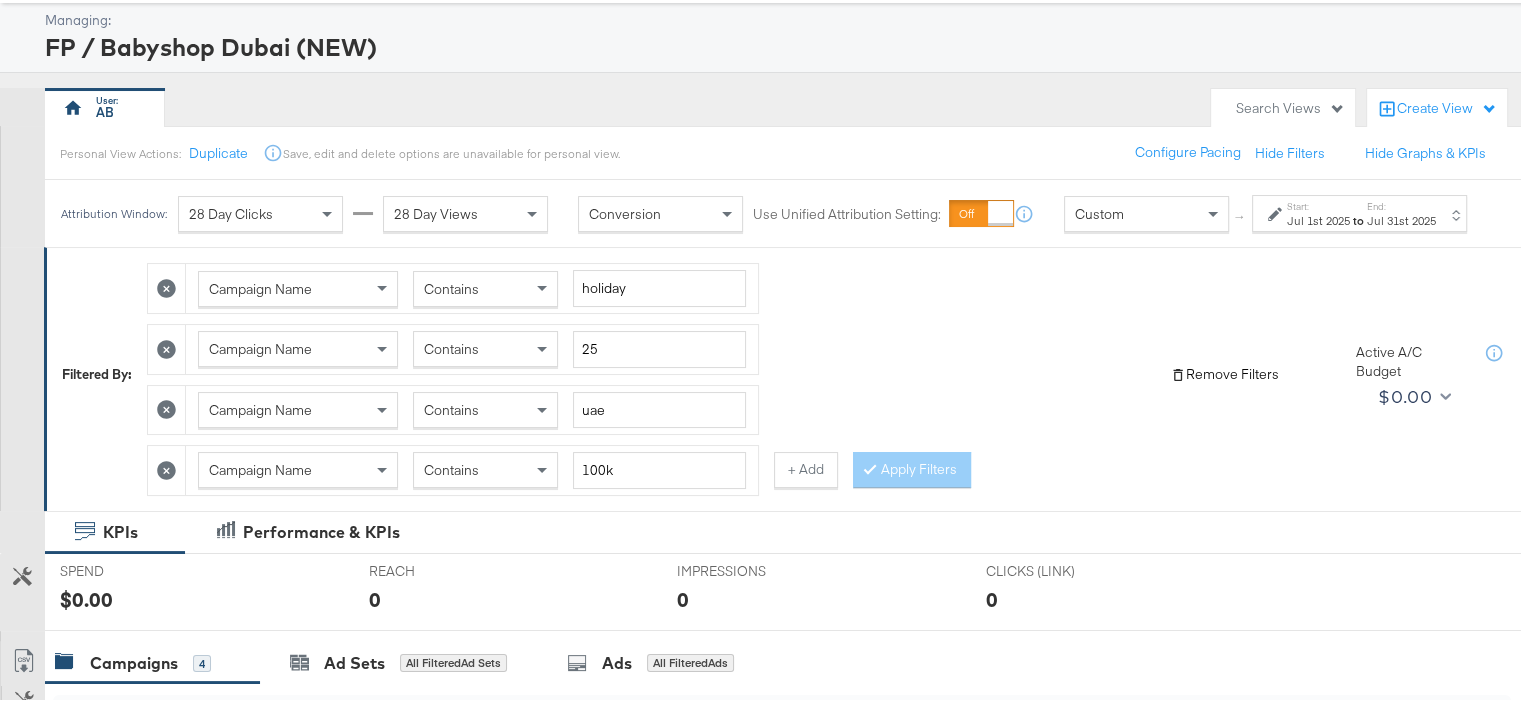 click on "Remove Filters" at bounding box center [1224, 371] 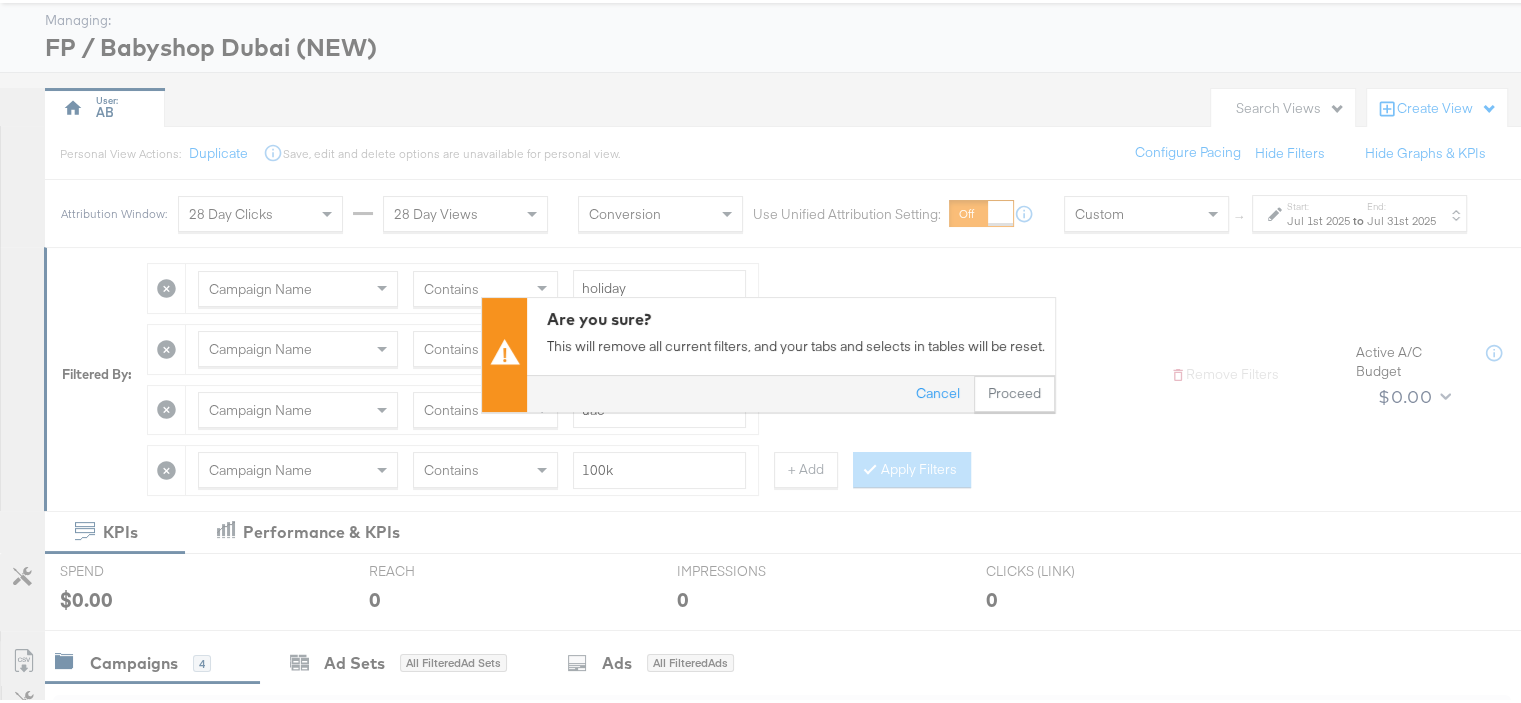 click on "Proceed" at bounding box center [1014, 391] 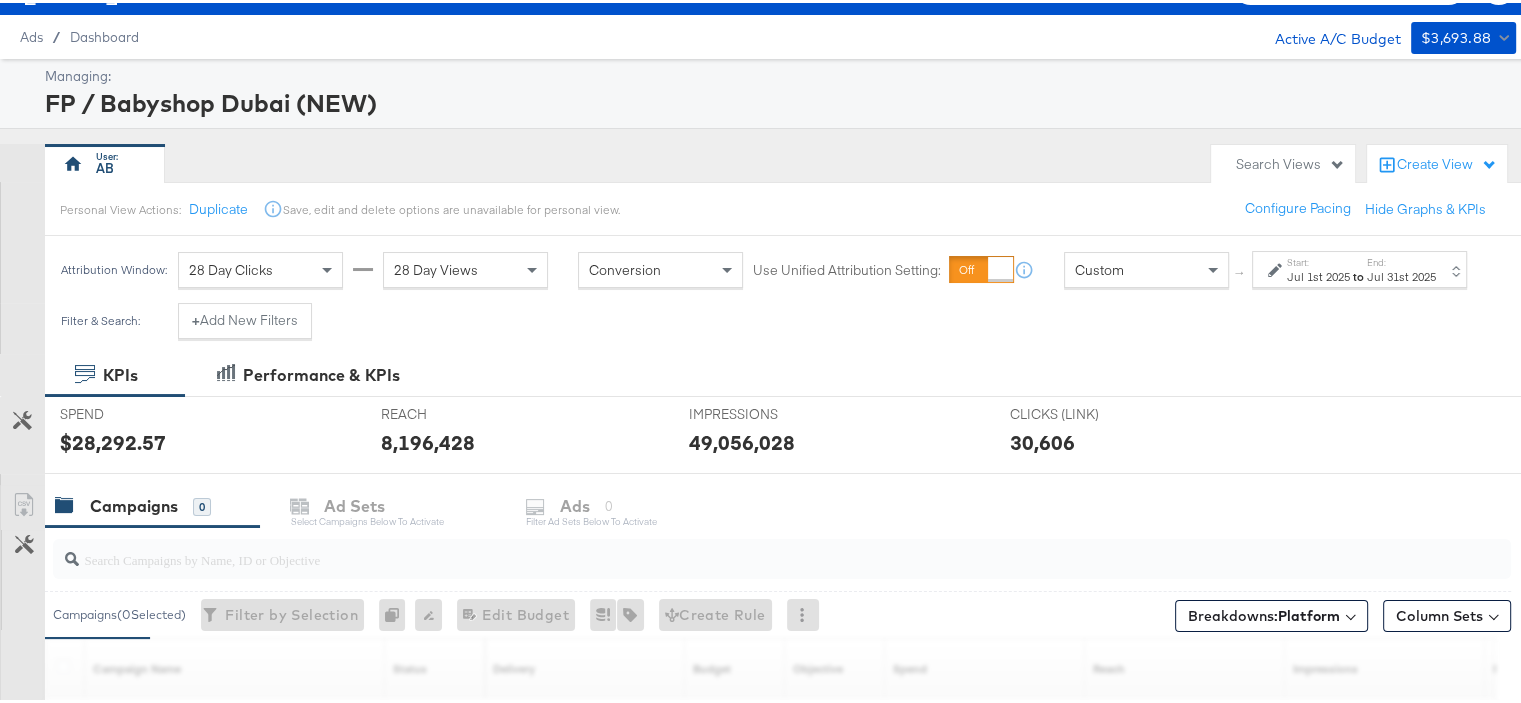 scroll, scrollTop: 200, scrollLeft: 0, axis: vertical 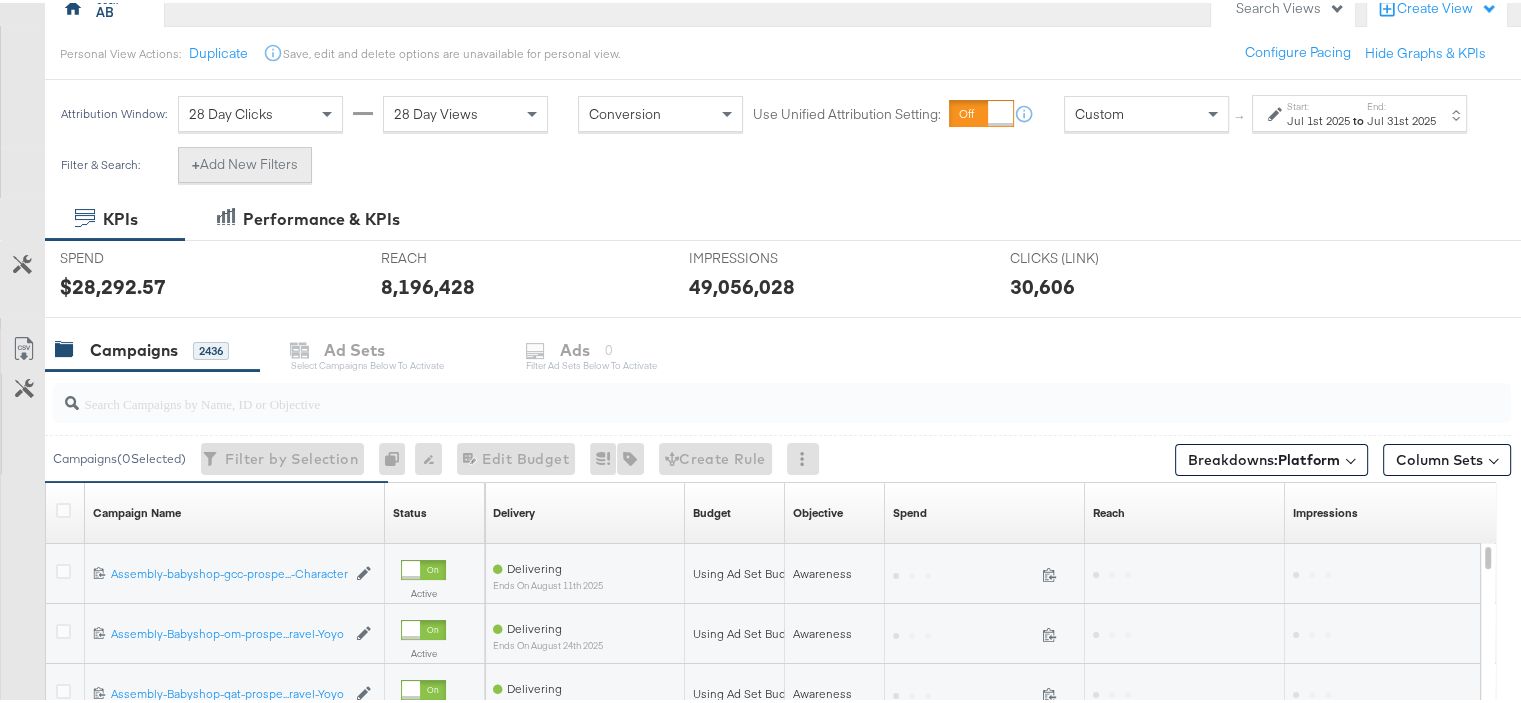click on "+  Add New Filters" at bounding box center [245, 162] 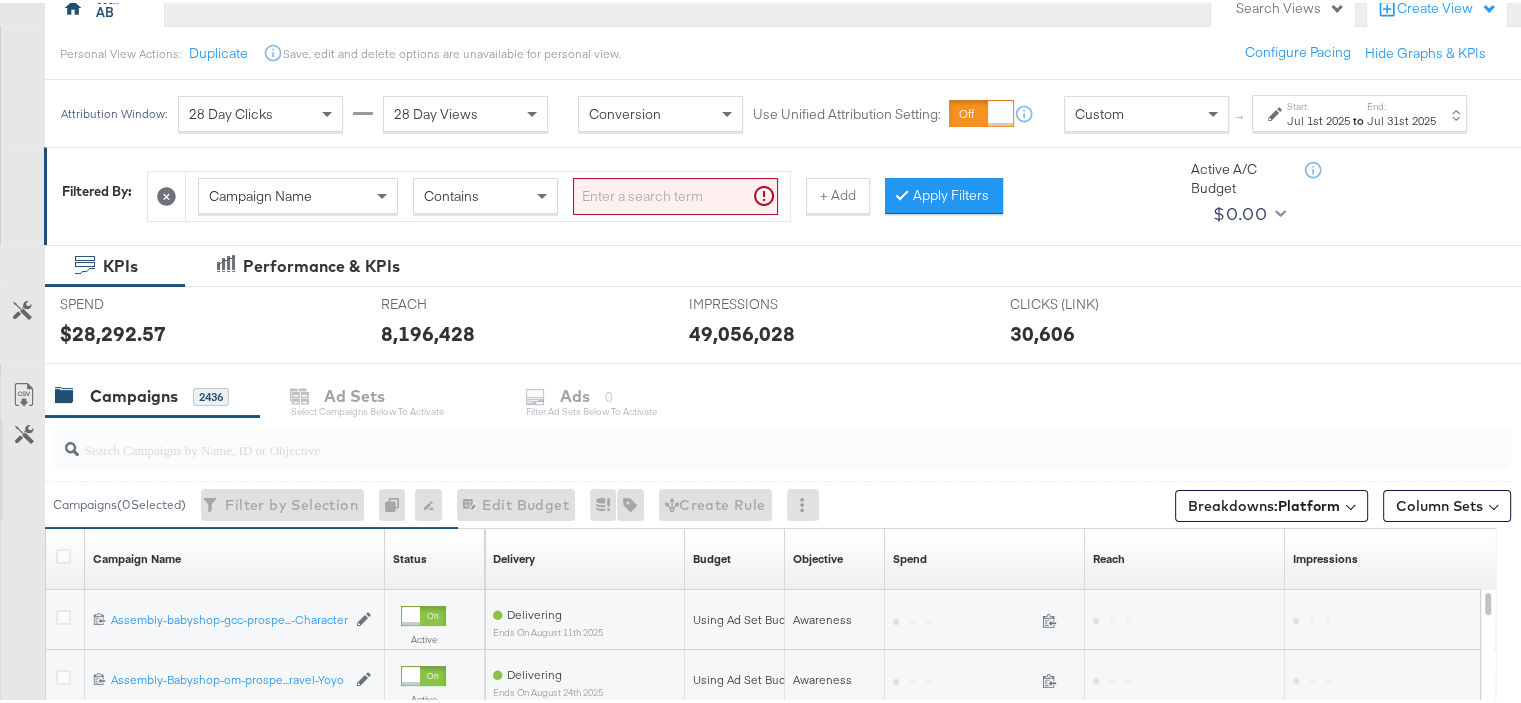 click on "Campaign Name" at bounding box center [298, 193] 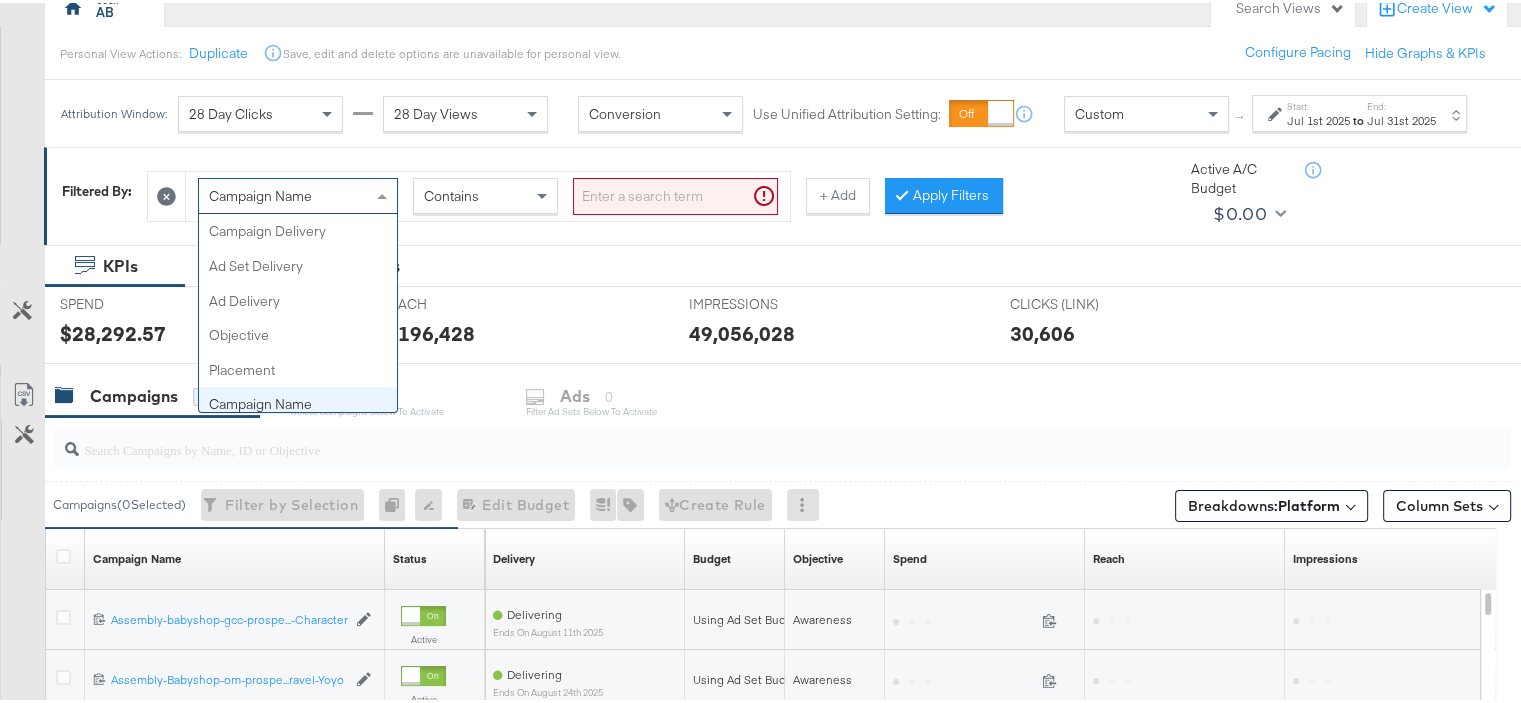 scroll, scrollTop: 172, scrollLeft: 0, axis: vertical 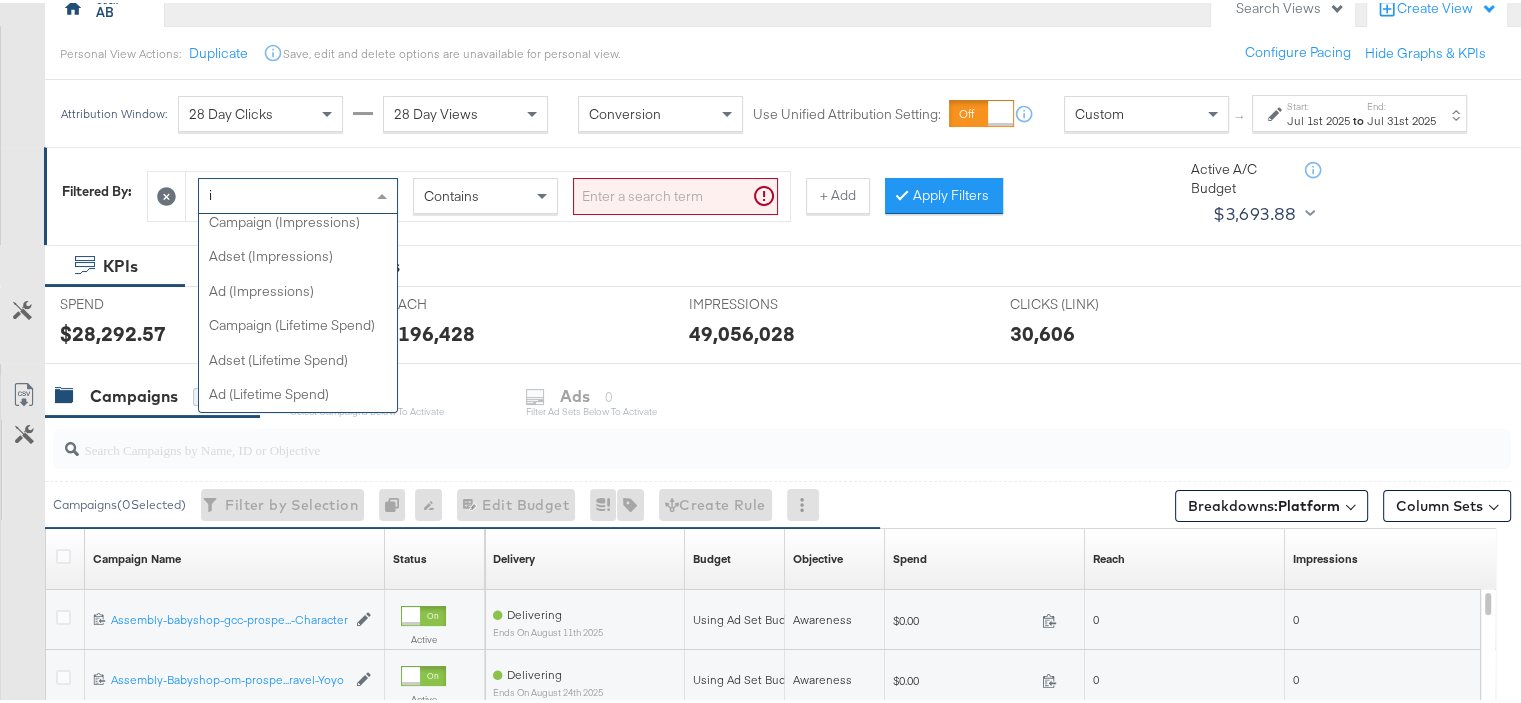 type on "im" 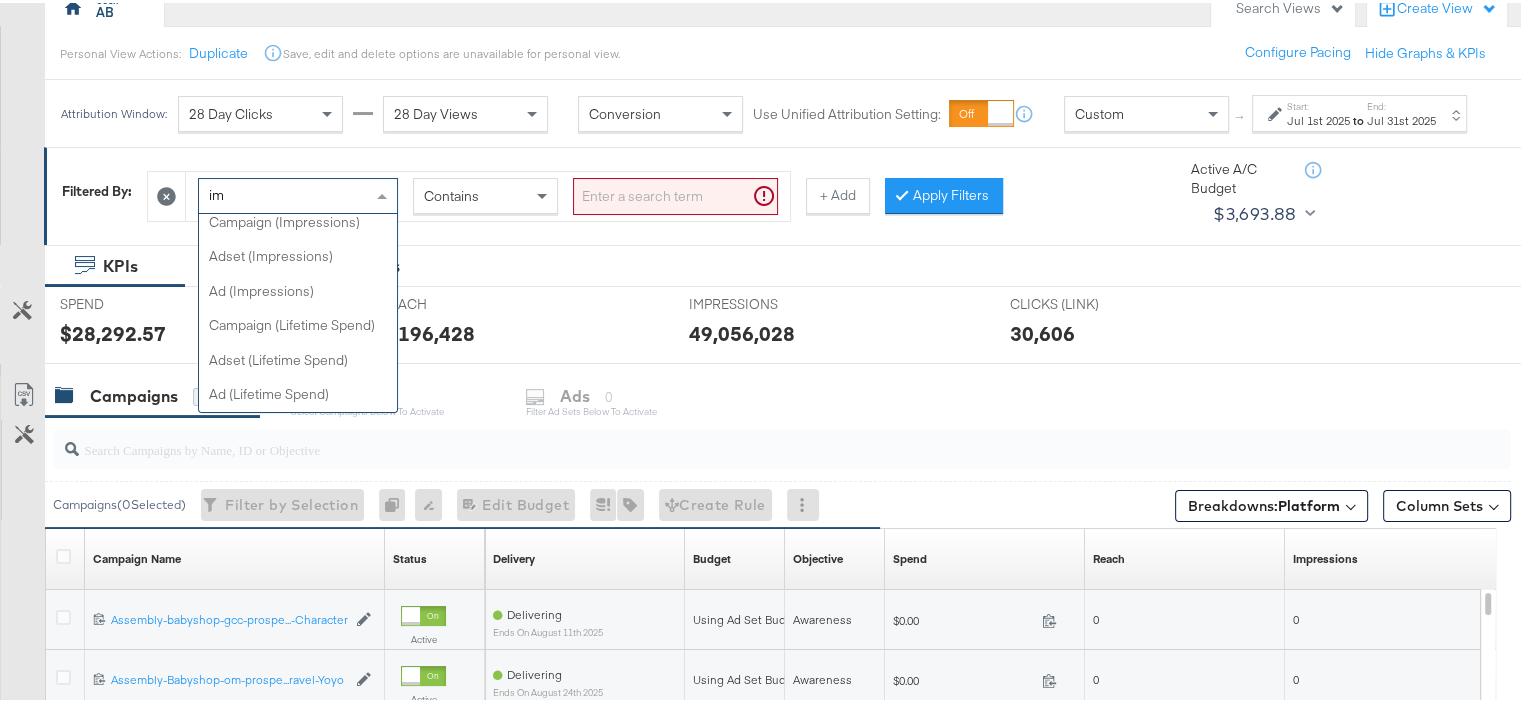 scroll, scrollTop: 96, scrollLeft: 0, axis: vertical 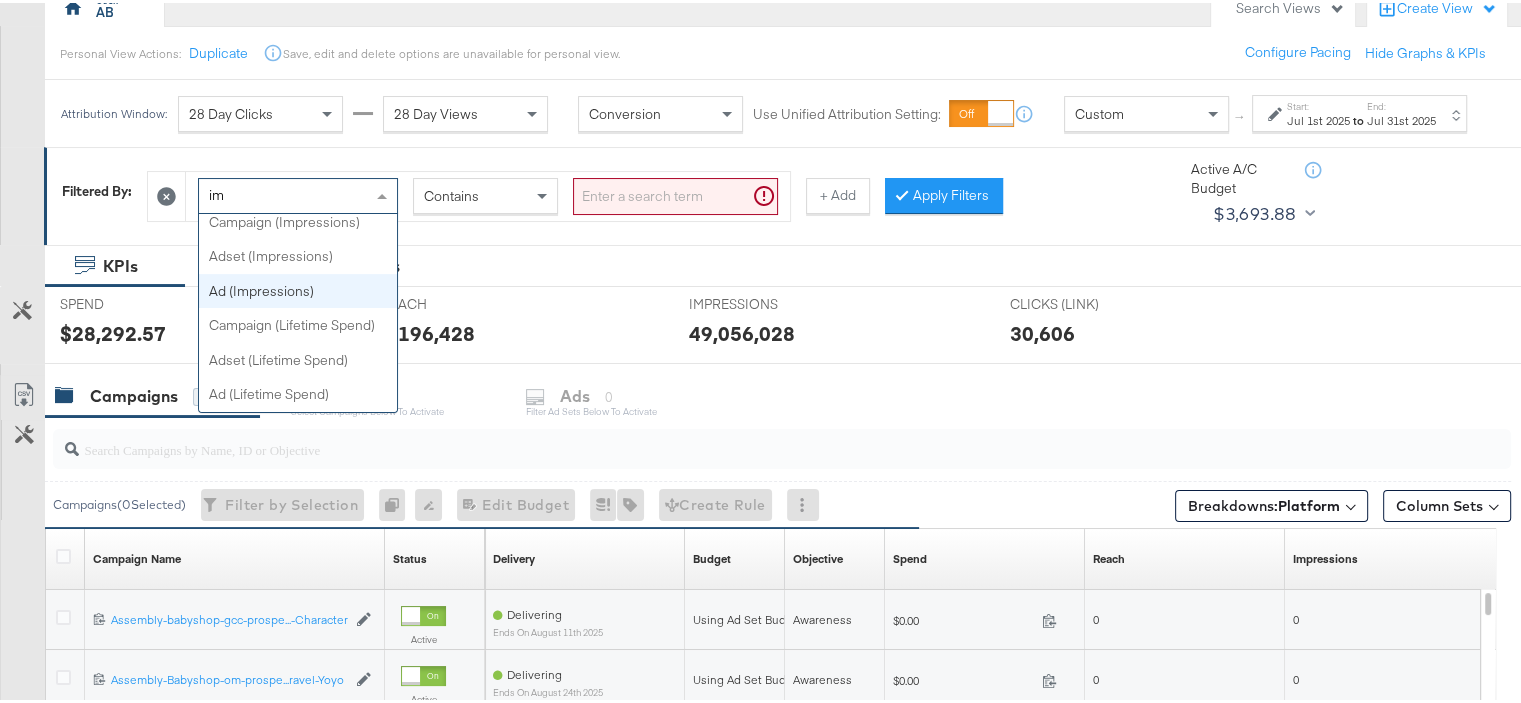type 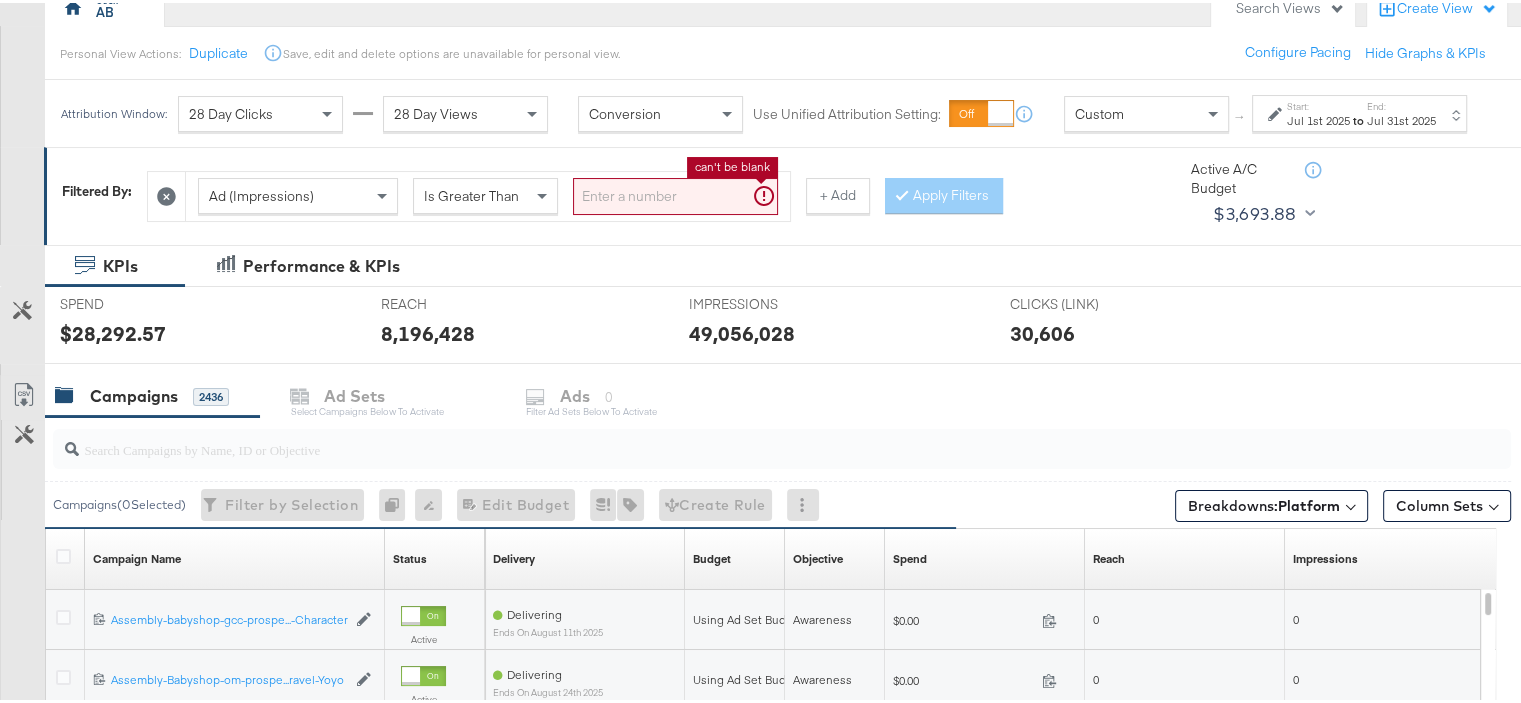 click at bounding box center (675, 193) 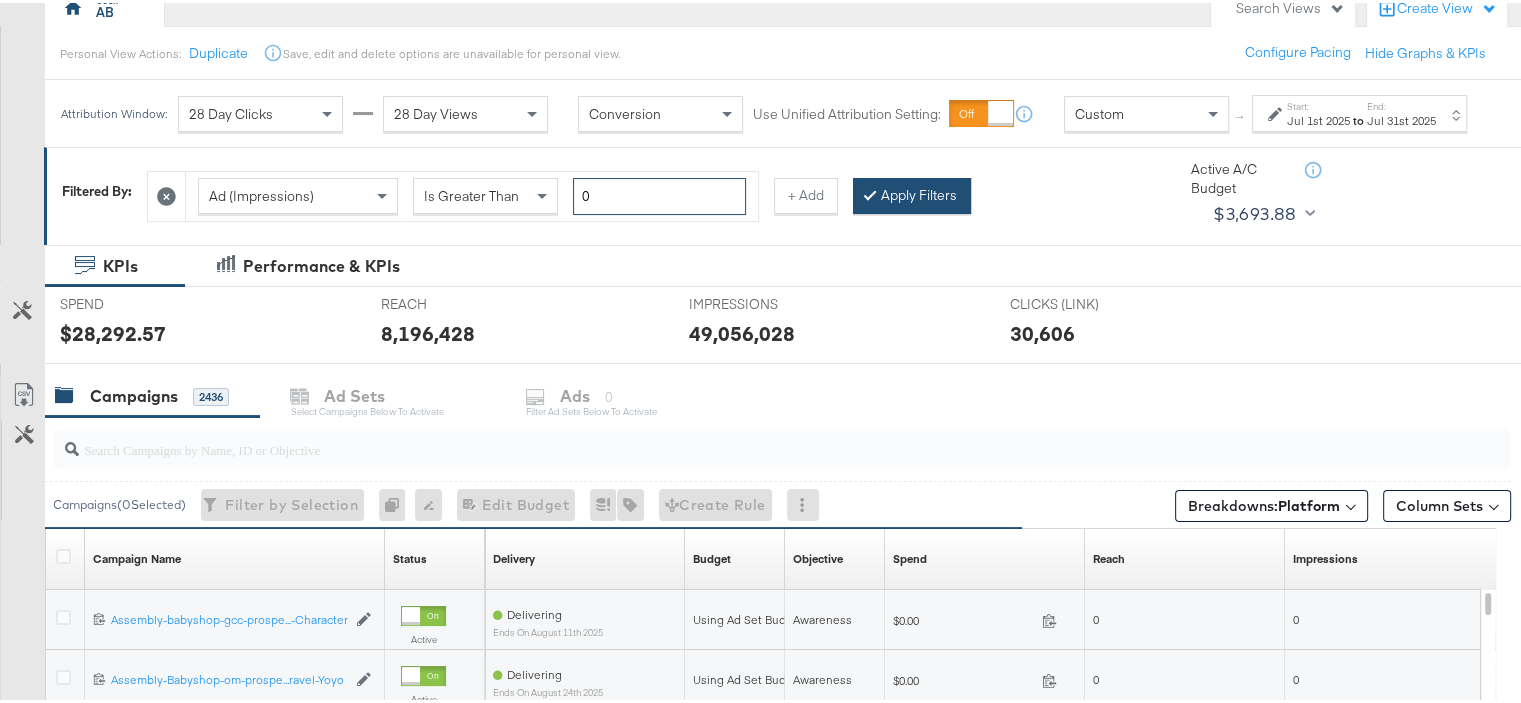 type on "0" 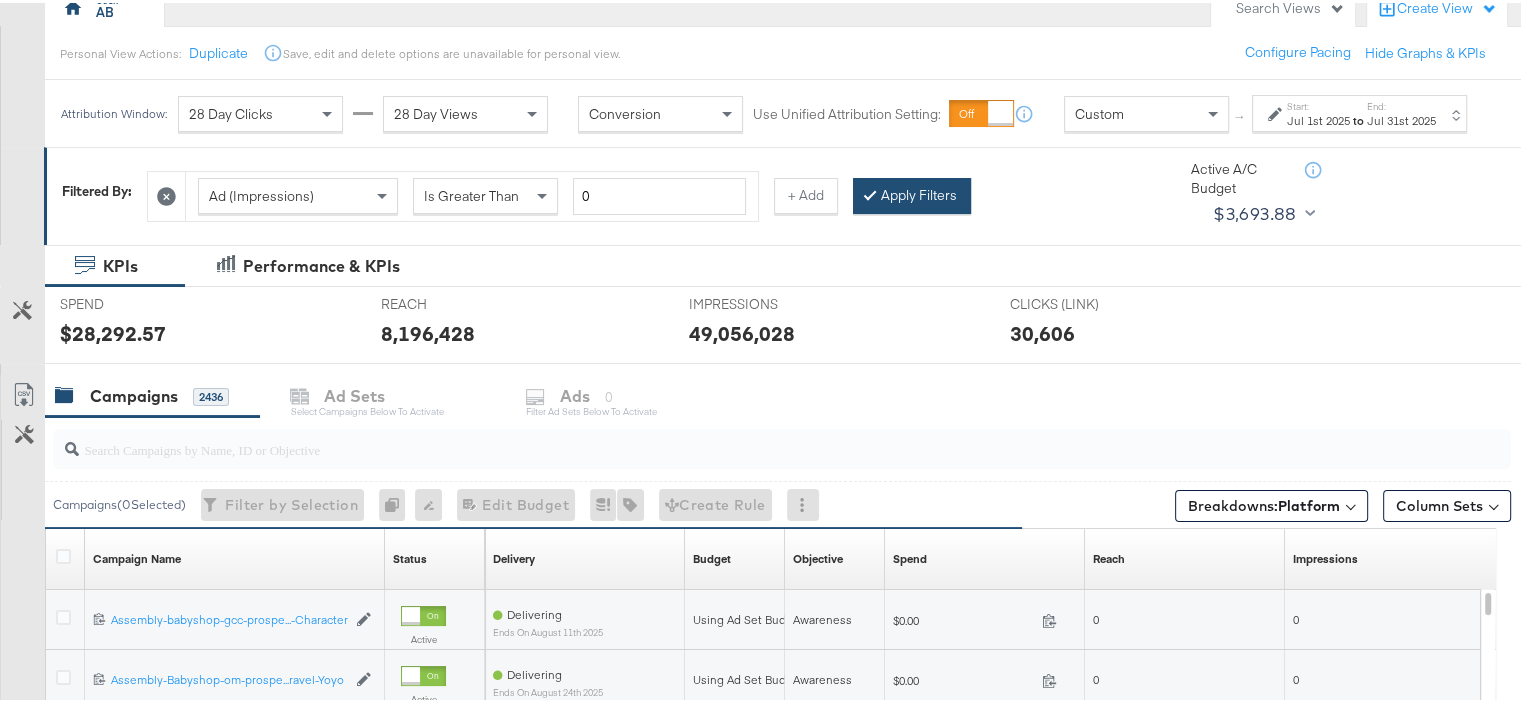 click on "Apply Filters" at bounding box center (912, 193) 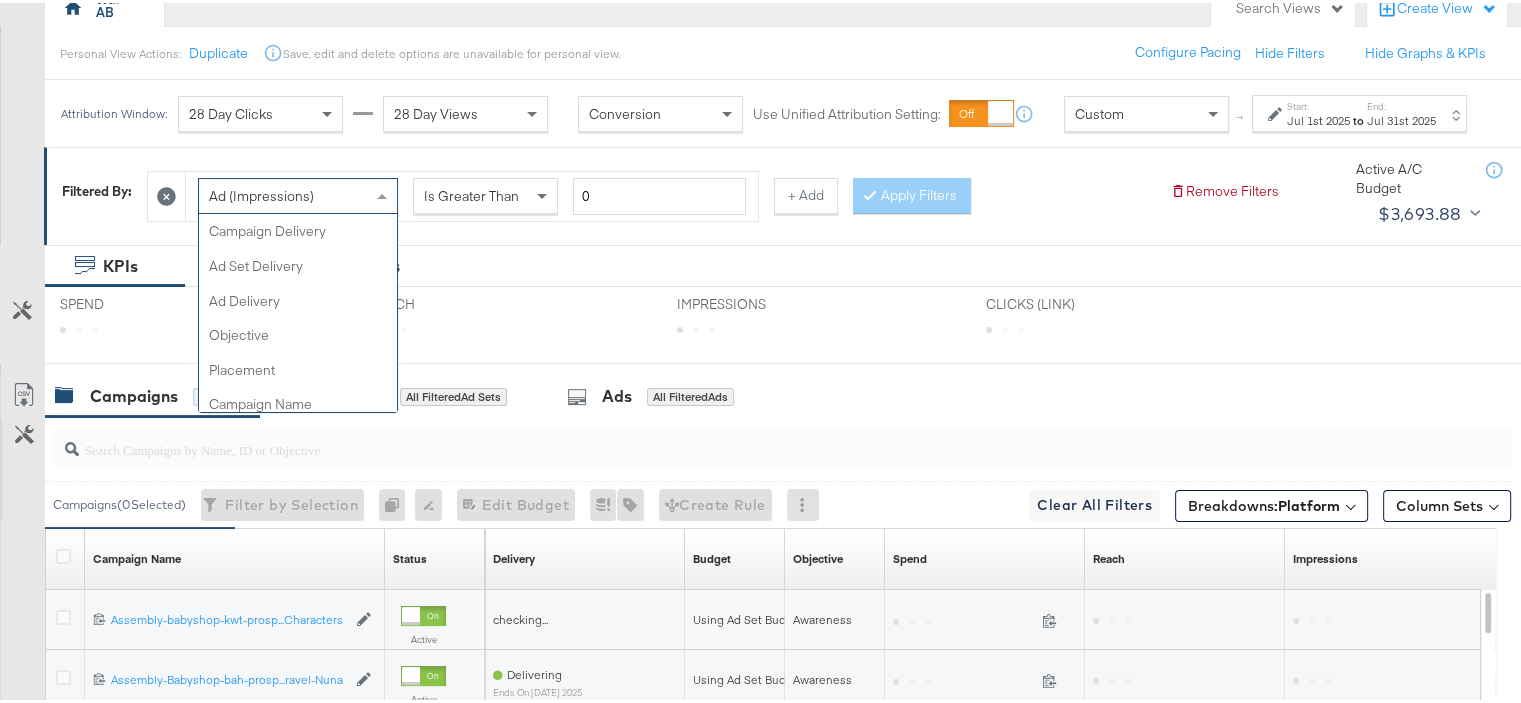 click on "Ad (Impressions)" at bounding box center [261, 193] 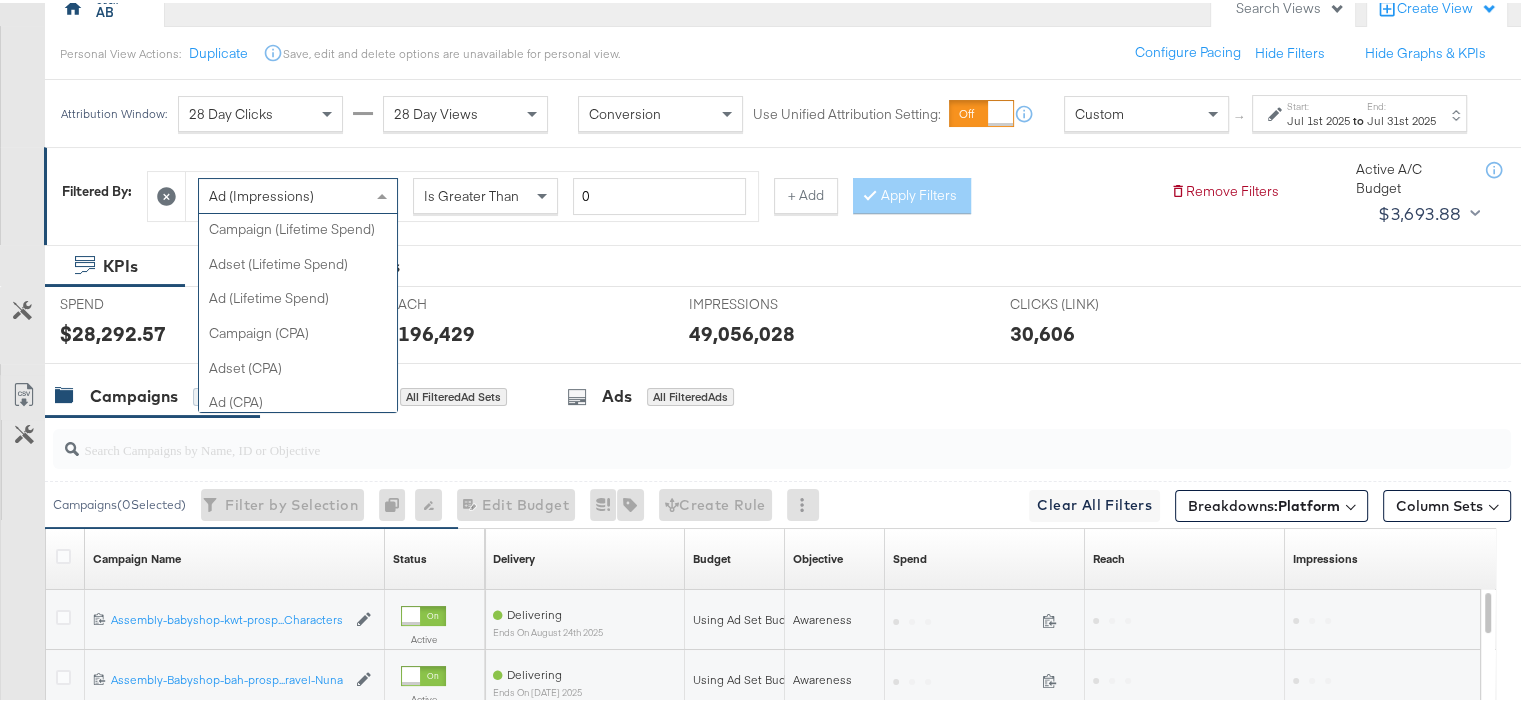 click on "Ad (Impressions)" at bounding box center (261, 193) 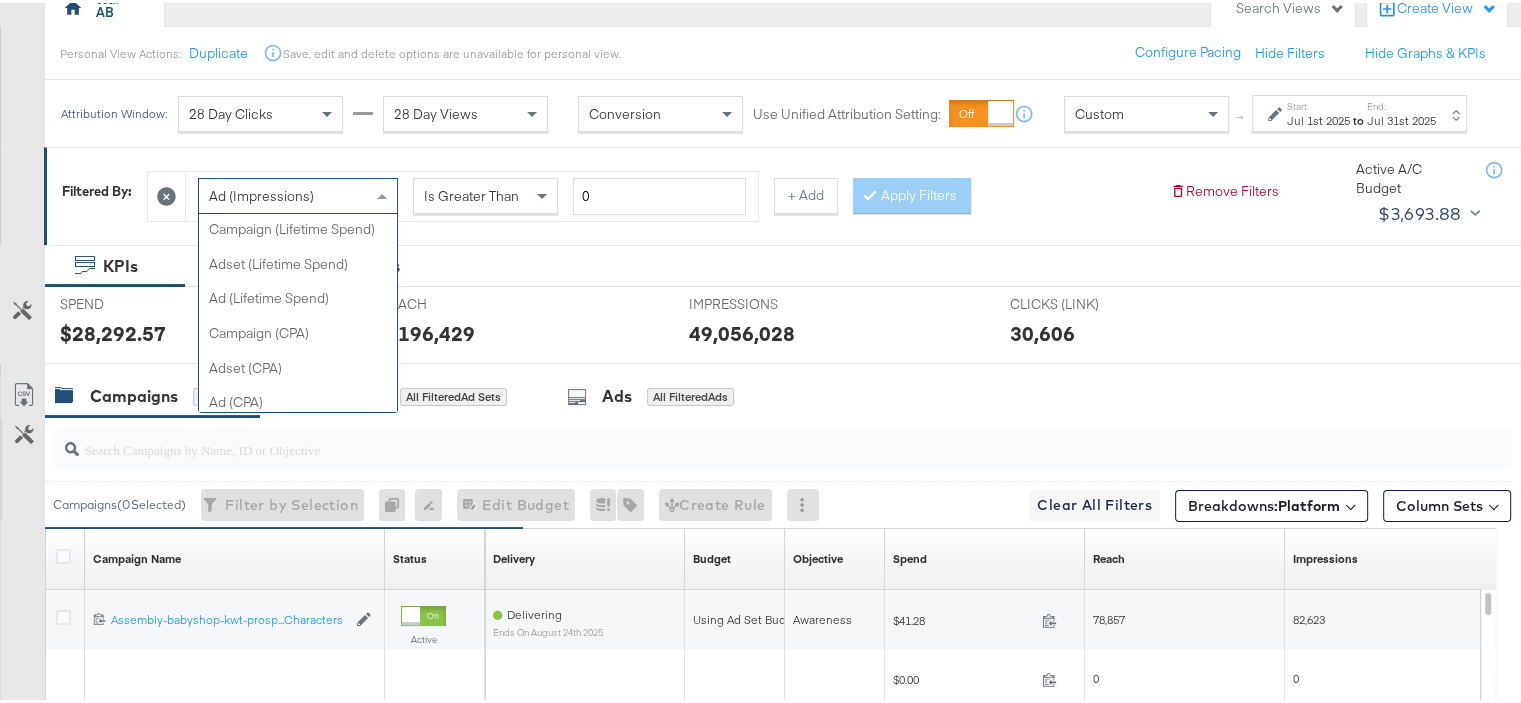 click on "Ad (Impressions)" at bounding box center (298, 193) 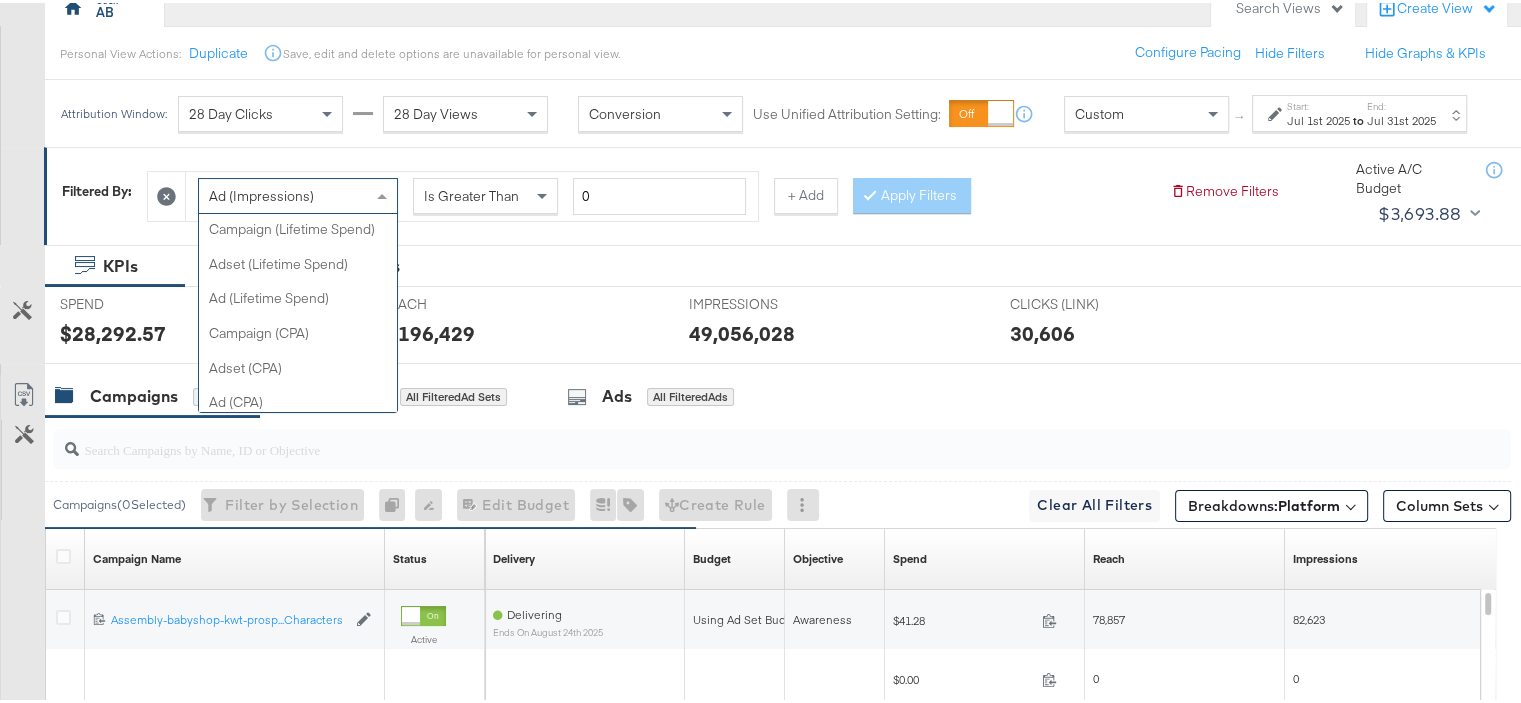 click 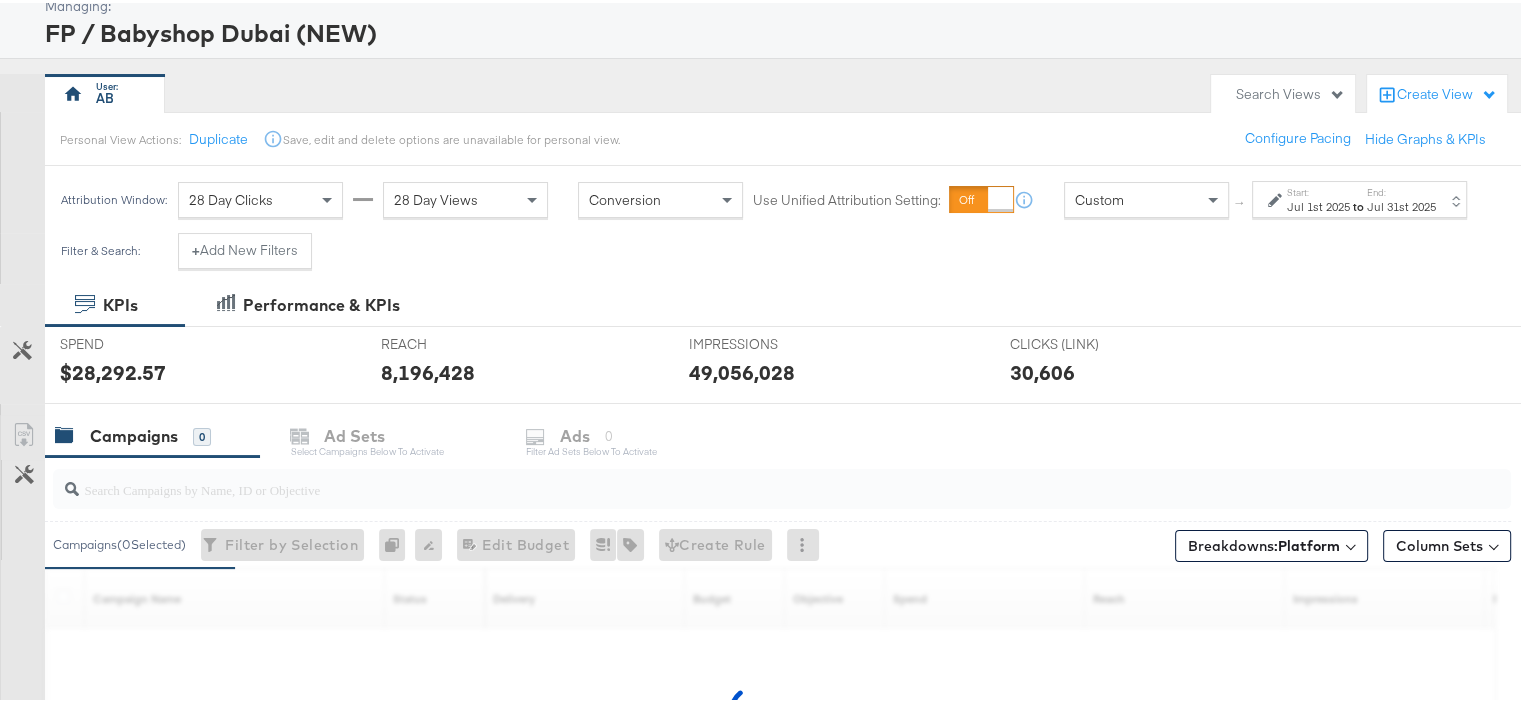 scroll, scrollTop: 300, scrollLeft: 0, axis: vertical 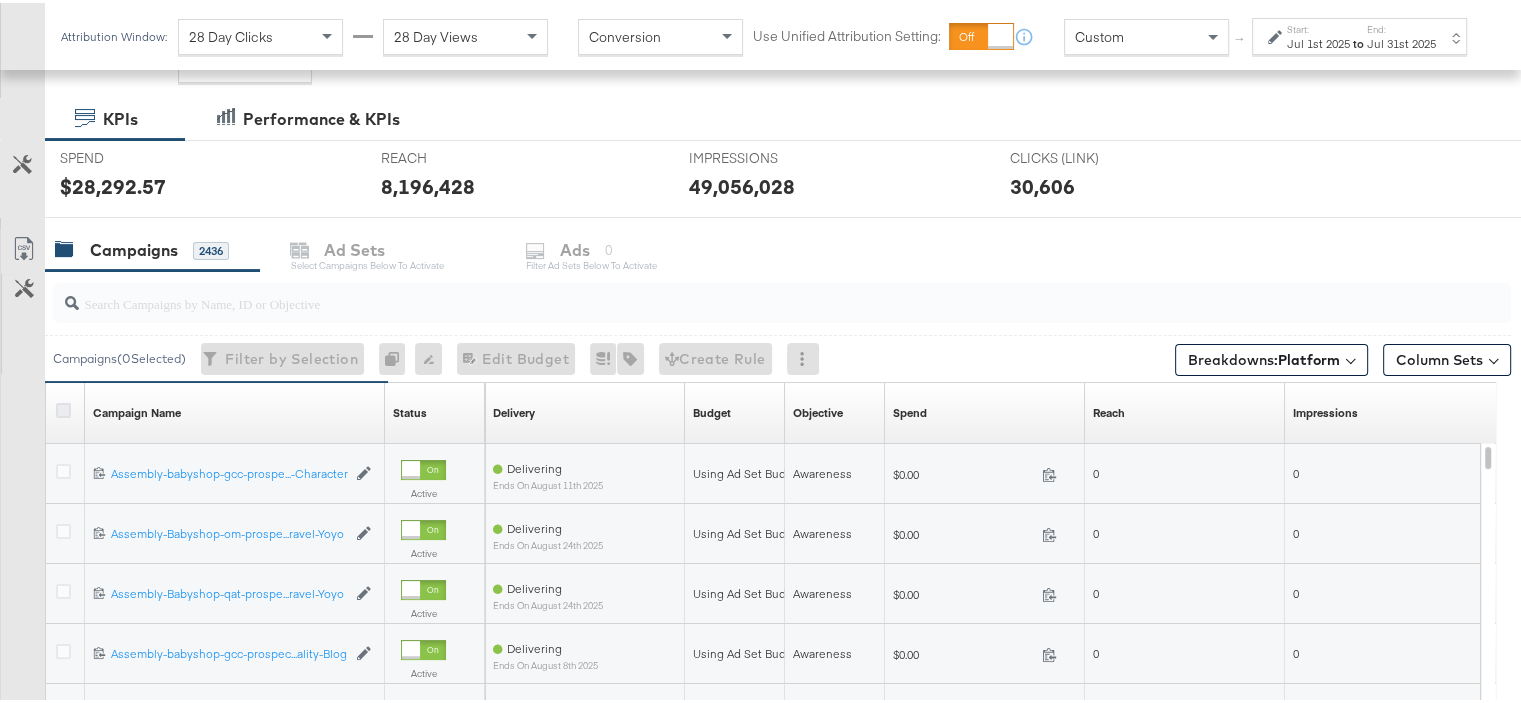 click at bounding box center (63, 407) 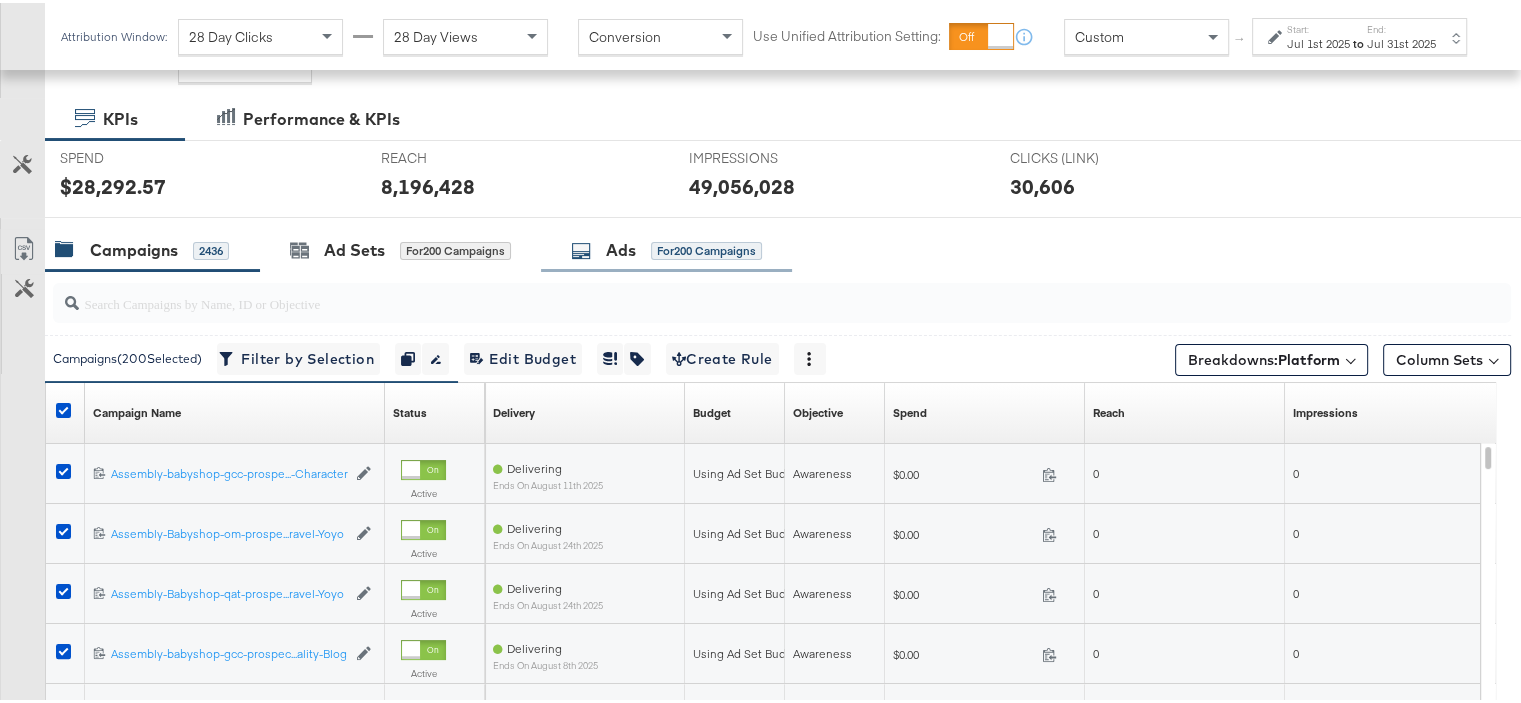 click on "for  200   Campaigns" at bounding box center (706, 248) 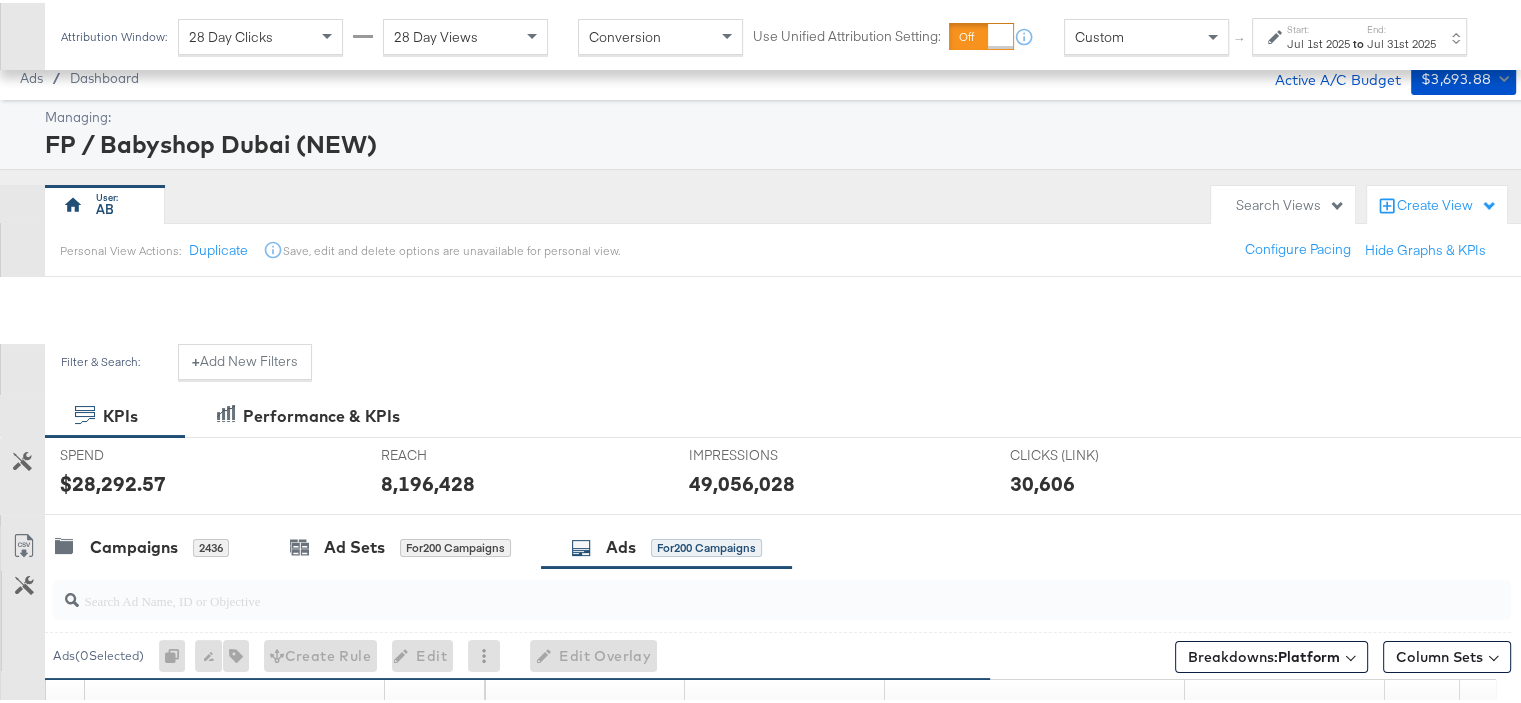 scroll, scrollTop: 0, scrollLeft: 0, axis: both 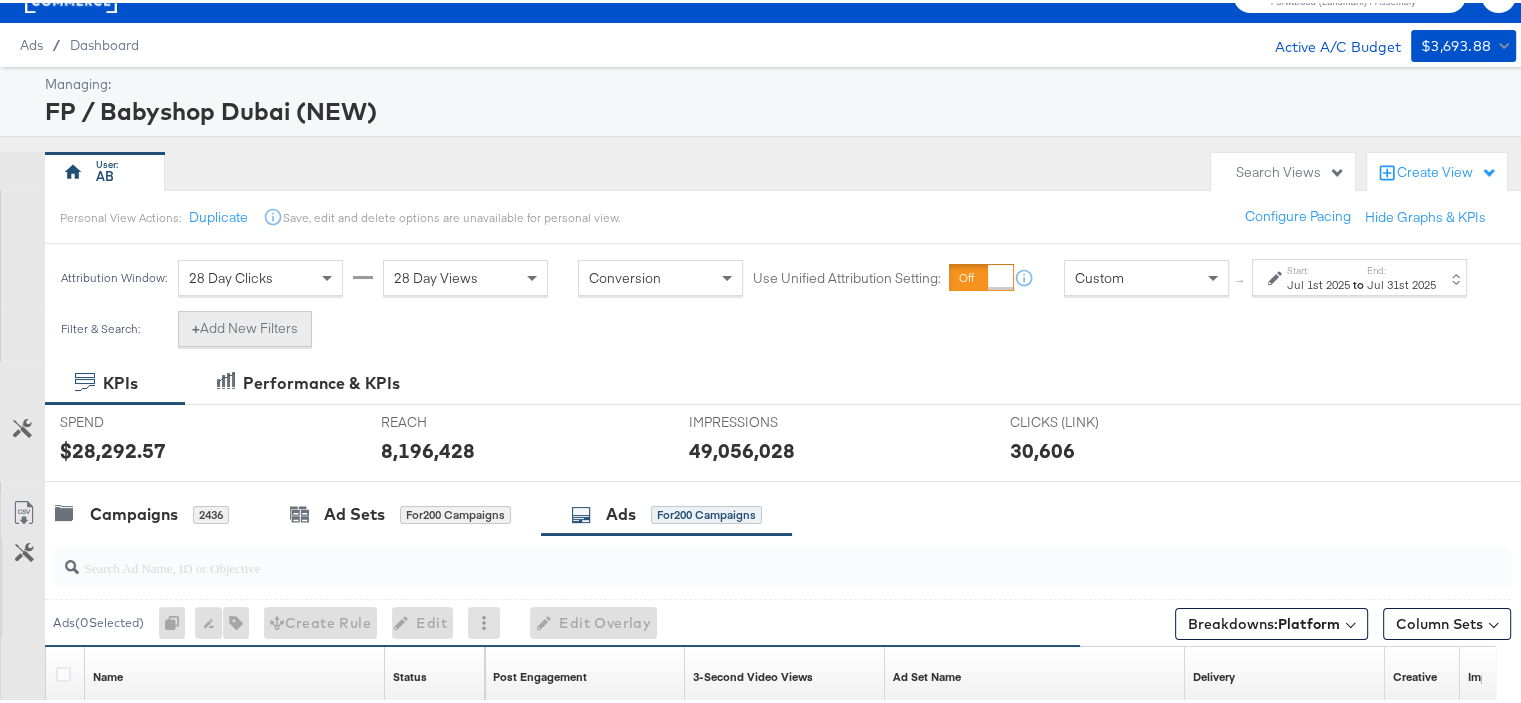 click on "+  Add New Filters" at bounding box center [245, 326] 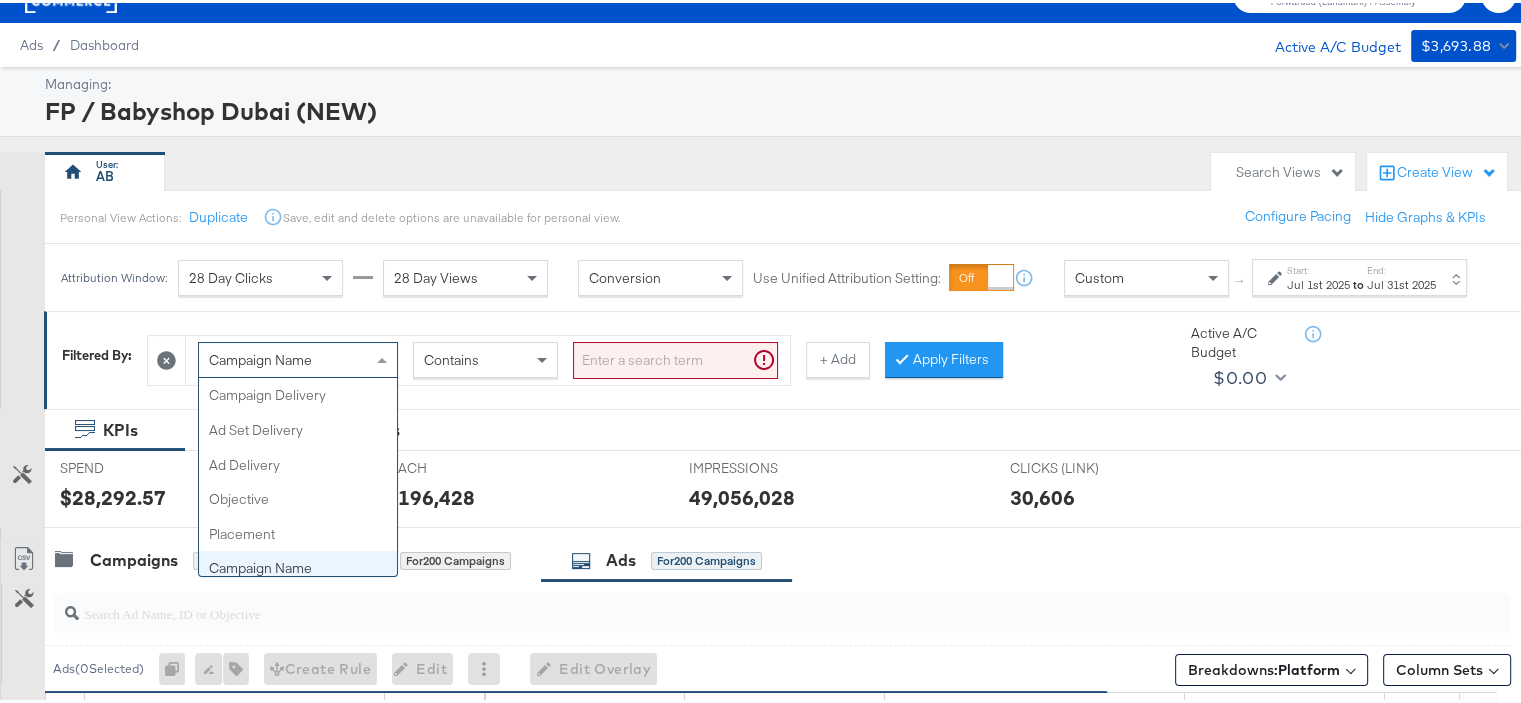 click on "Campaign Name" at bounding box center [260, 357] 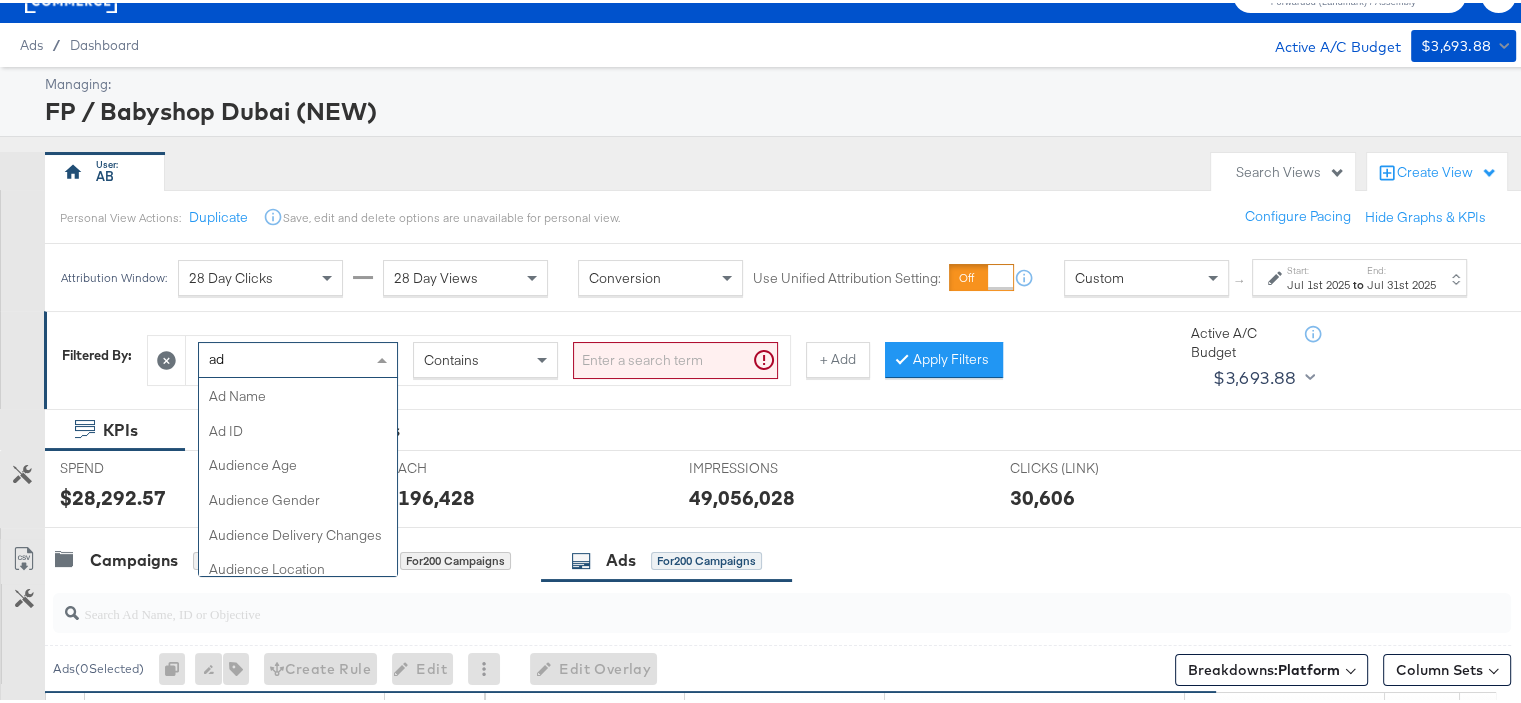 type on "a" 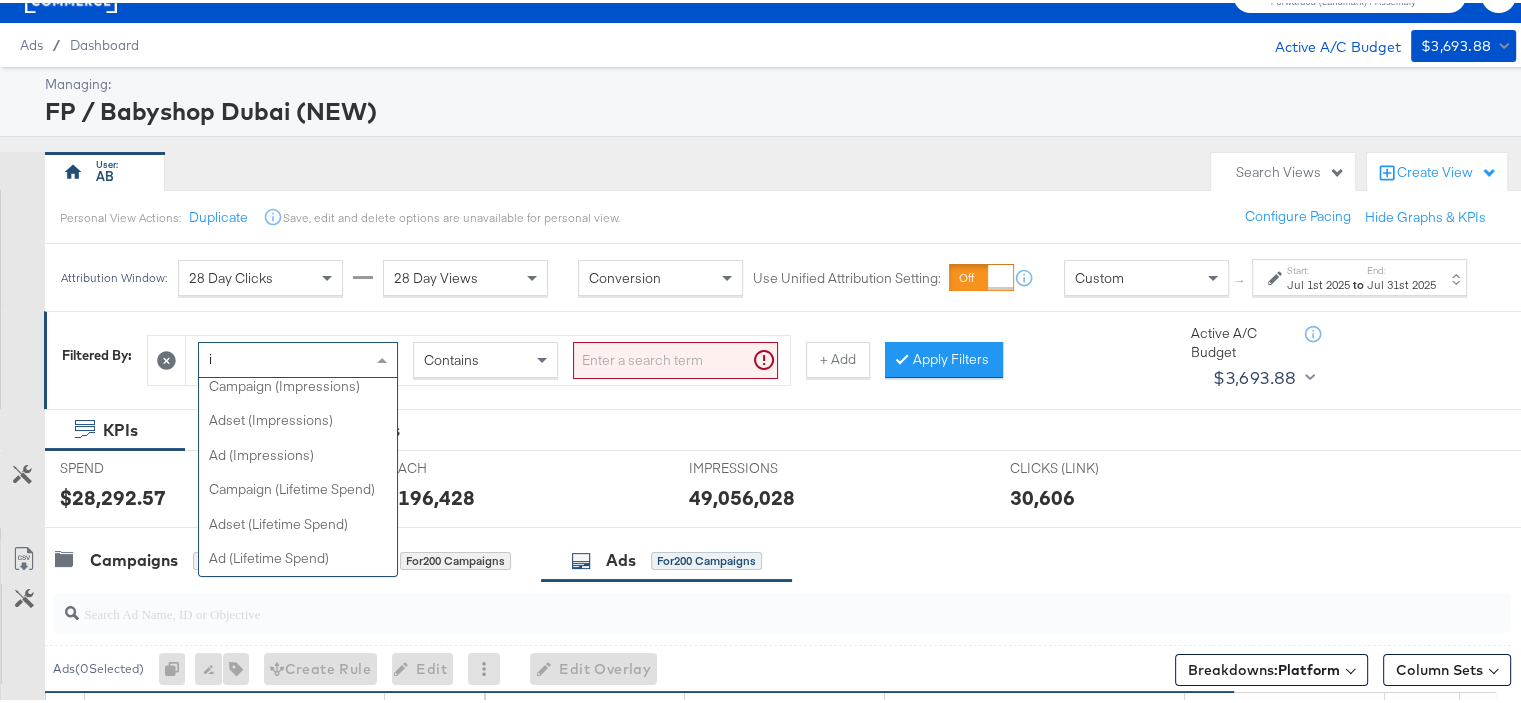 type on "im" 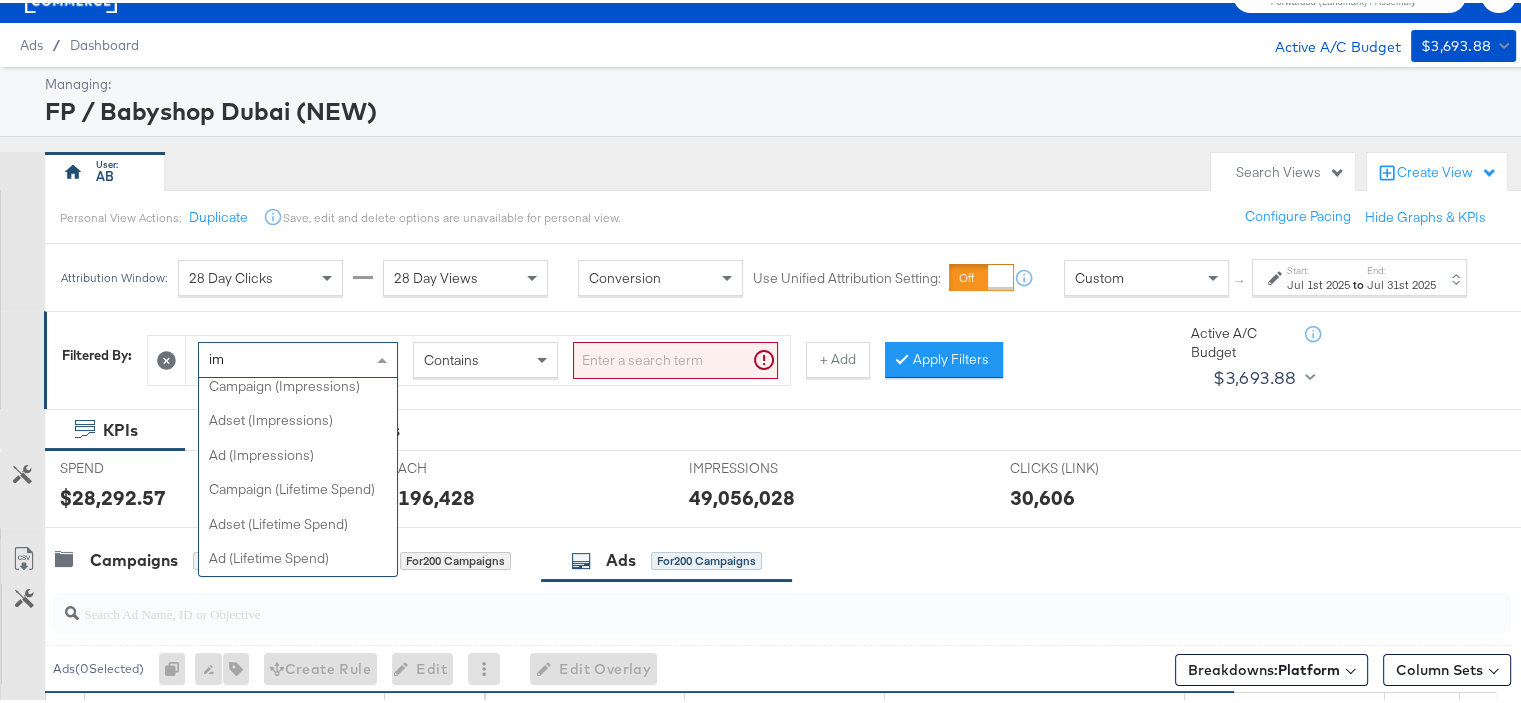 scroll, scrollTop: 96, scrollLeft: 0, axis: vertical 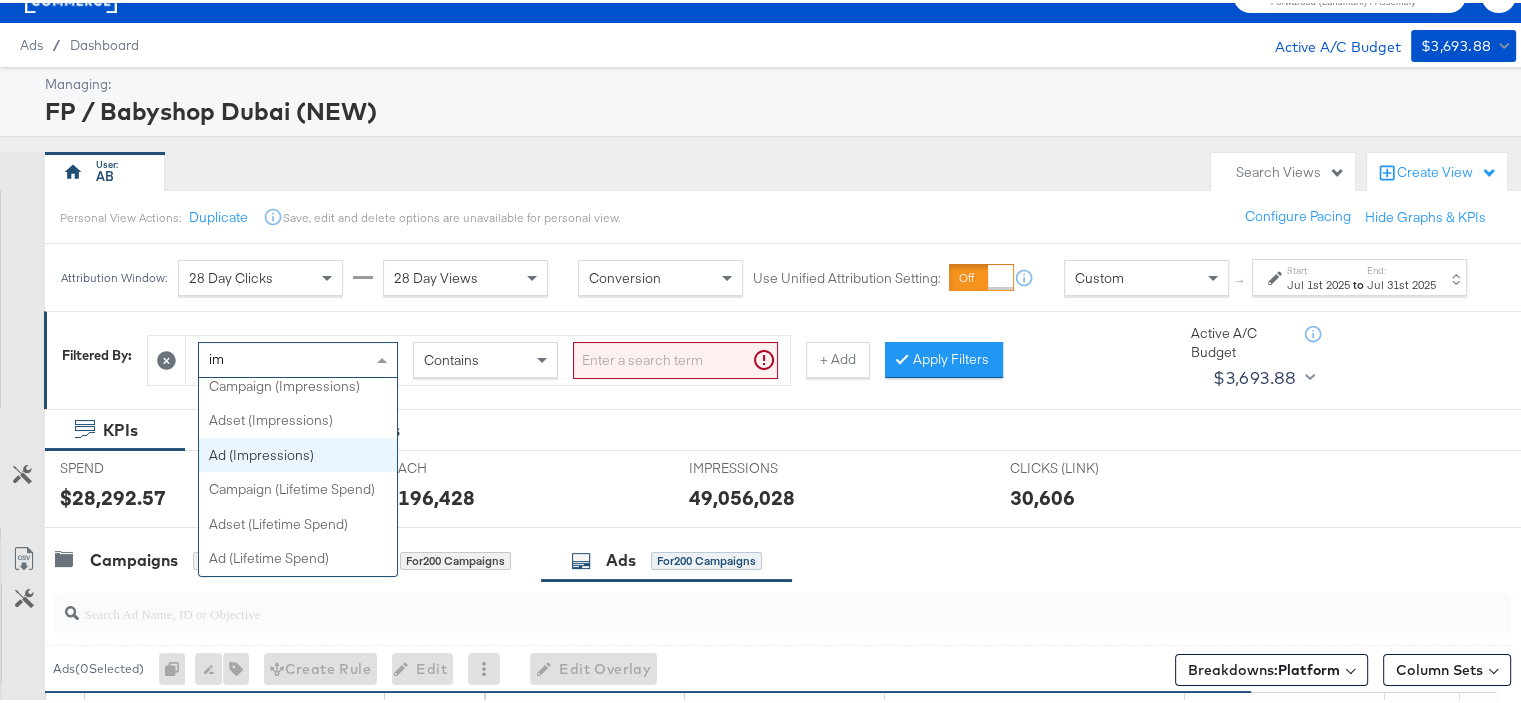 type 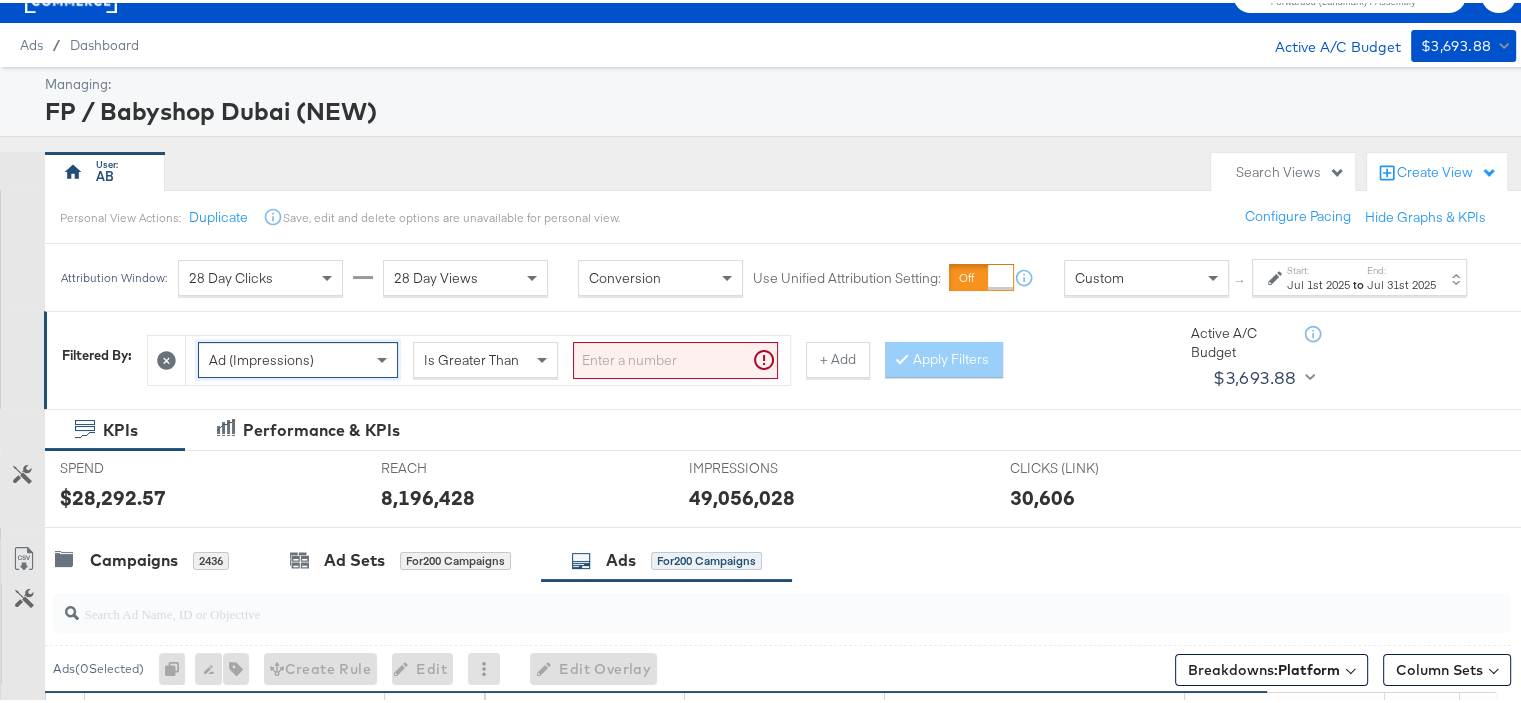 click at bounding box center (675, 357) 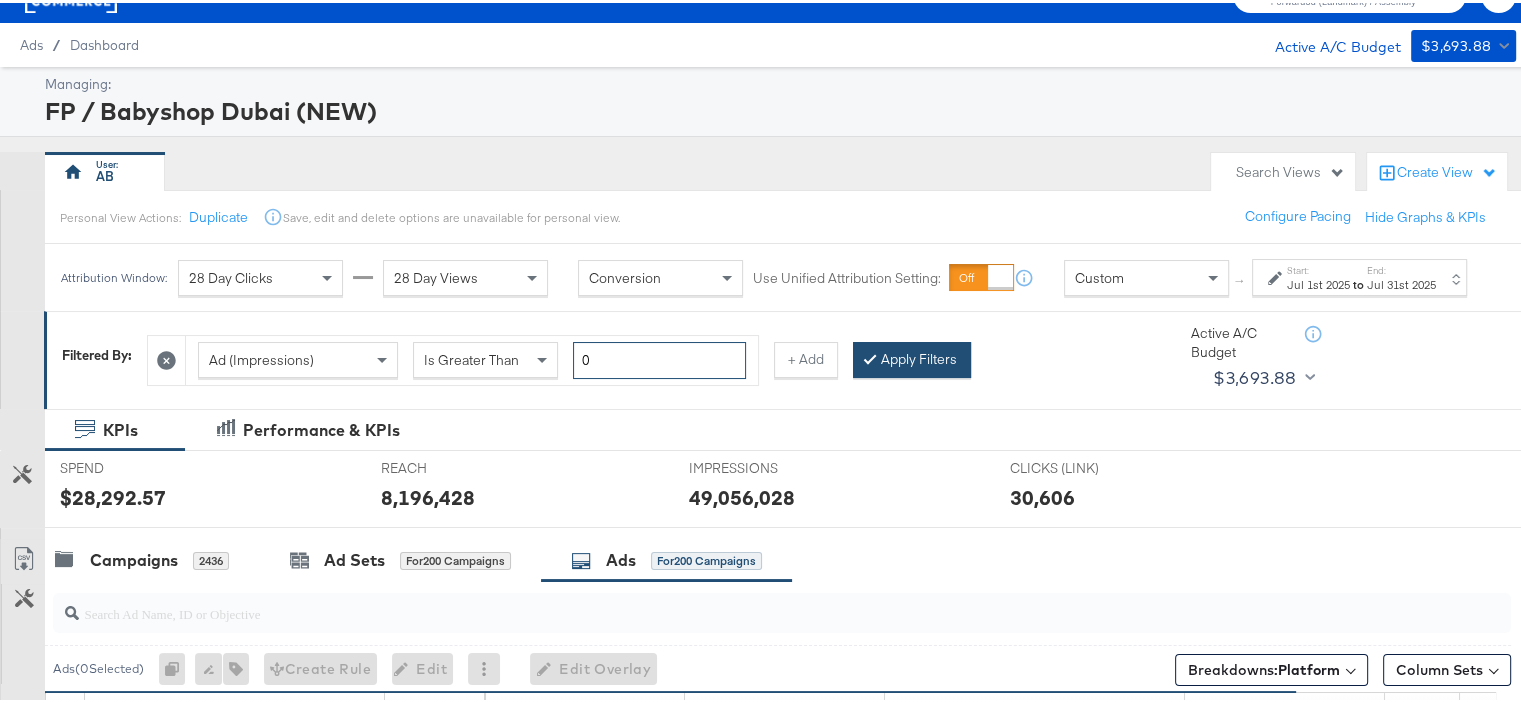 type on "0" 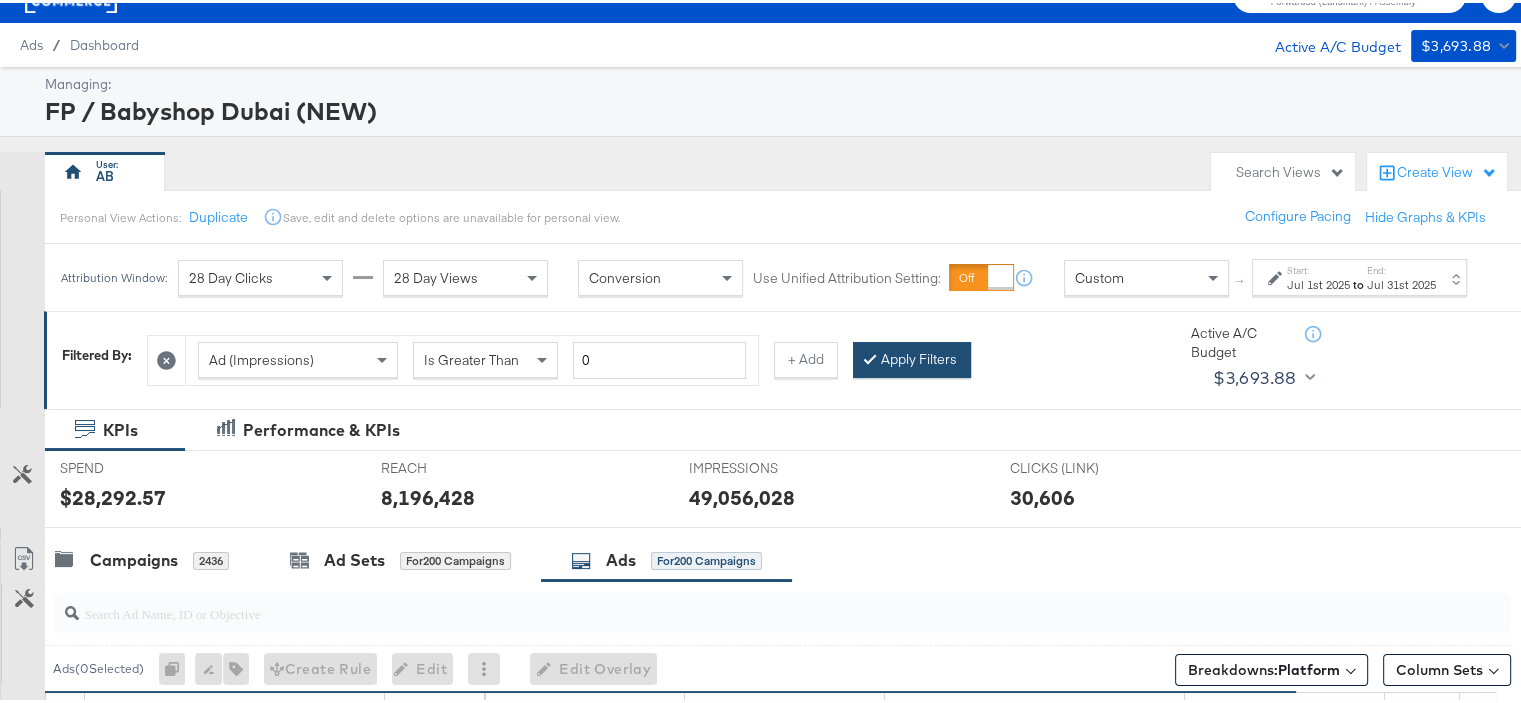 click on "Apply Filters" at bounding box center (912, 357) 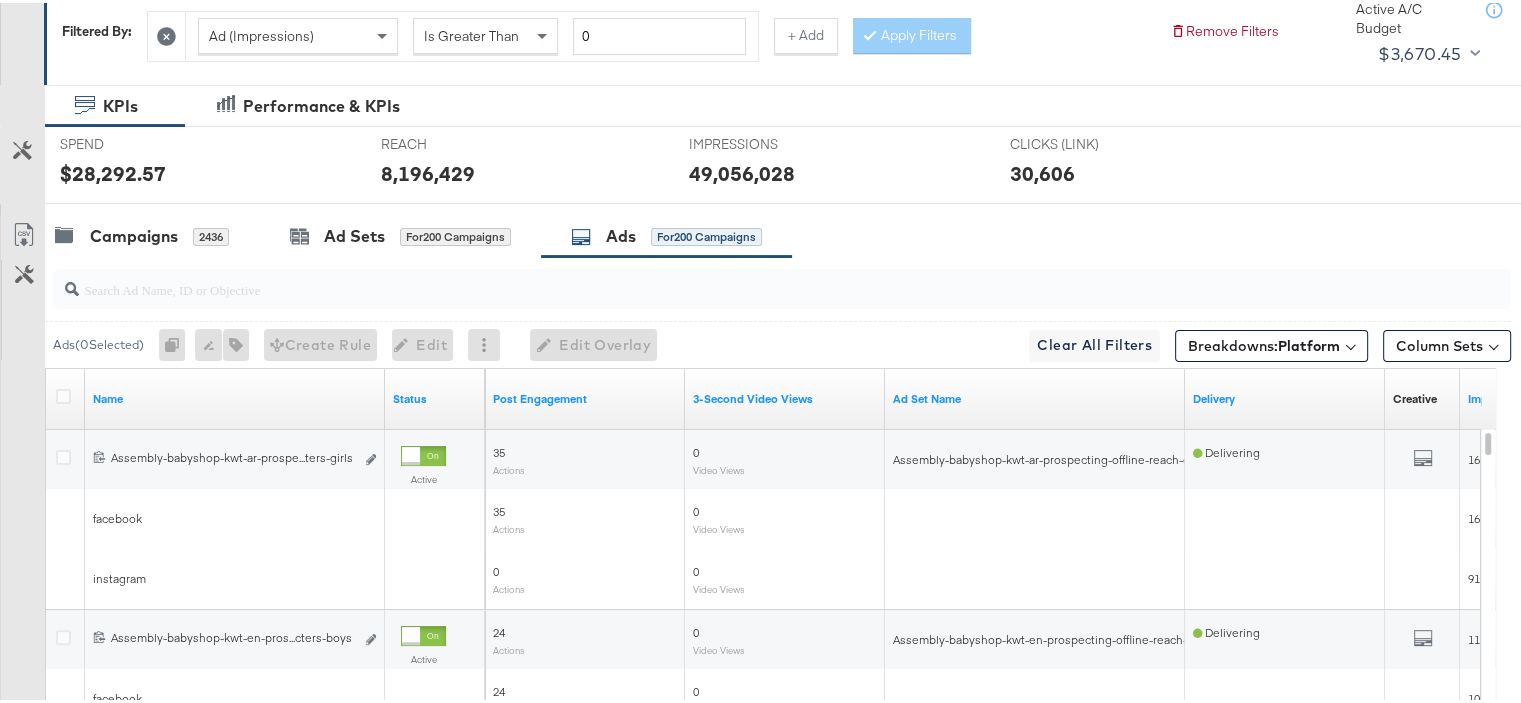 scroll, scrollTop: 508, scrollLeft: 0, axis: vertical 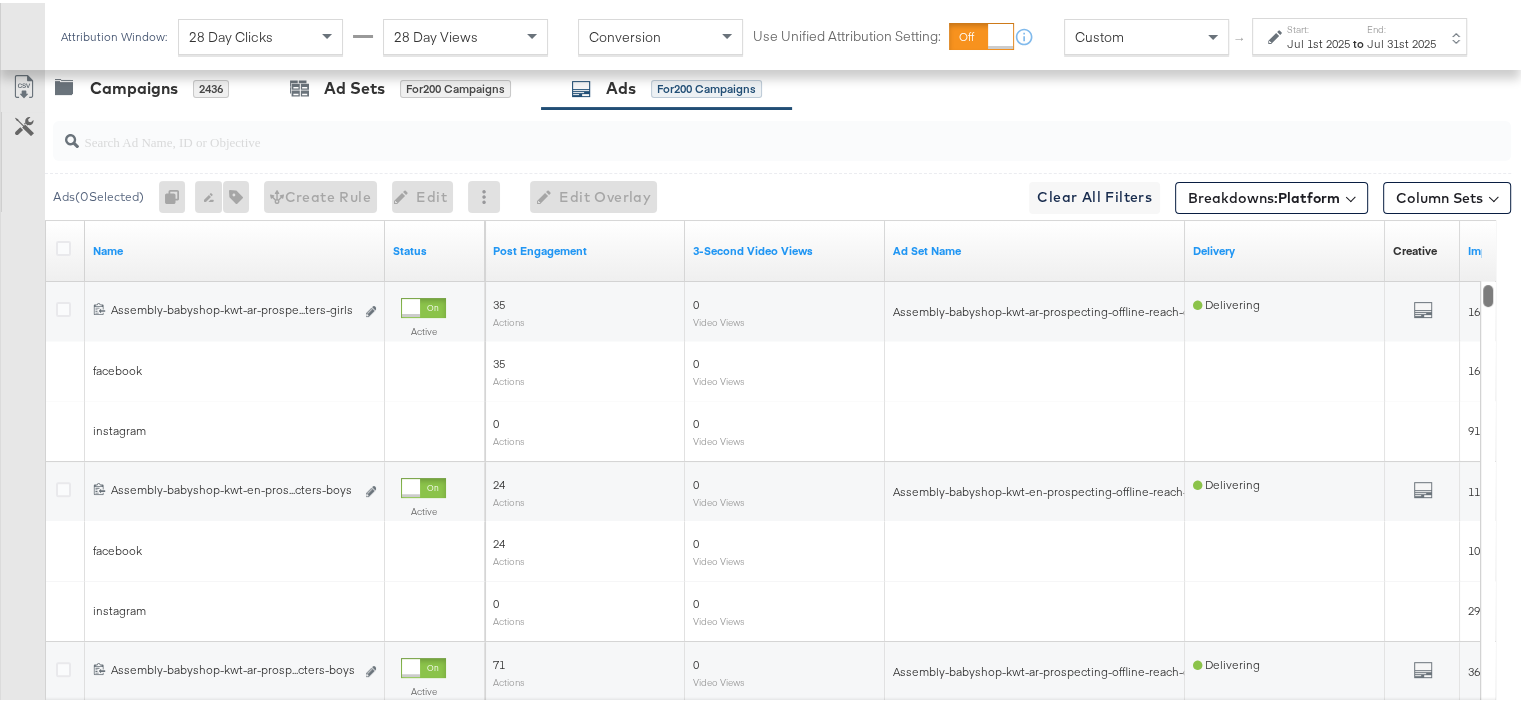 drag, startPoint x: 1484, startPoint y: 374, endPoint x: 1507, endPoint y: 241, distance: 134.97408 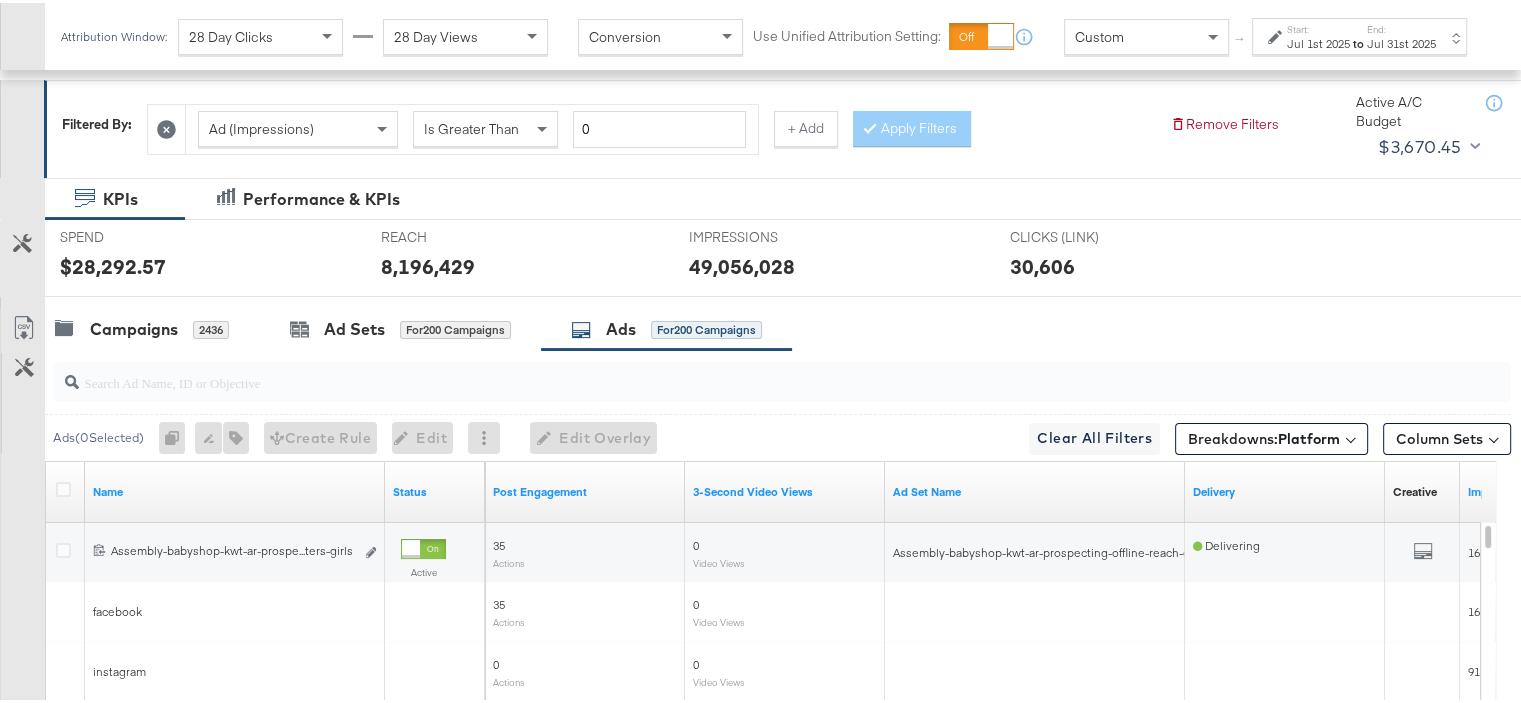scroll, scrollTop: 208, scrollLeft: 0, axis: vertical 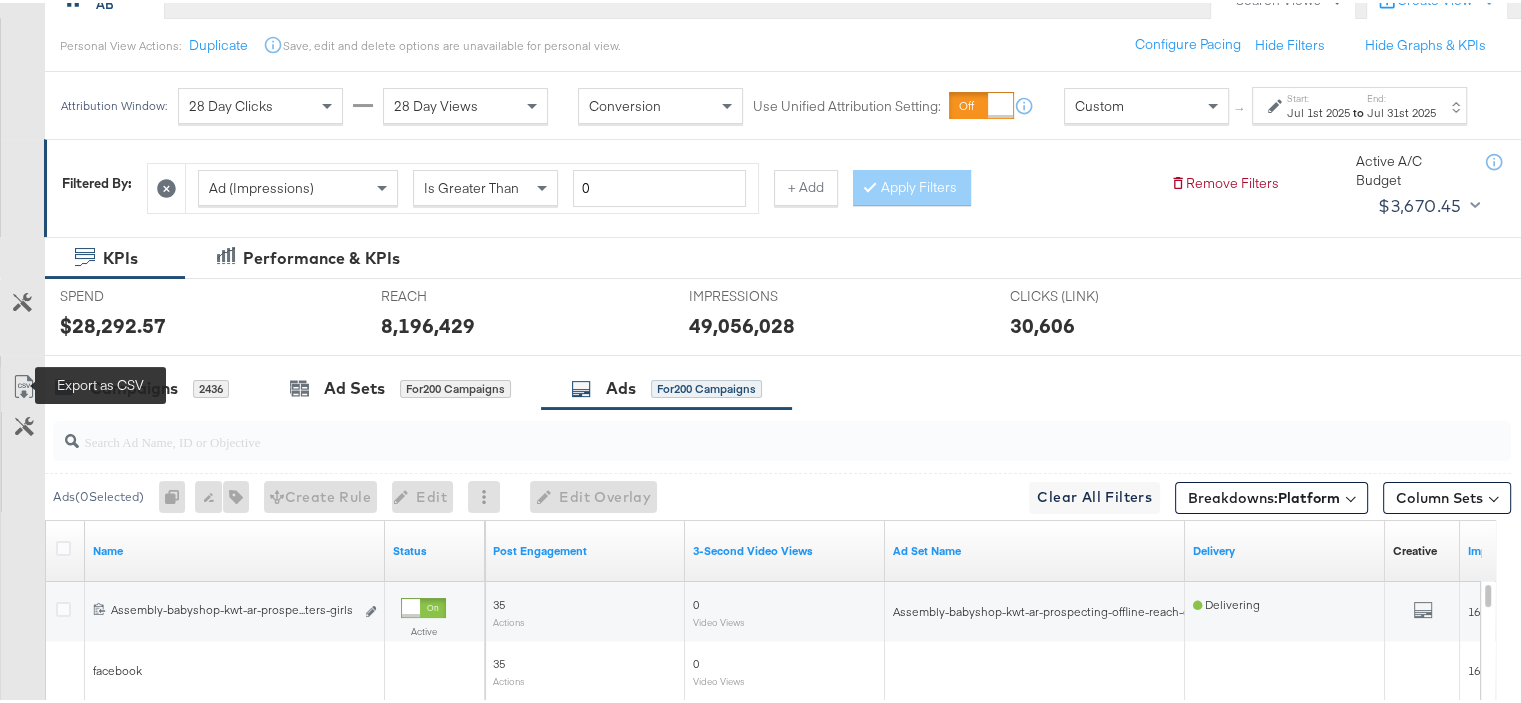 click 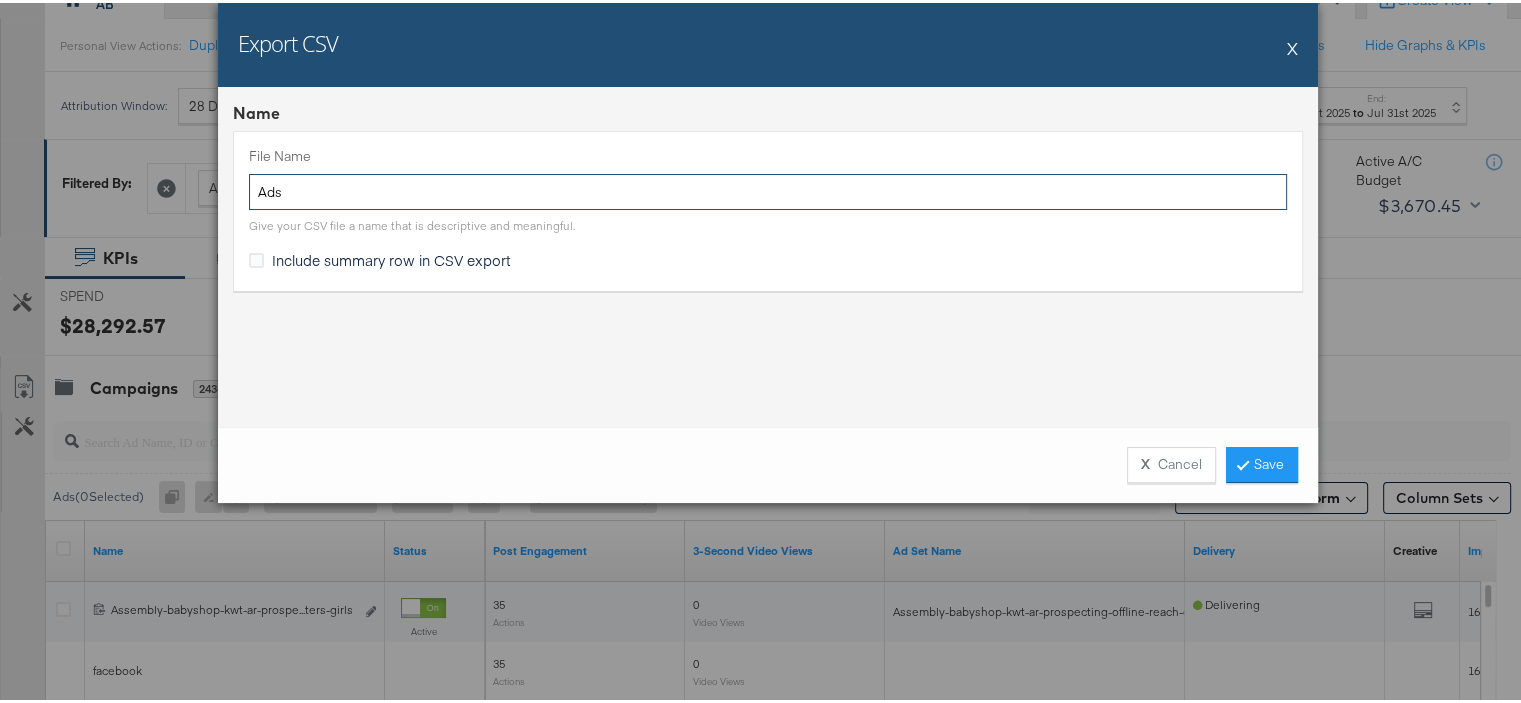 click on "Ads" at bounding box center [768, 189] 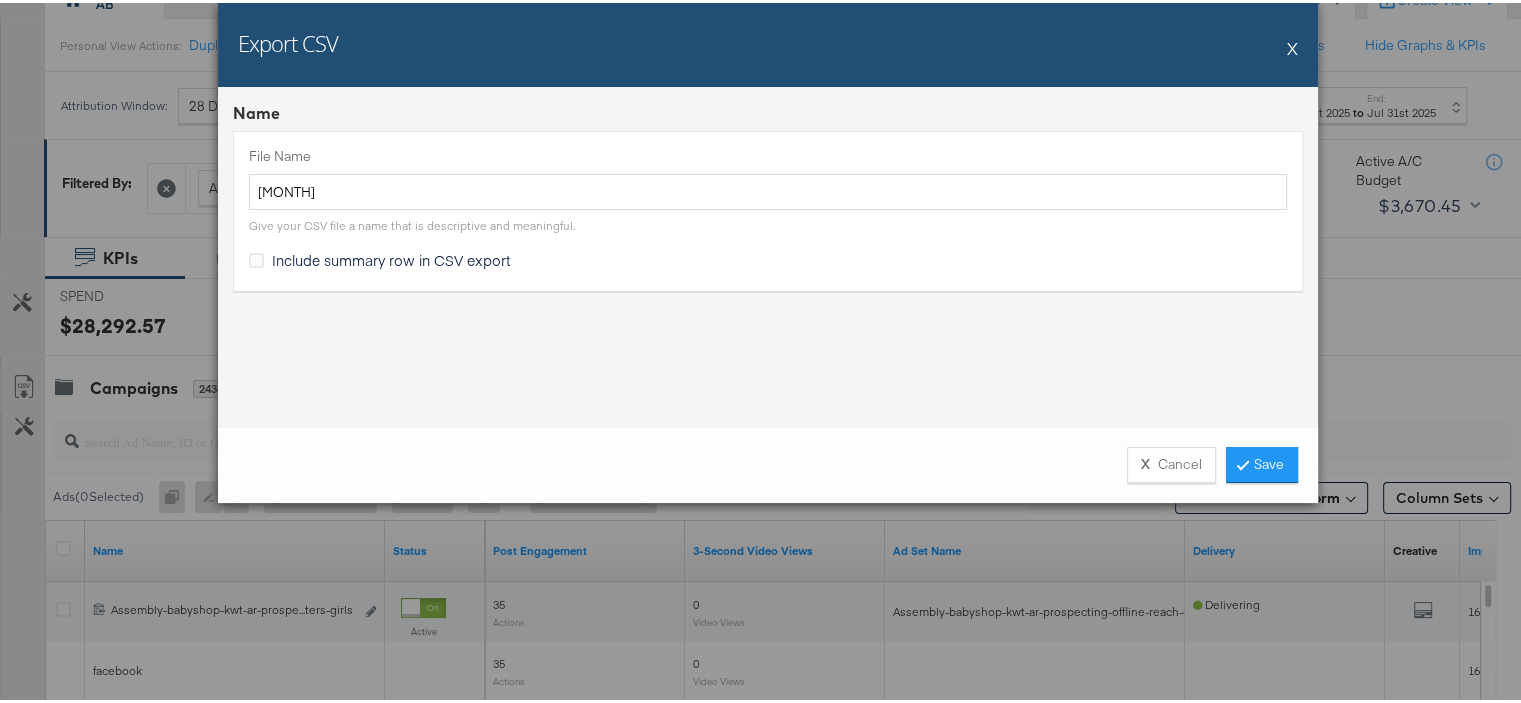 click on "Include summary row in CSV export" at bounding box center (395, 257) 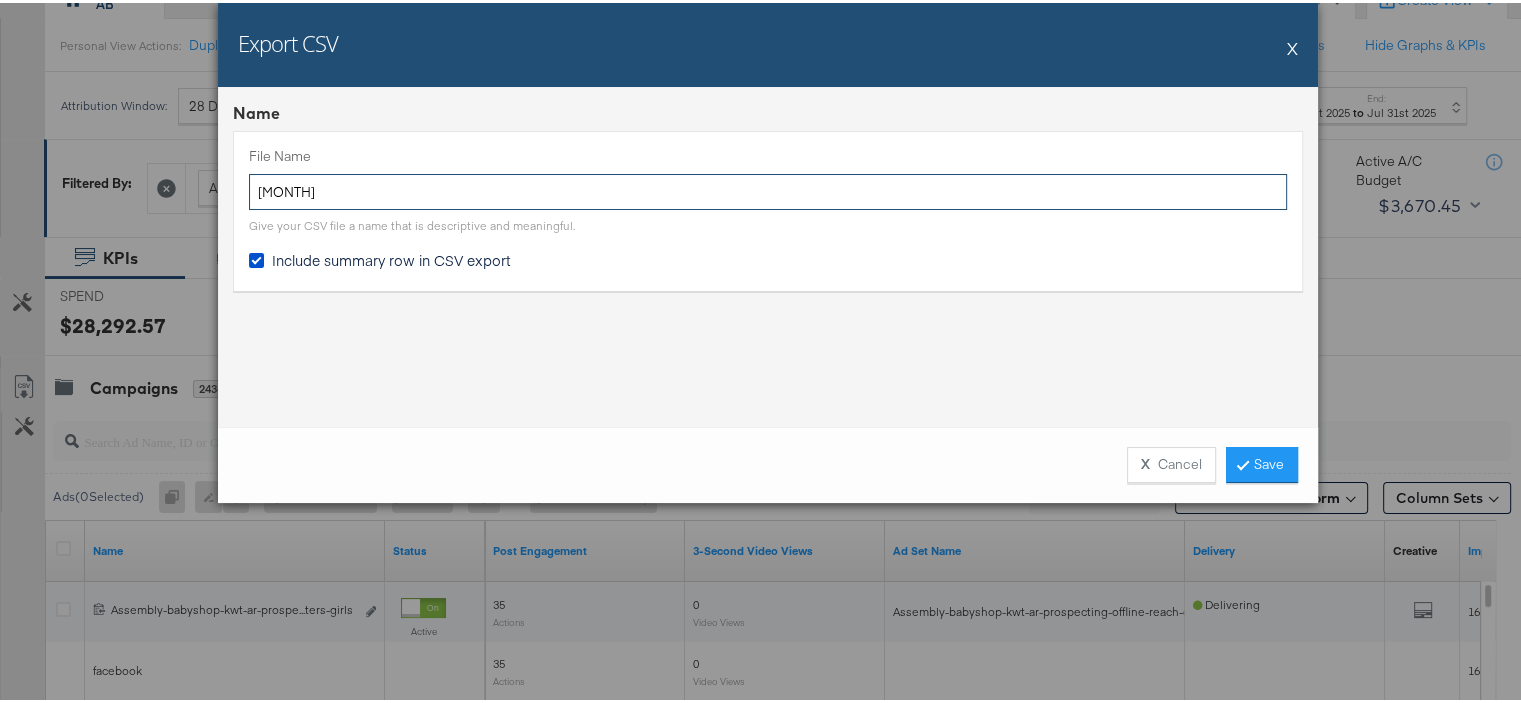 click on "[MONTH]" at bounding box center (768, 189) 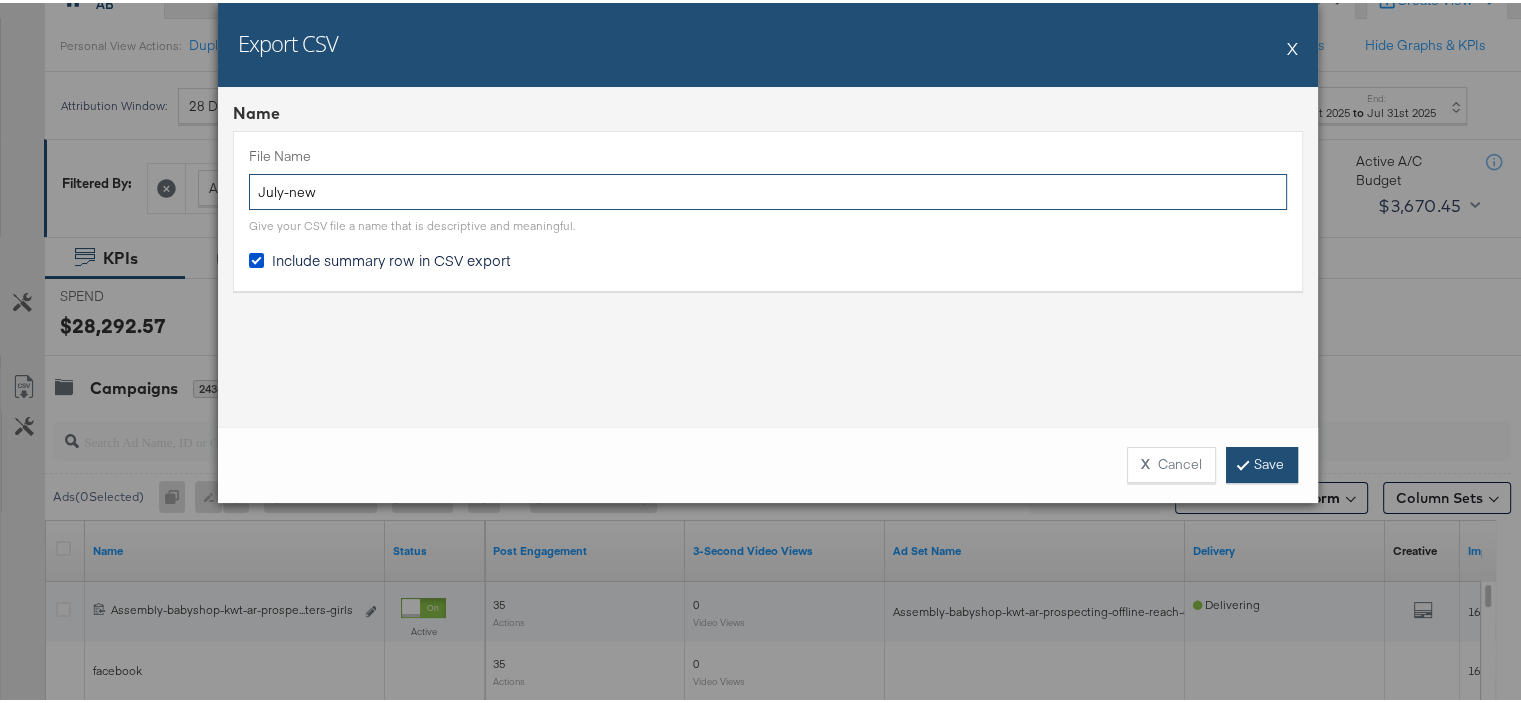 type on "July-new" 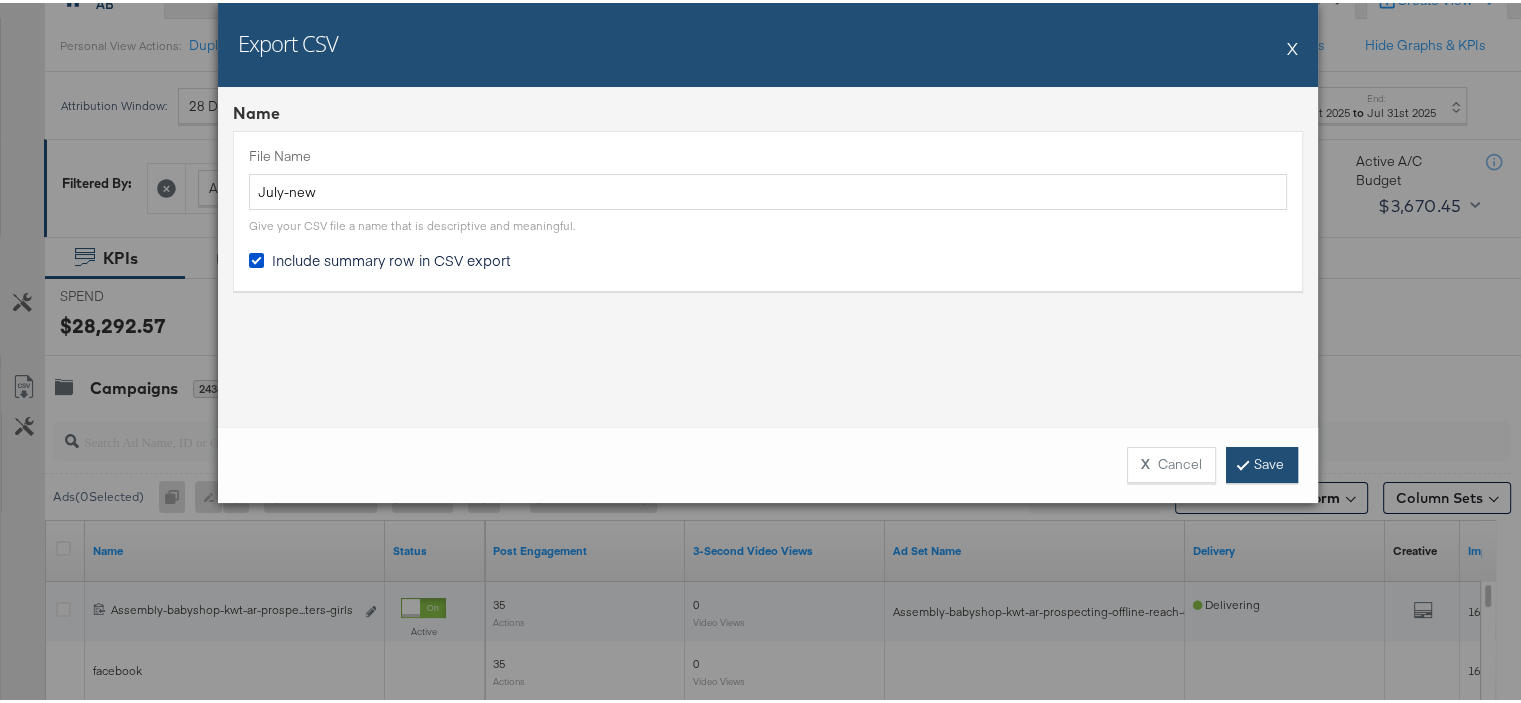 click on "Save" at bounding box center (1262, 462) 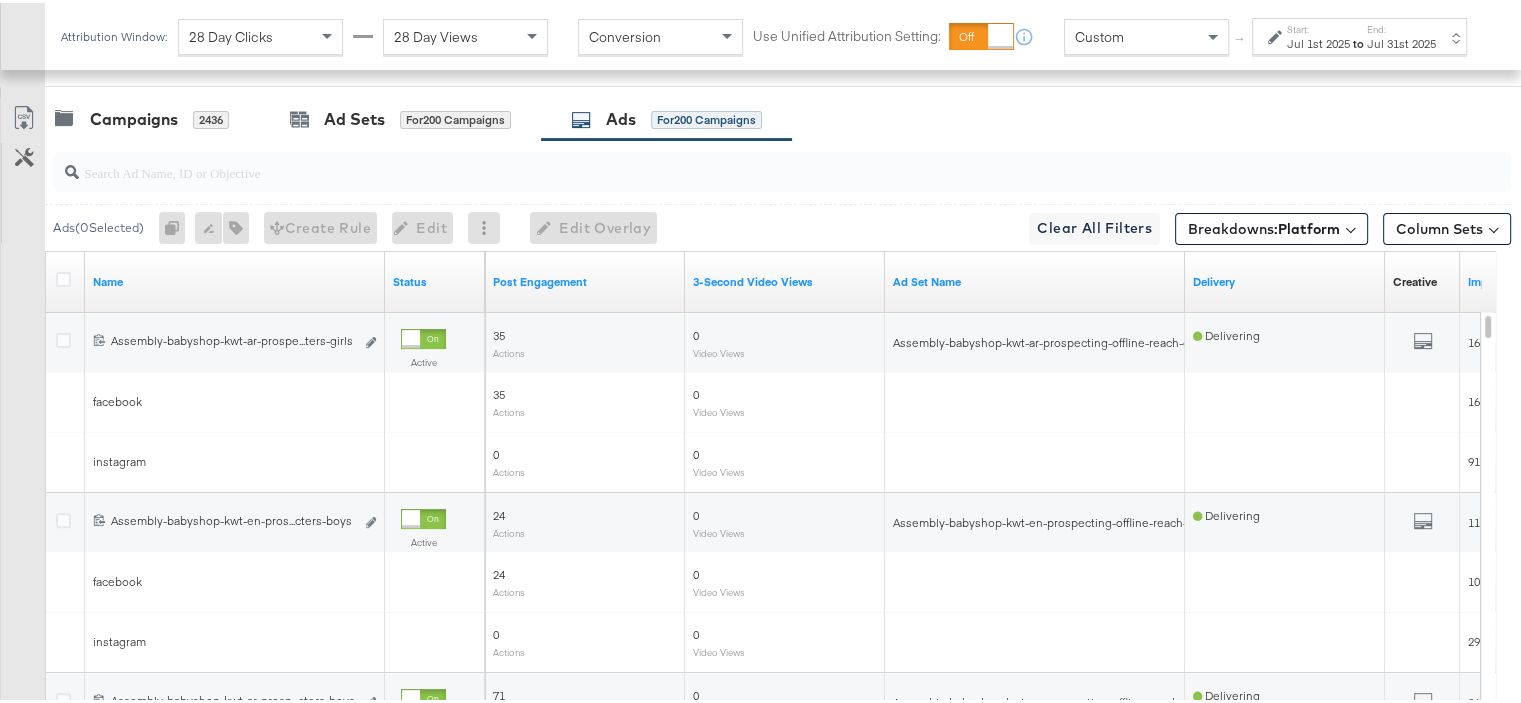 scroll, scrollTop: 600, scrollLeft: 0, axis: vertical 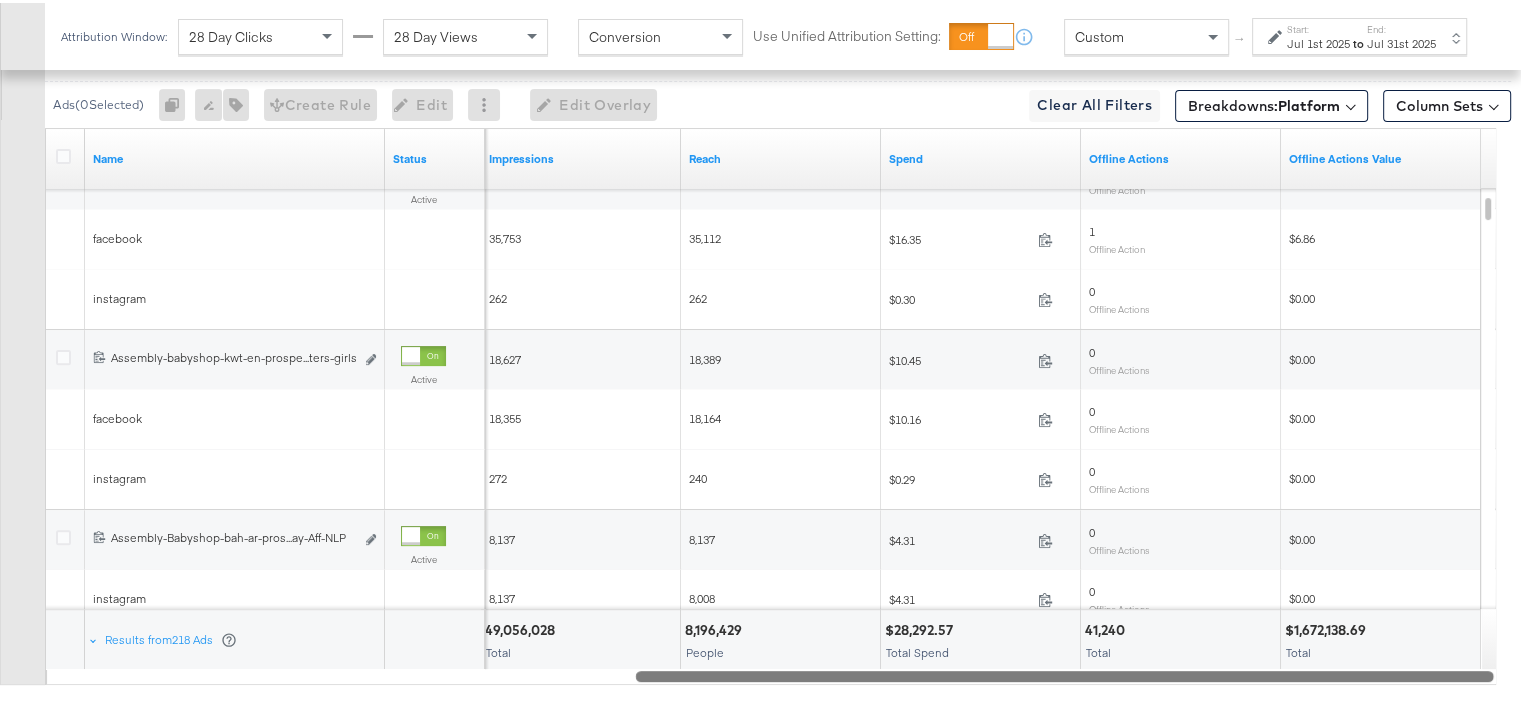 drag, startPoint x: 816, startPoint y: 671, endPoint x: 1515, endPoint y: 680, distance: 699.0579 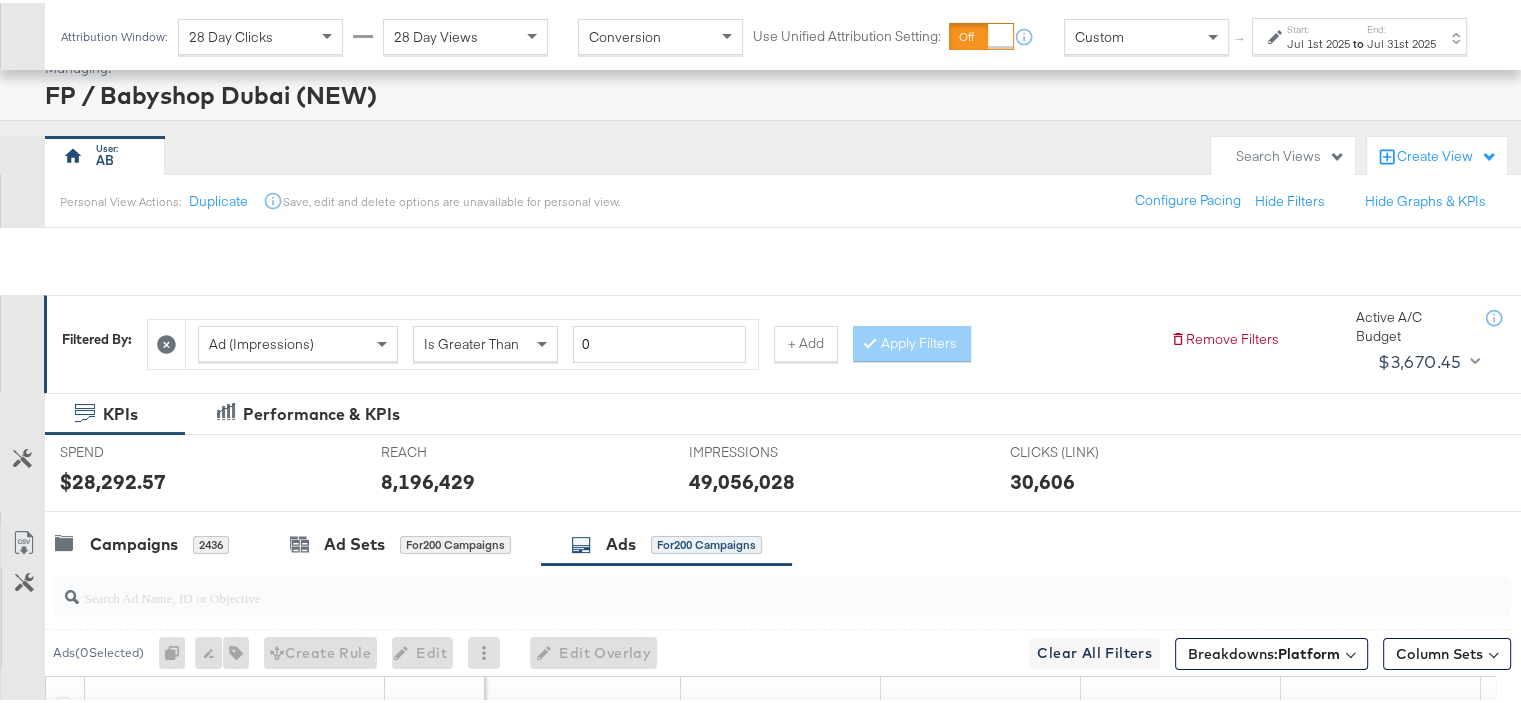 scroll, scrollTop: 0, scrollLeft: 0, axis: both 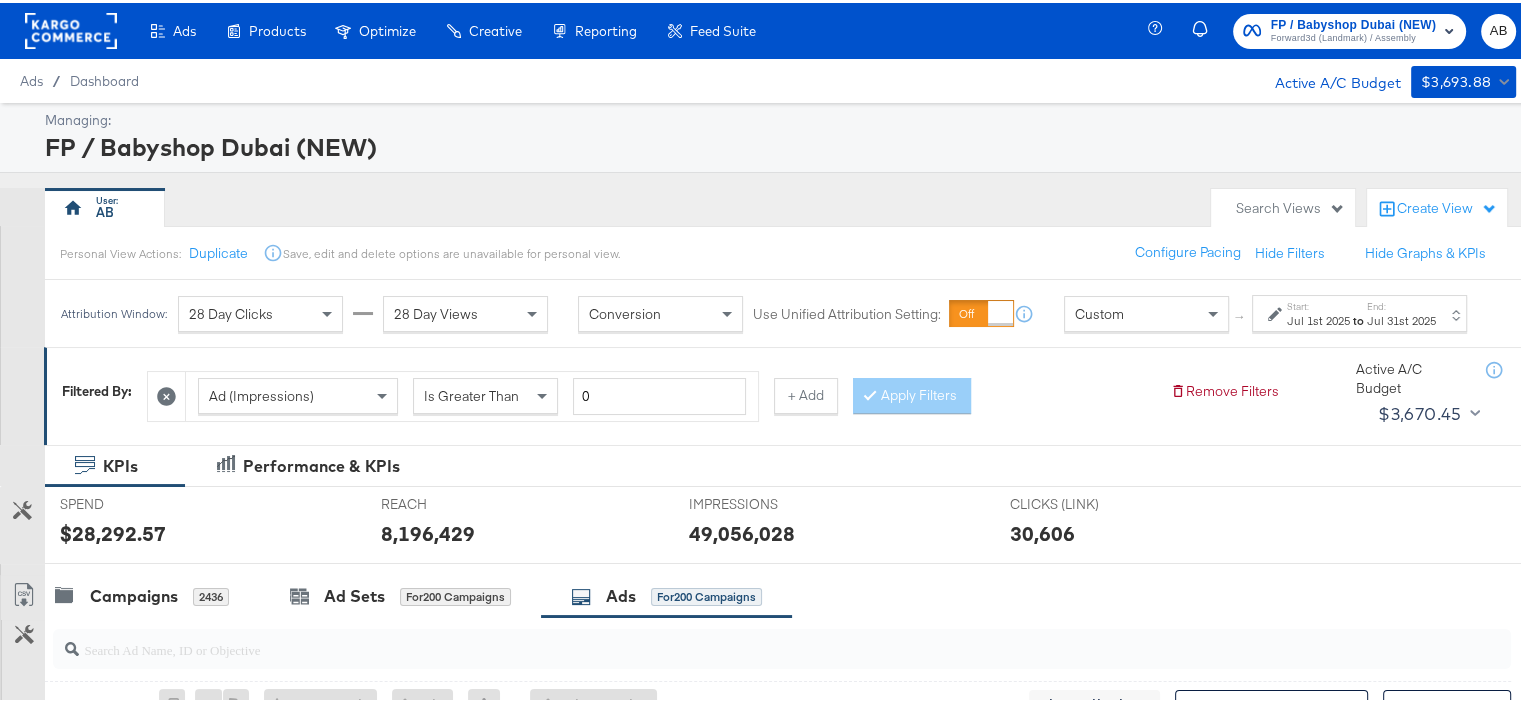 click on "28 Day Clicks" at bounding box center [260, 311] 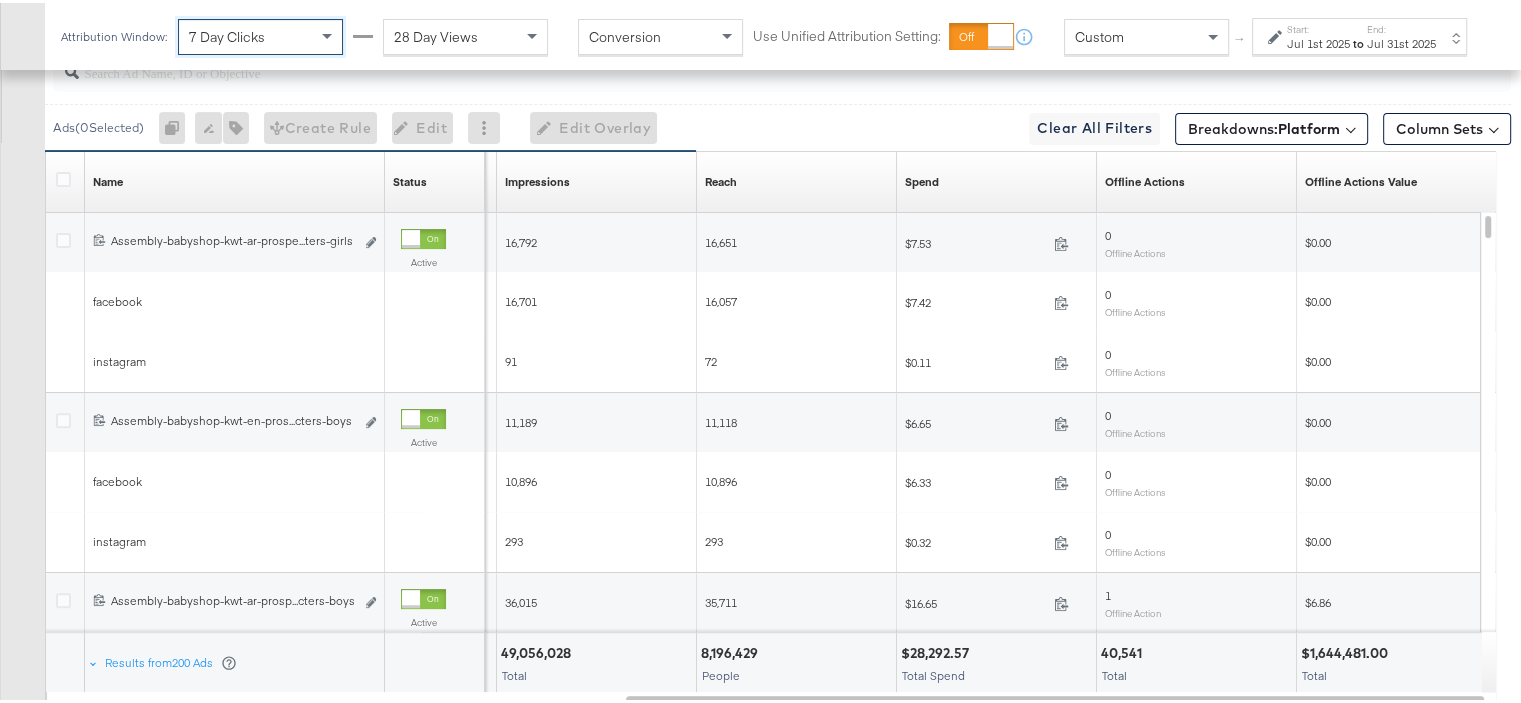 scroll, scrollTop: 700, scrollLeft: 0, axis: vertical 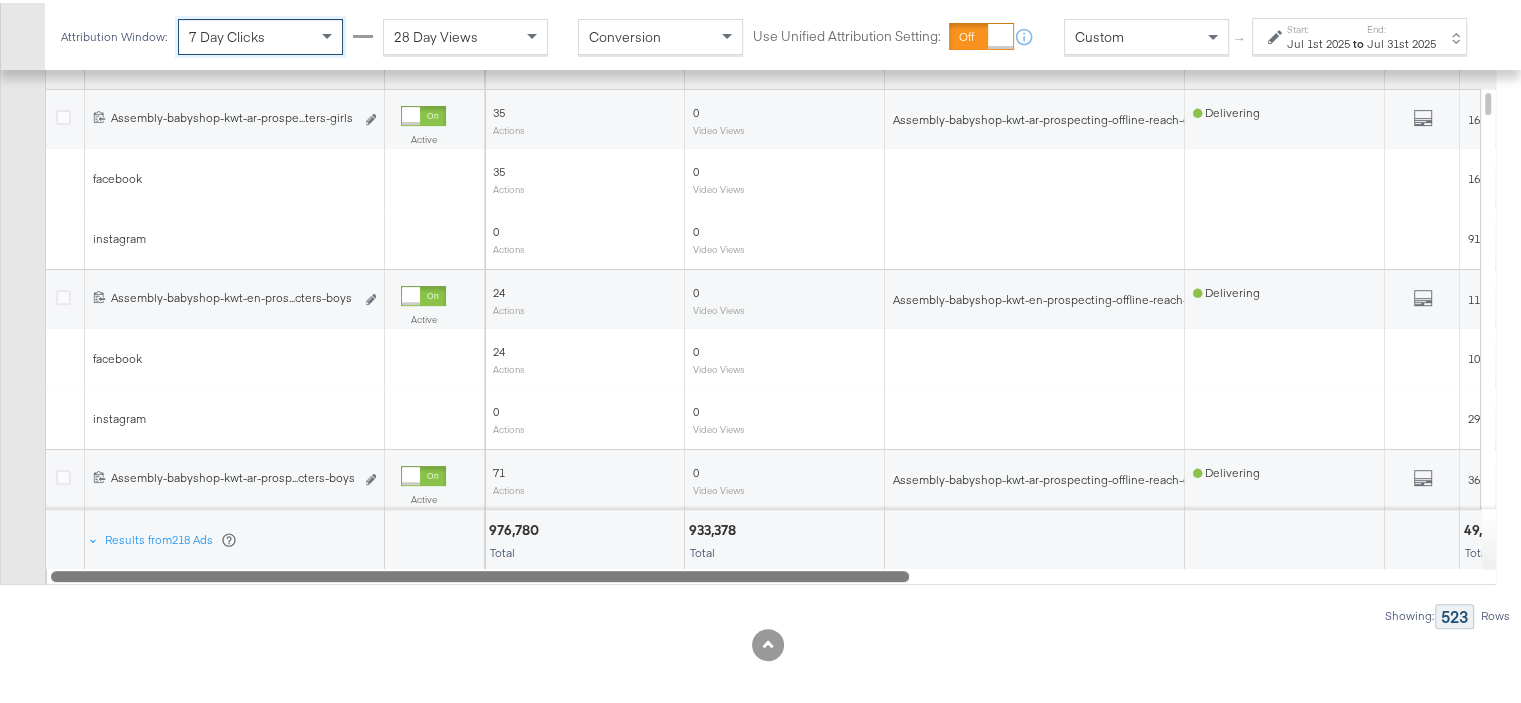 drag, startPoint x: 1246, startPoint y: 573, endPoint x: 518, endPoint y: 587, distance: 728.1346 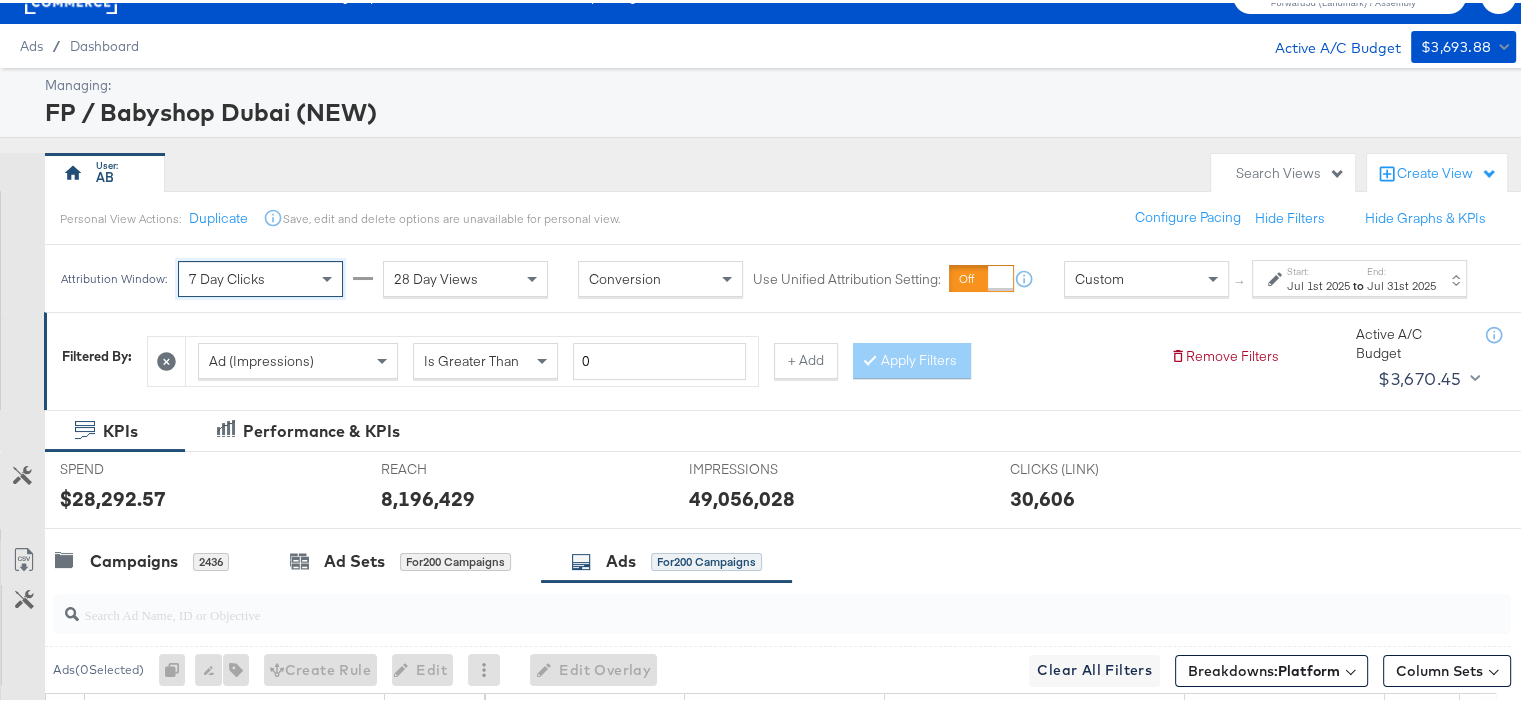 scroll, scrollTop: 0, scrollLeft: 0, axis: both 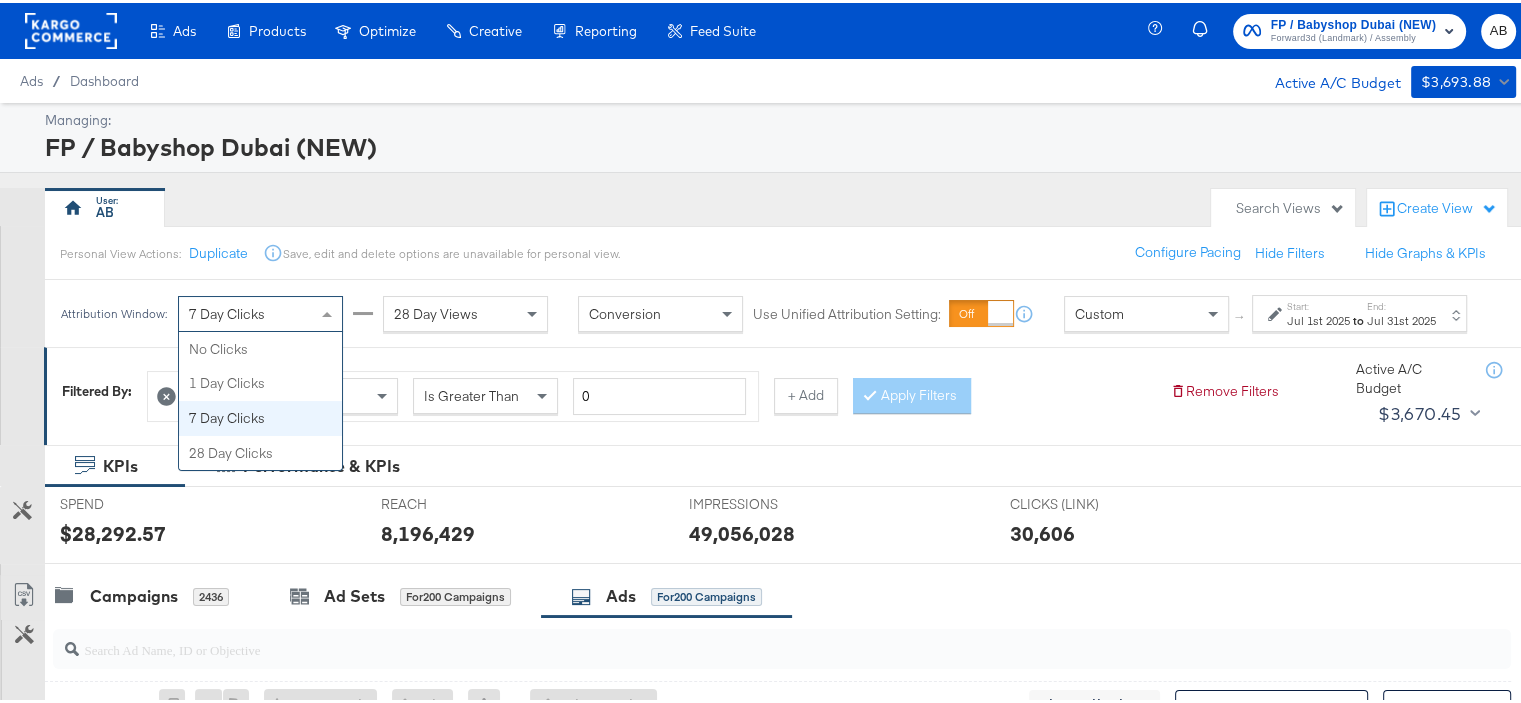 click at bounding box center [327, 311] 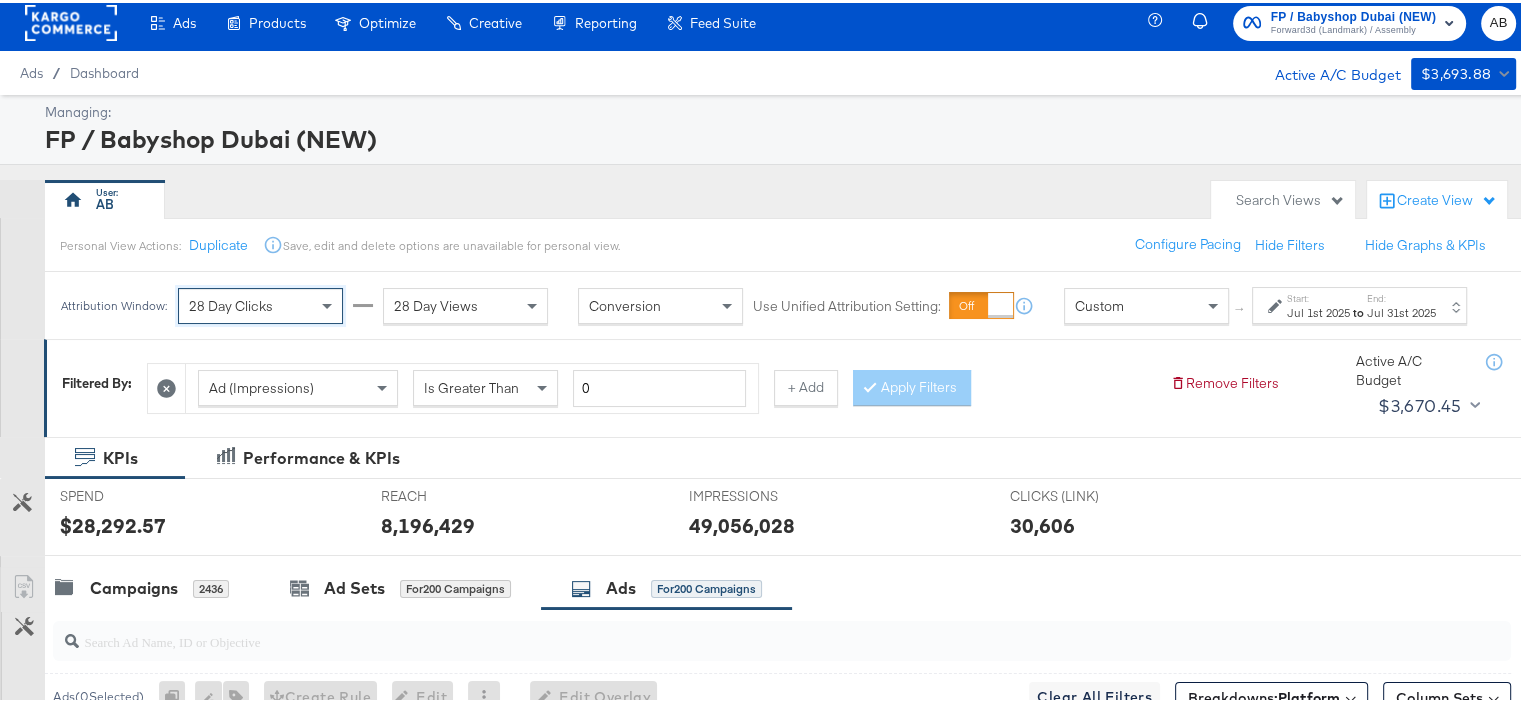 scroll, scrollTop: 0, scrollLeft: 0, axis: both 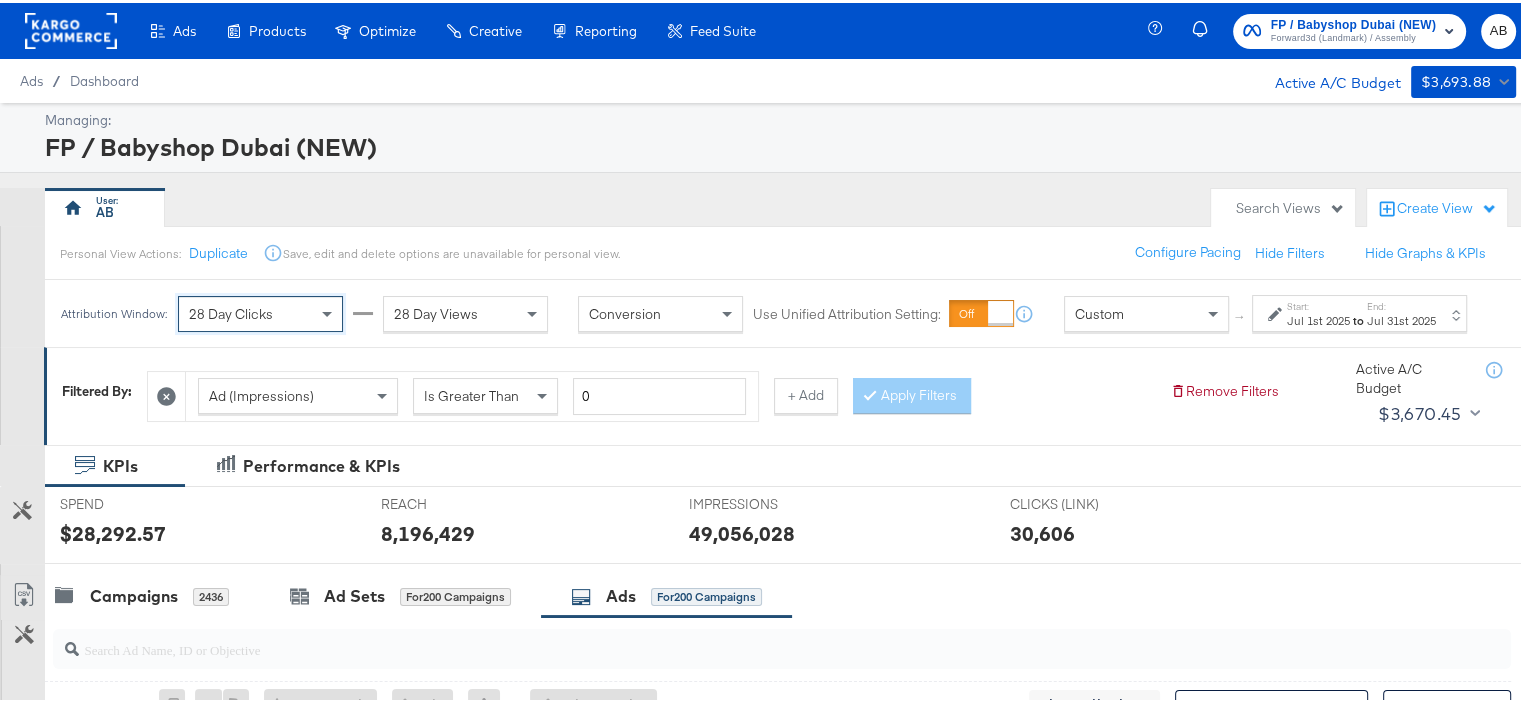 click on "to" at bounding box center [1358, 318] 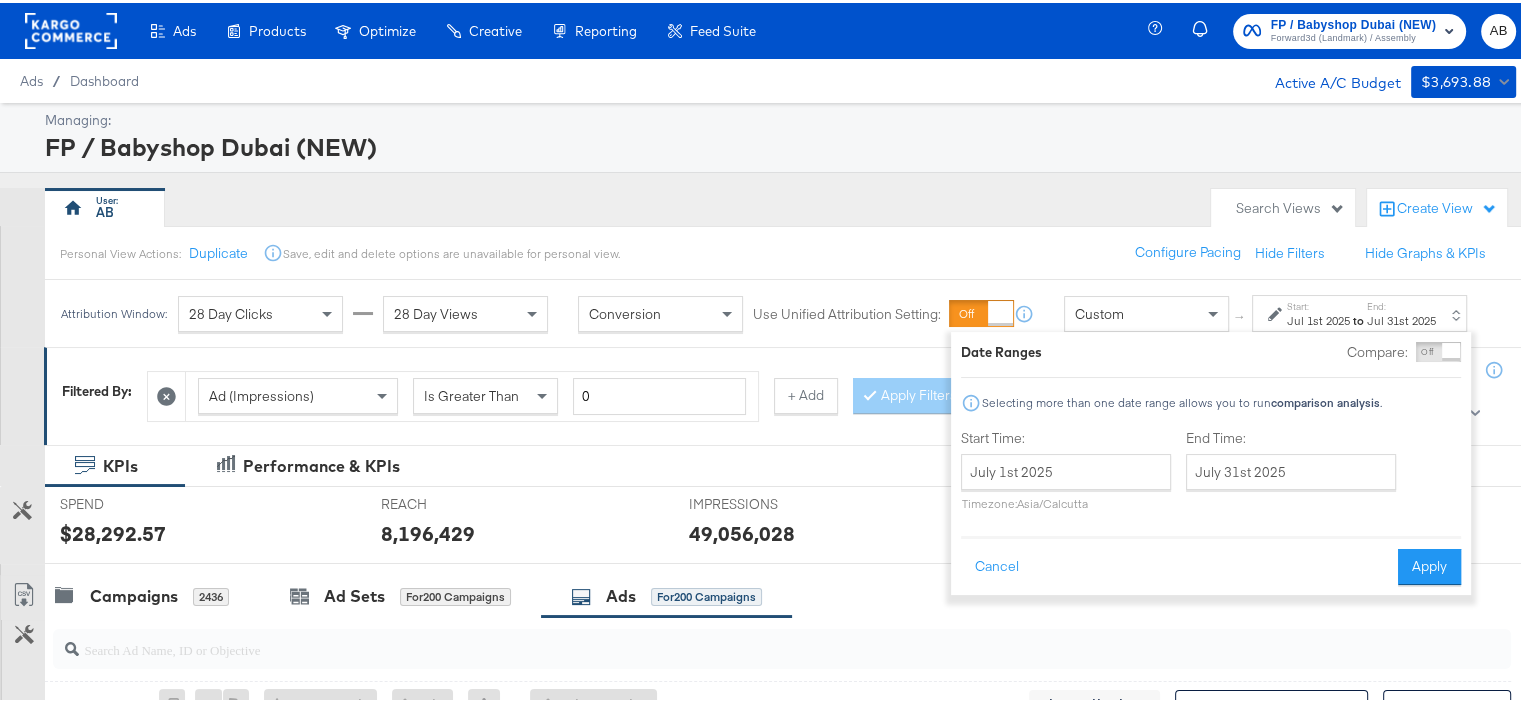 click at bounding box center [729, 638] 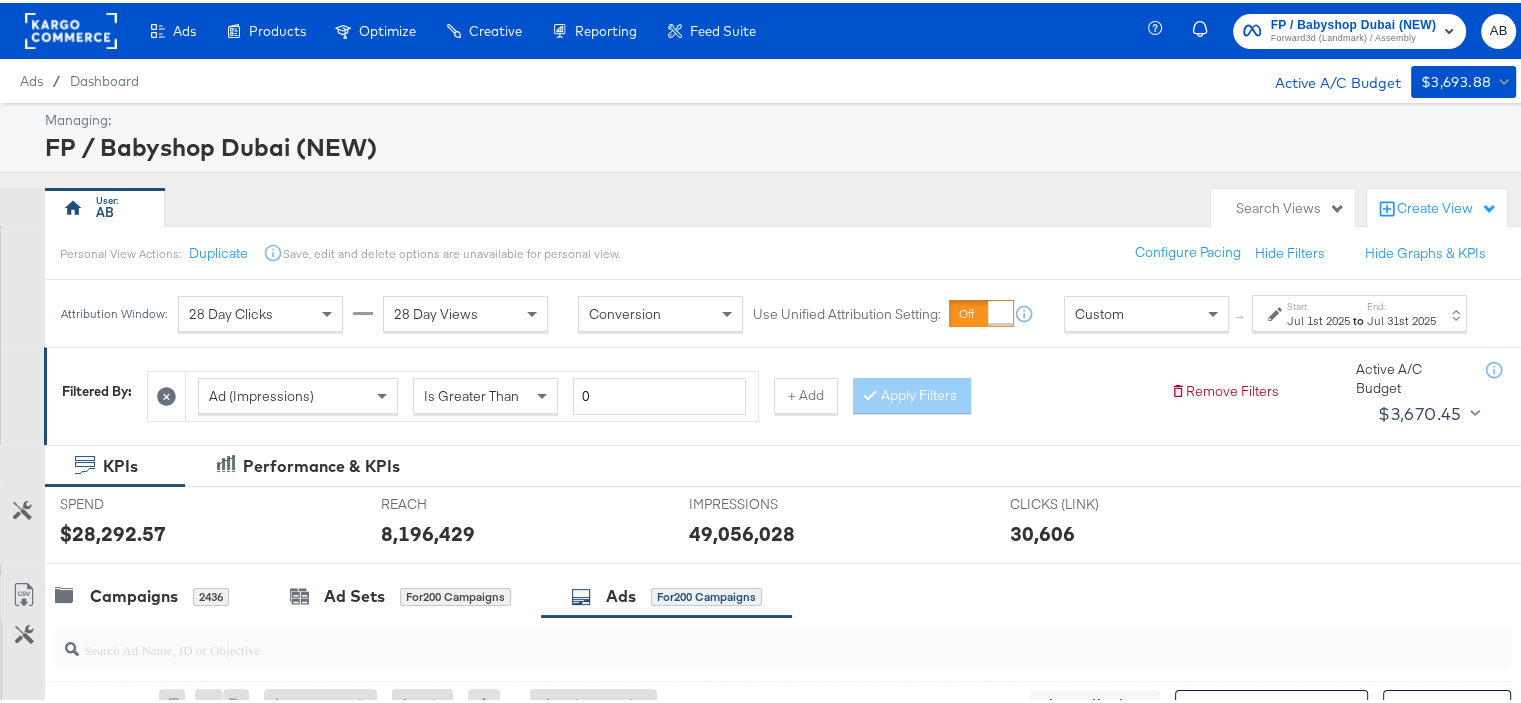 click on "Jul 1st 2025" at bounding box center (1318, 318) 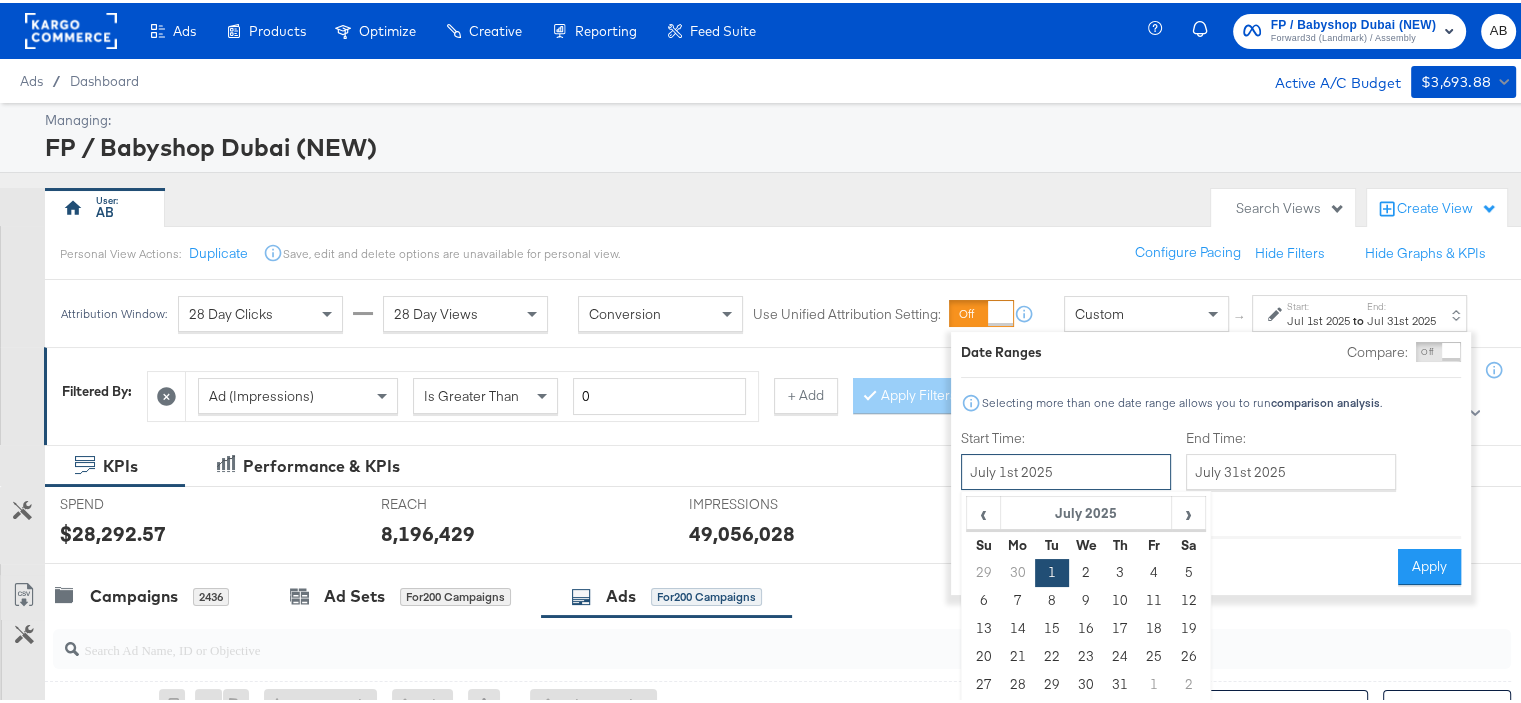 click on "July 1st 2025" at bounding box center (1066, 469) 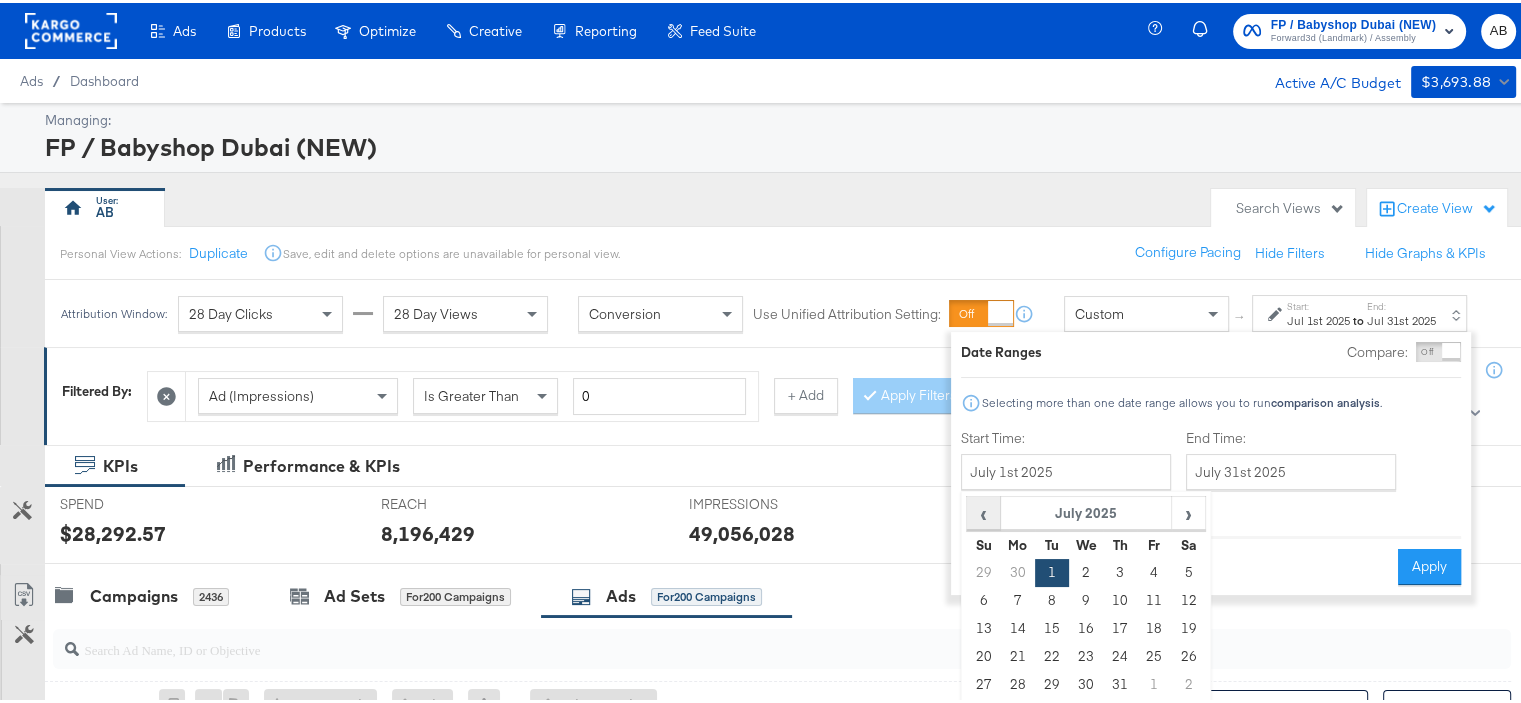 click on "‹" at bounding box center (983, 510) 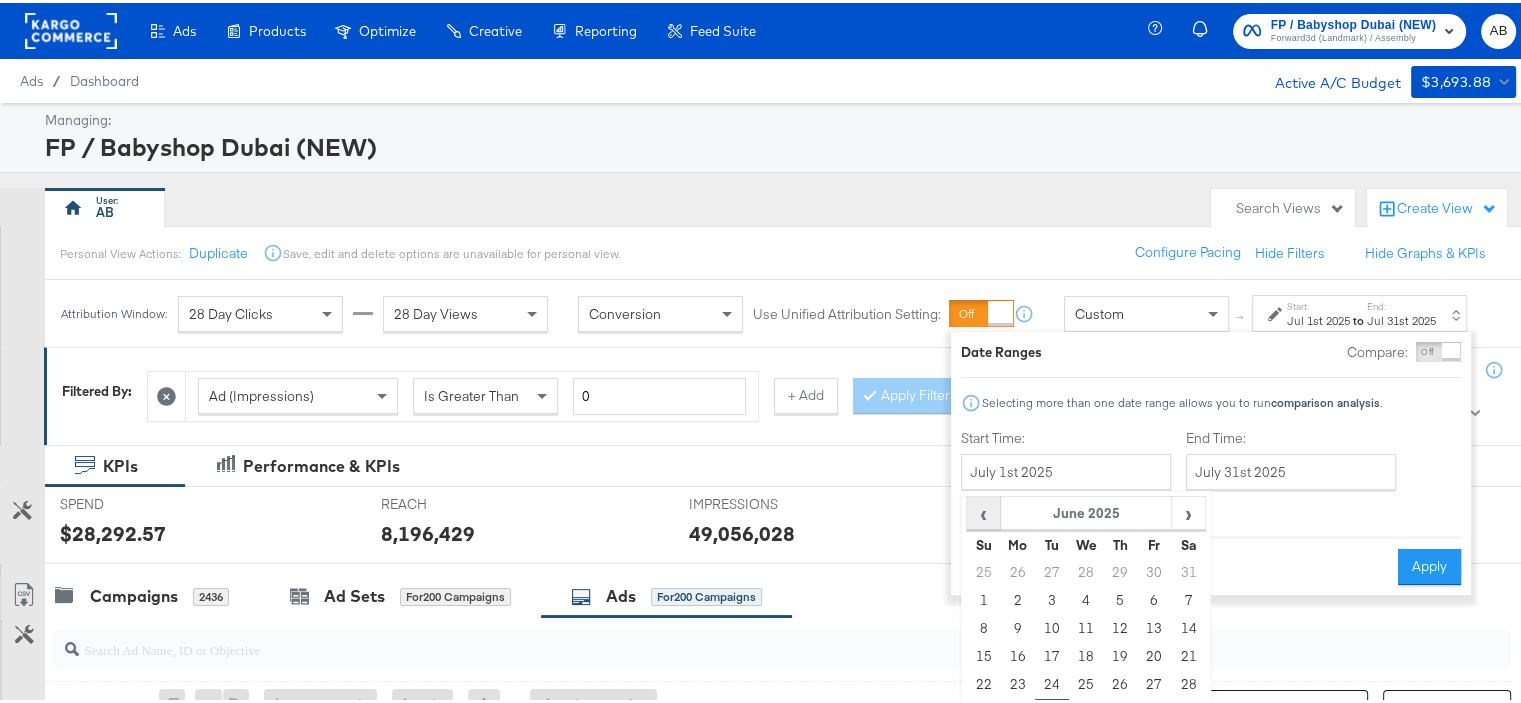 click on "‹" at bounding box center [983, 510] 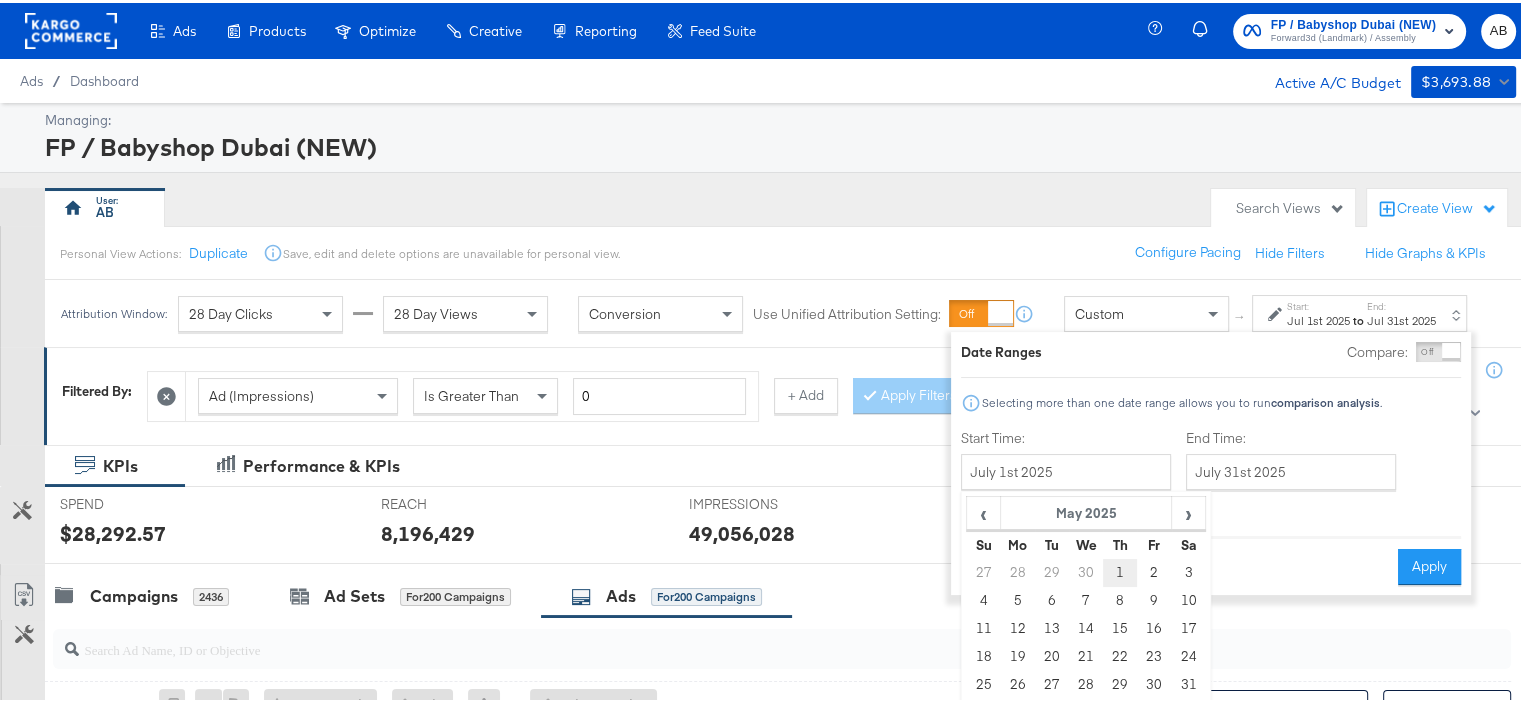 click on "1" at bounding box center [1120, 570] 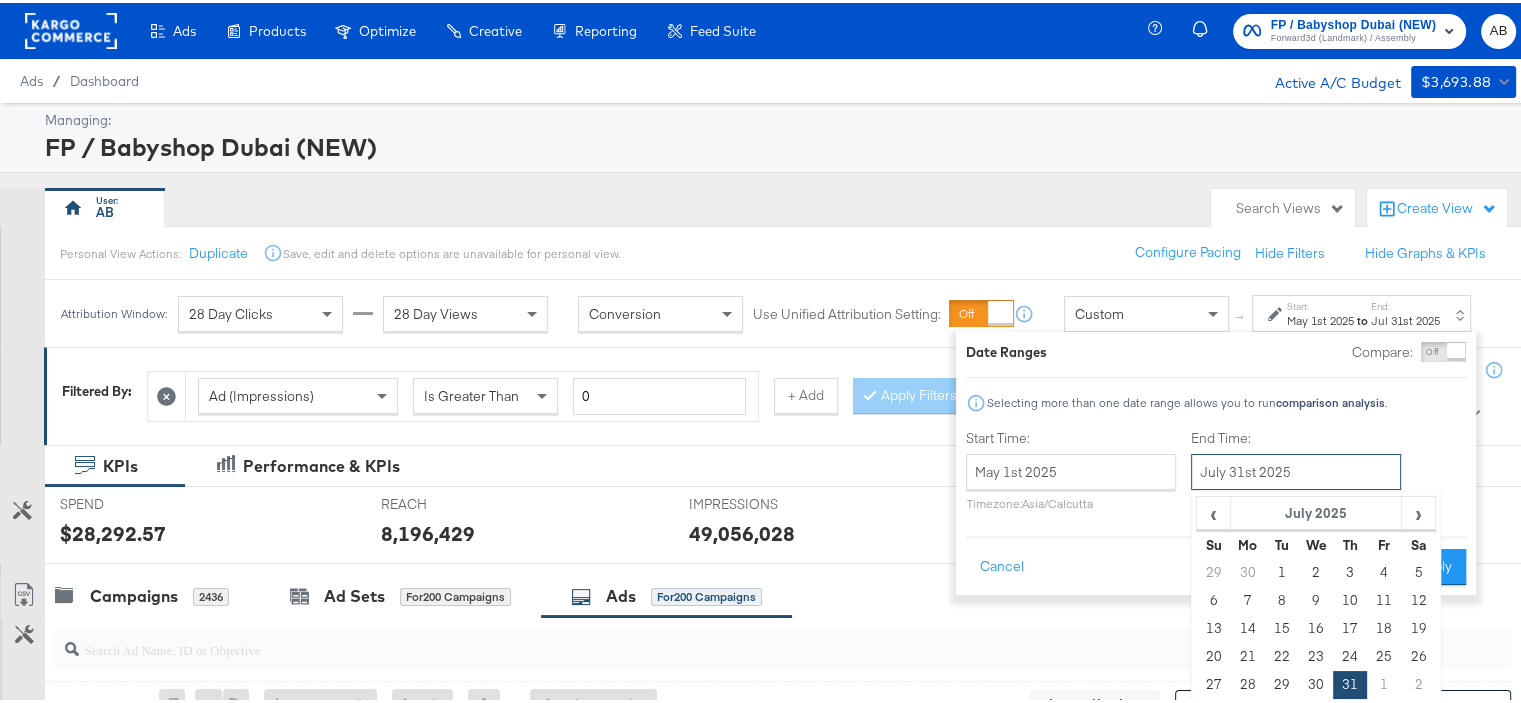 click on "July 31st 2025" at bounding box center [1296, 469] 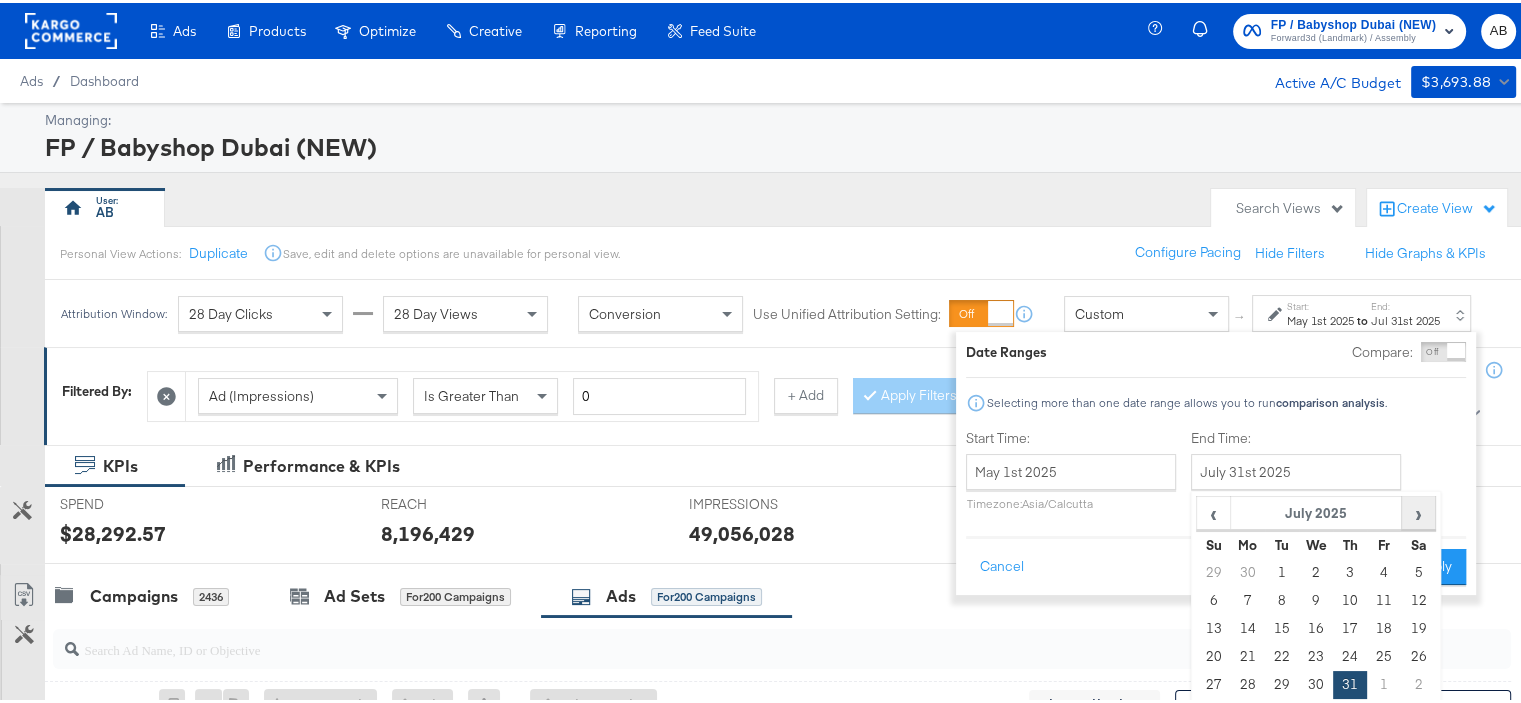click on "›" at bounding box center [1418, 510] 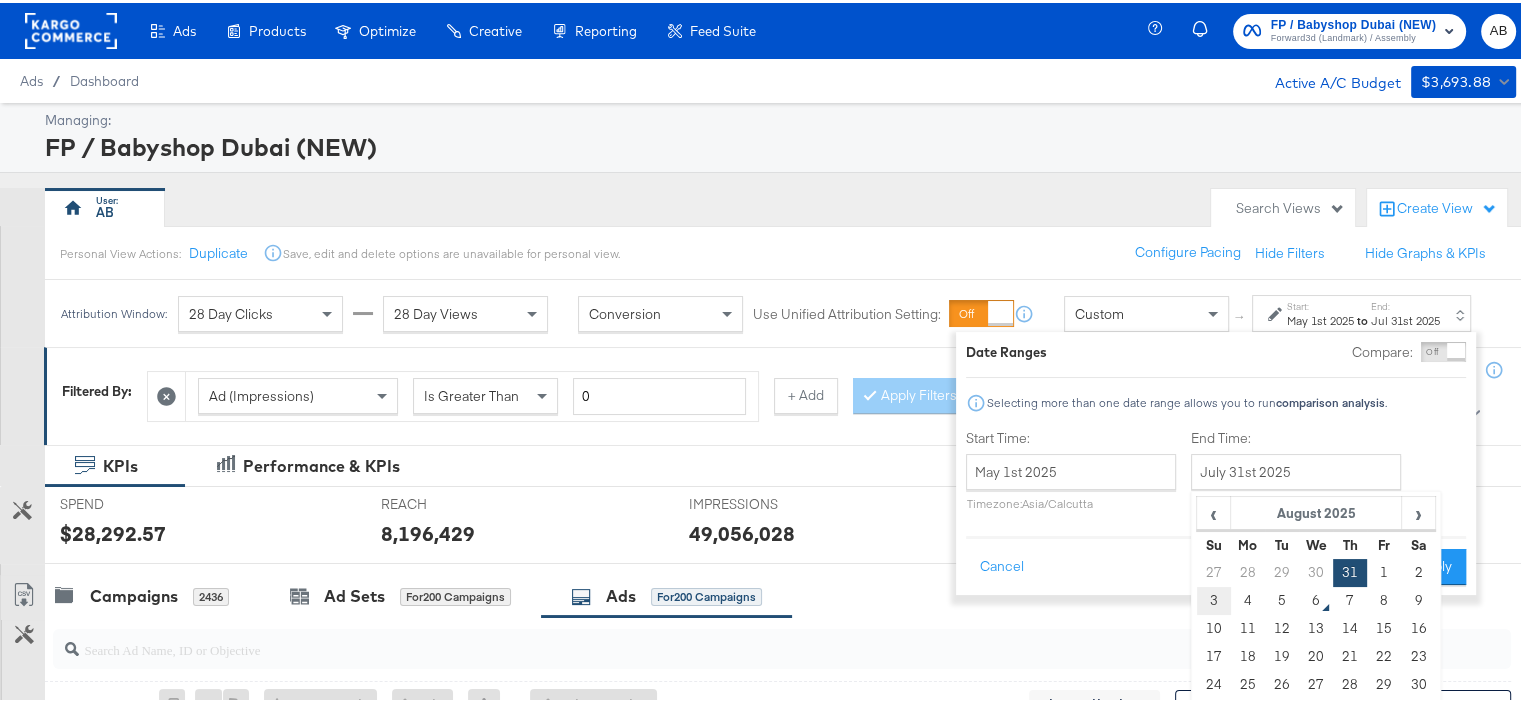 click on "3" at bounding box center [1214, 598] 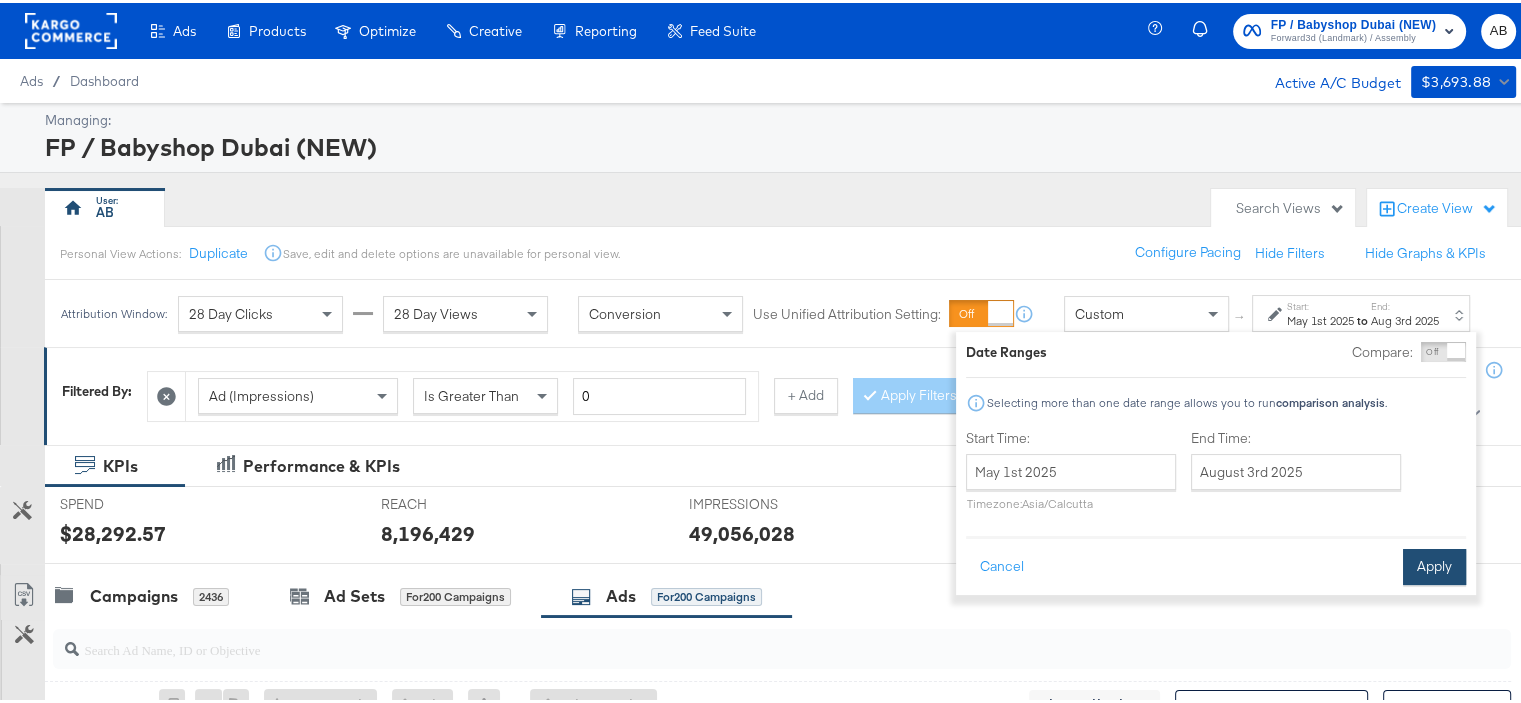 click on "Apply" at bounding box center [1434, 564] 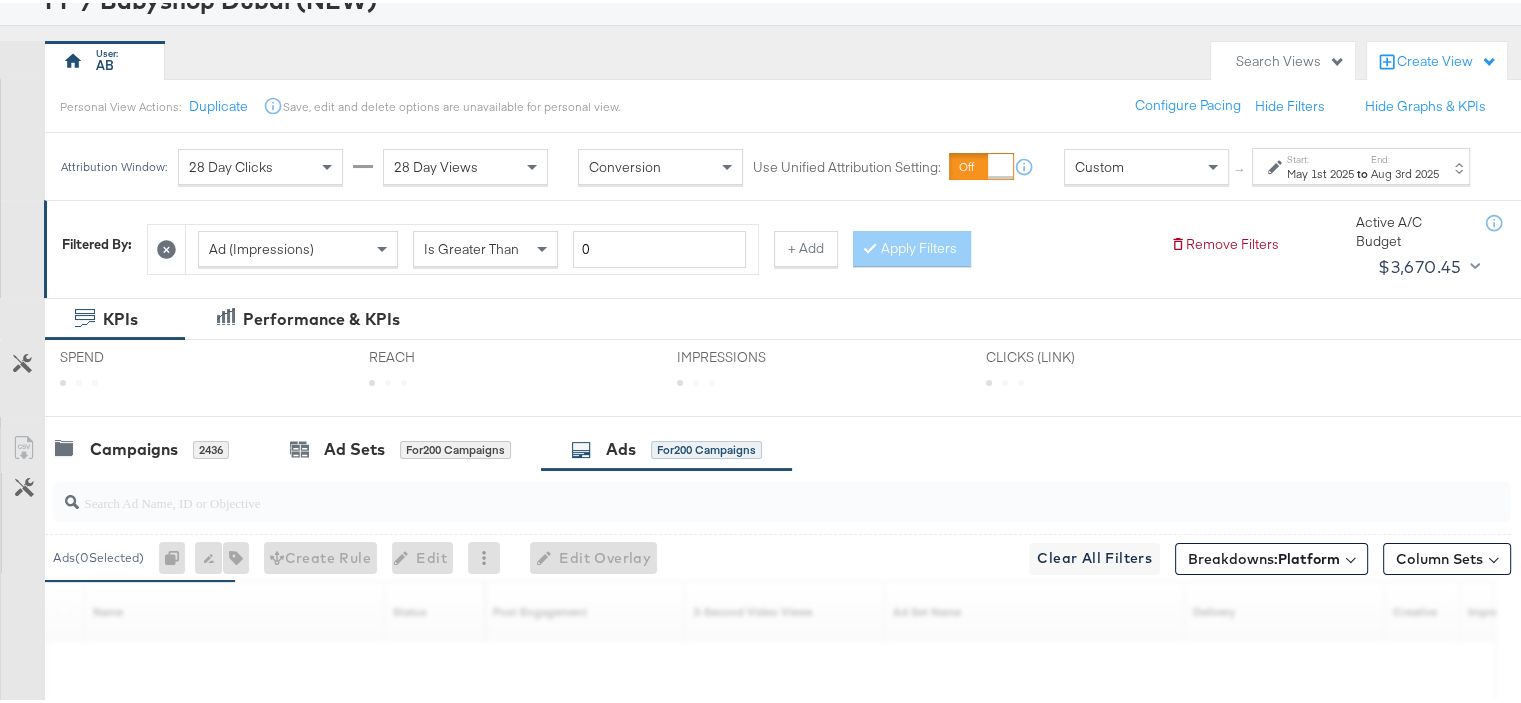 scroll, scrollTop: 0, scrollLeft: 0, axis: both 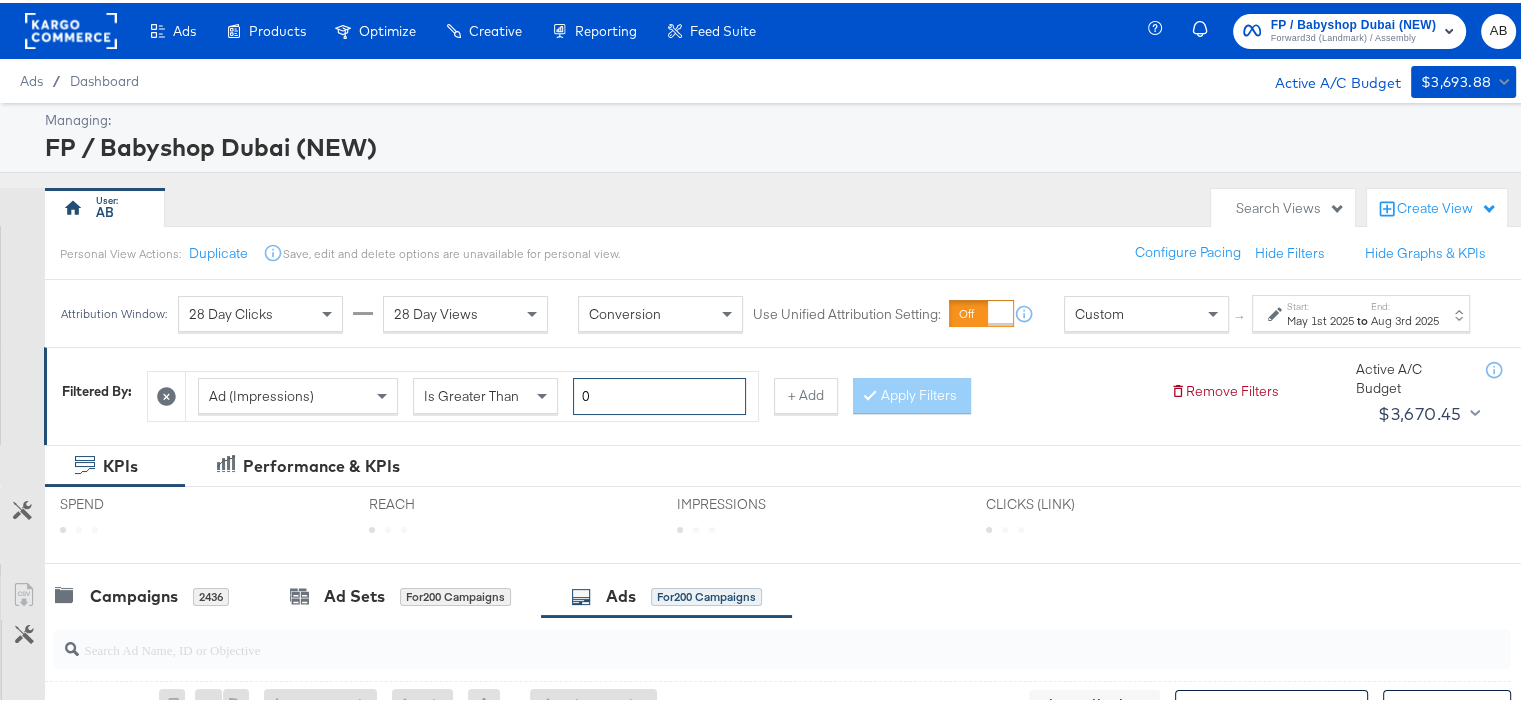 click on "0" at bounding box center (659, 393) 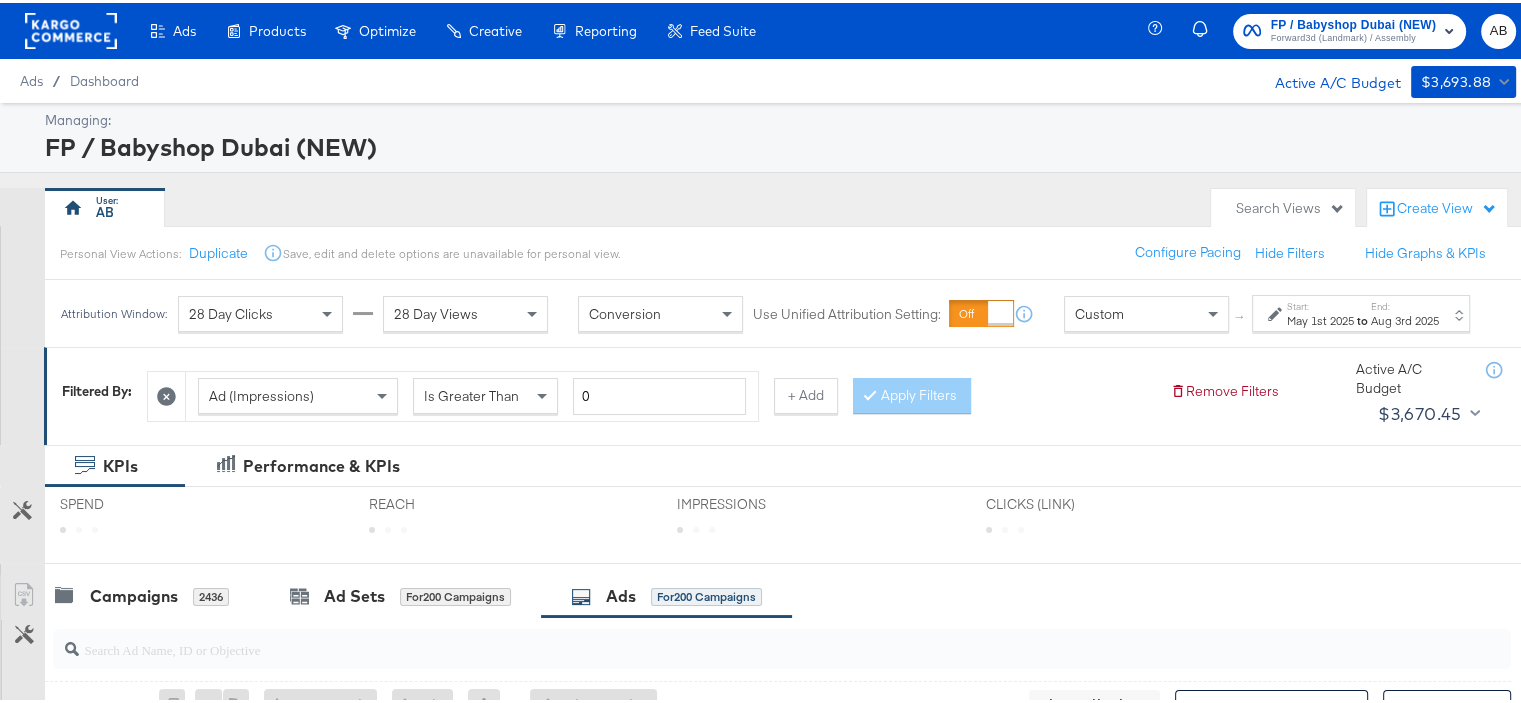 click 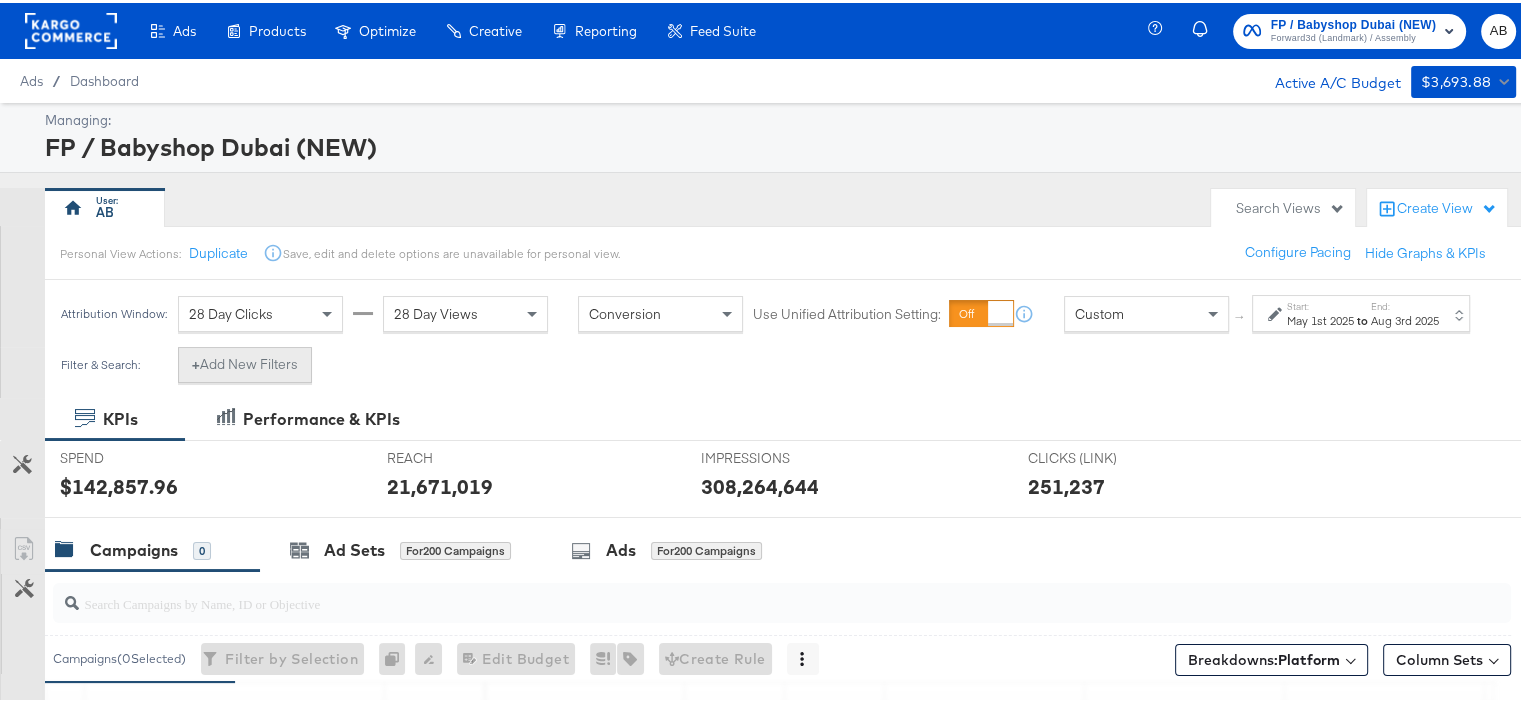 click on "+  Add New Filters" at bounding box center [245, 362] 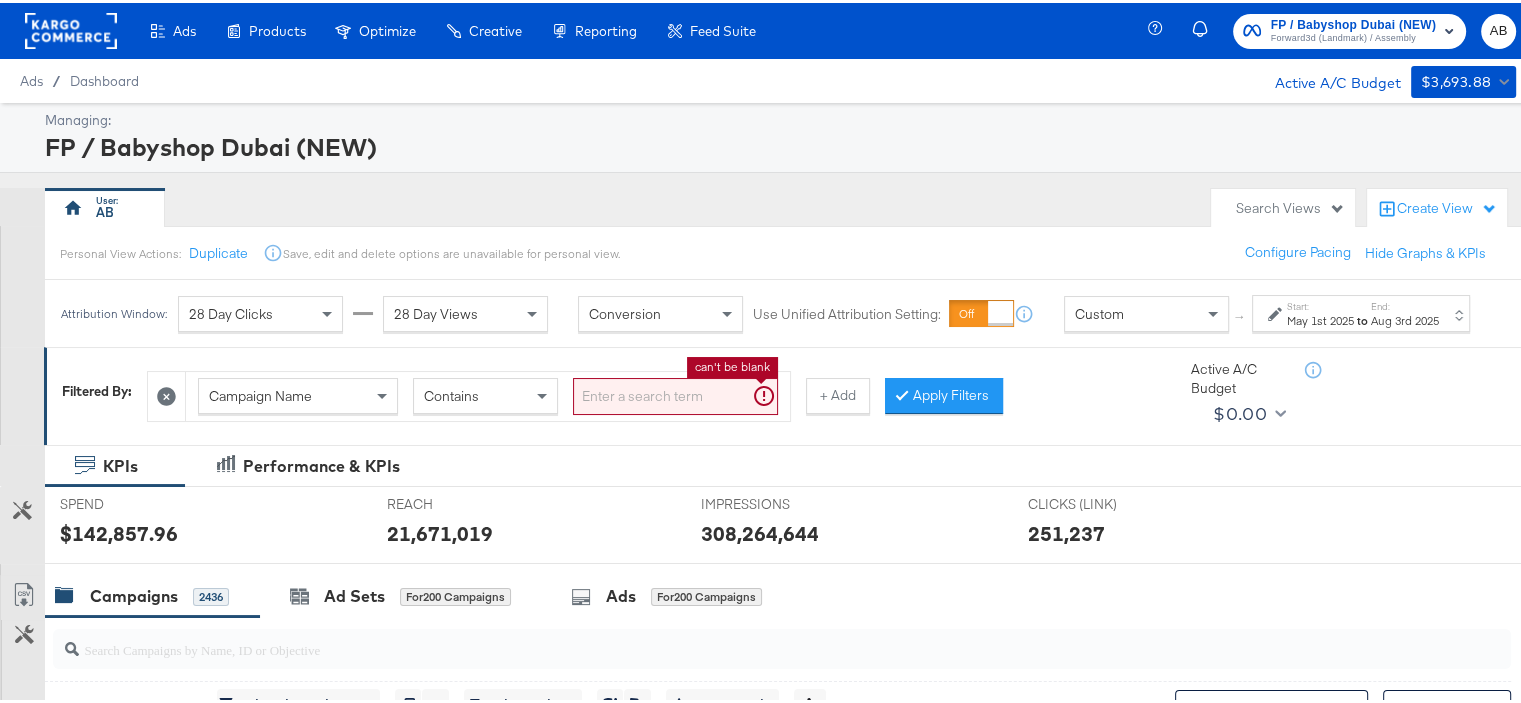 click at bounding box center (675, 393) 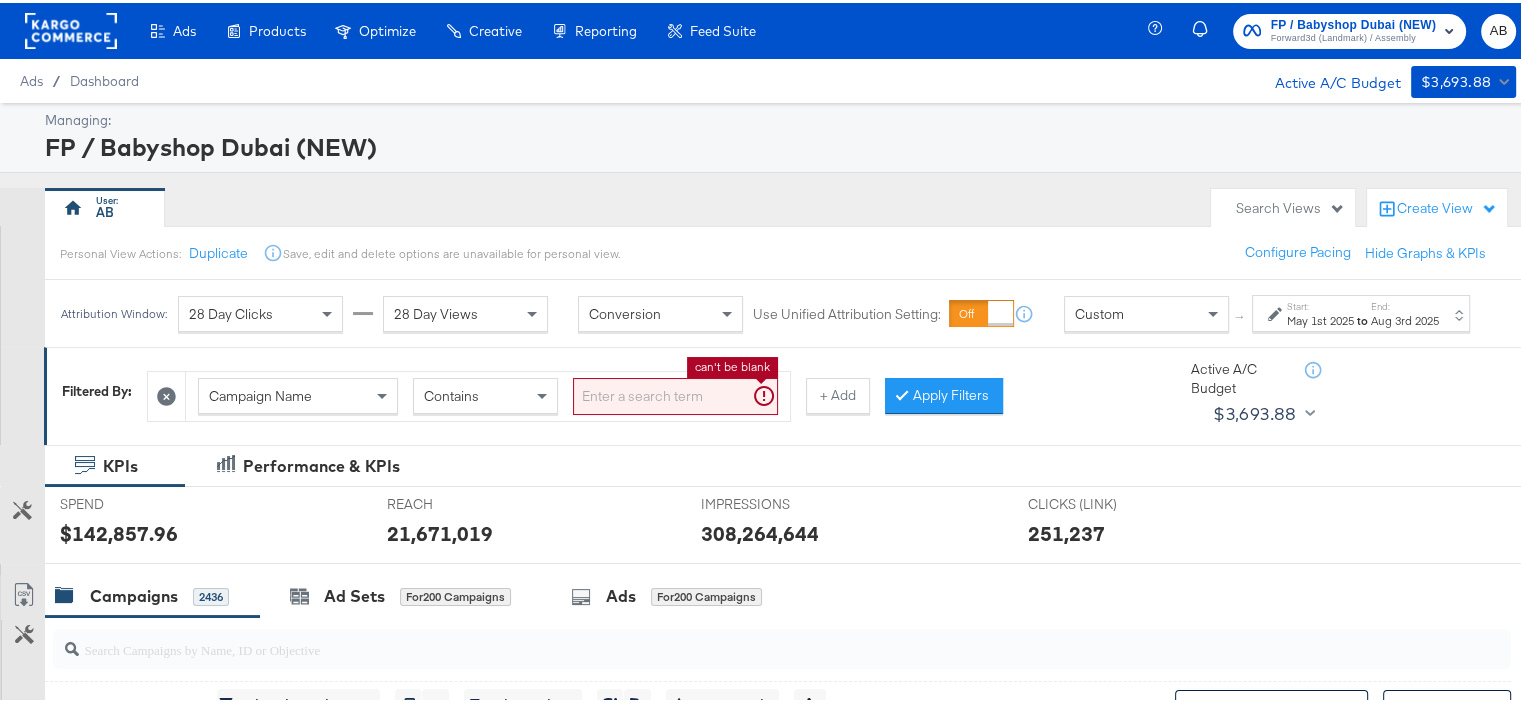 paste on "Holiday-25+Affordability-25-AED-100k-UAE" 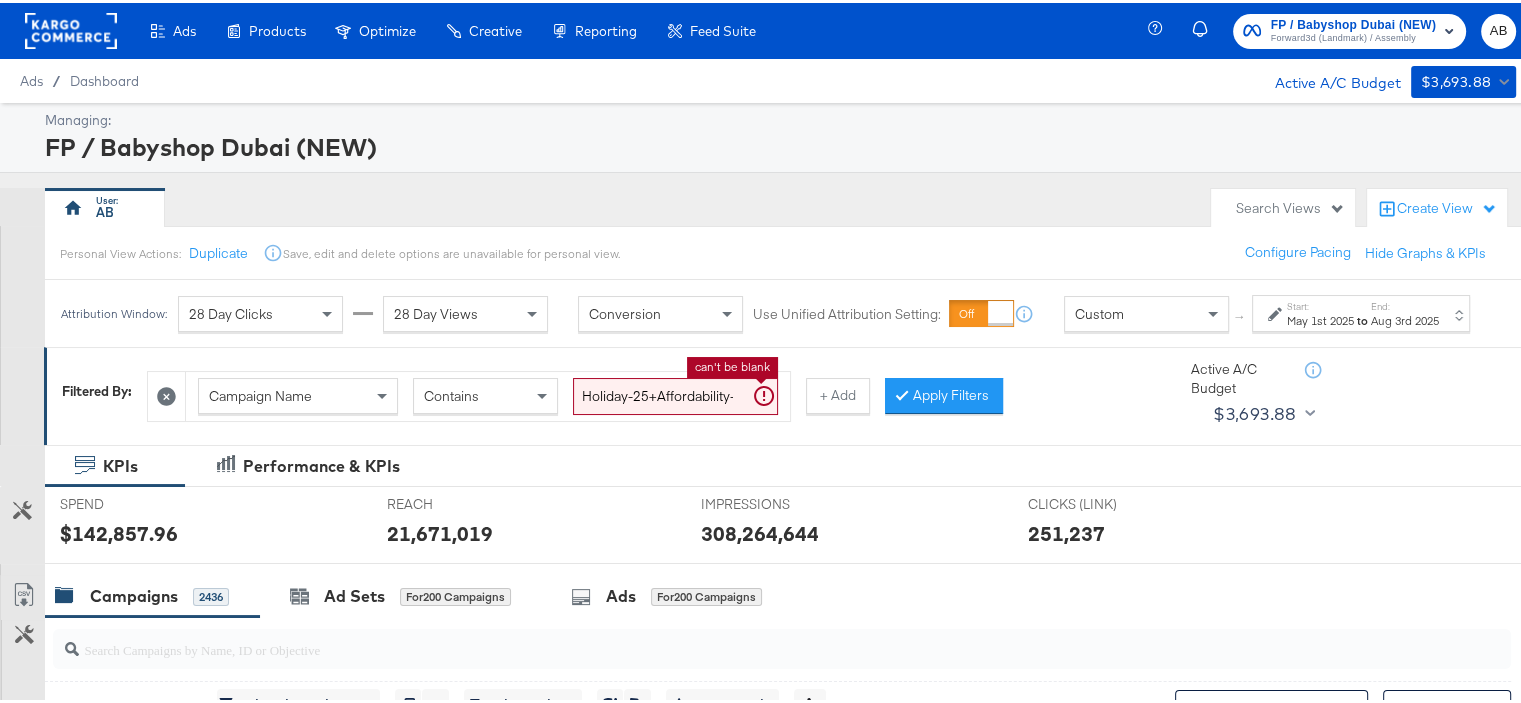 scroll, scrollTop: 0, scrollLeft: 116, axis: horizontal 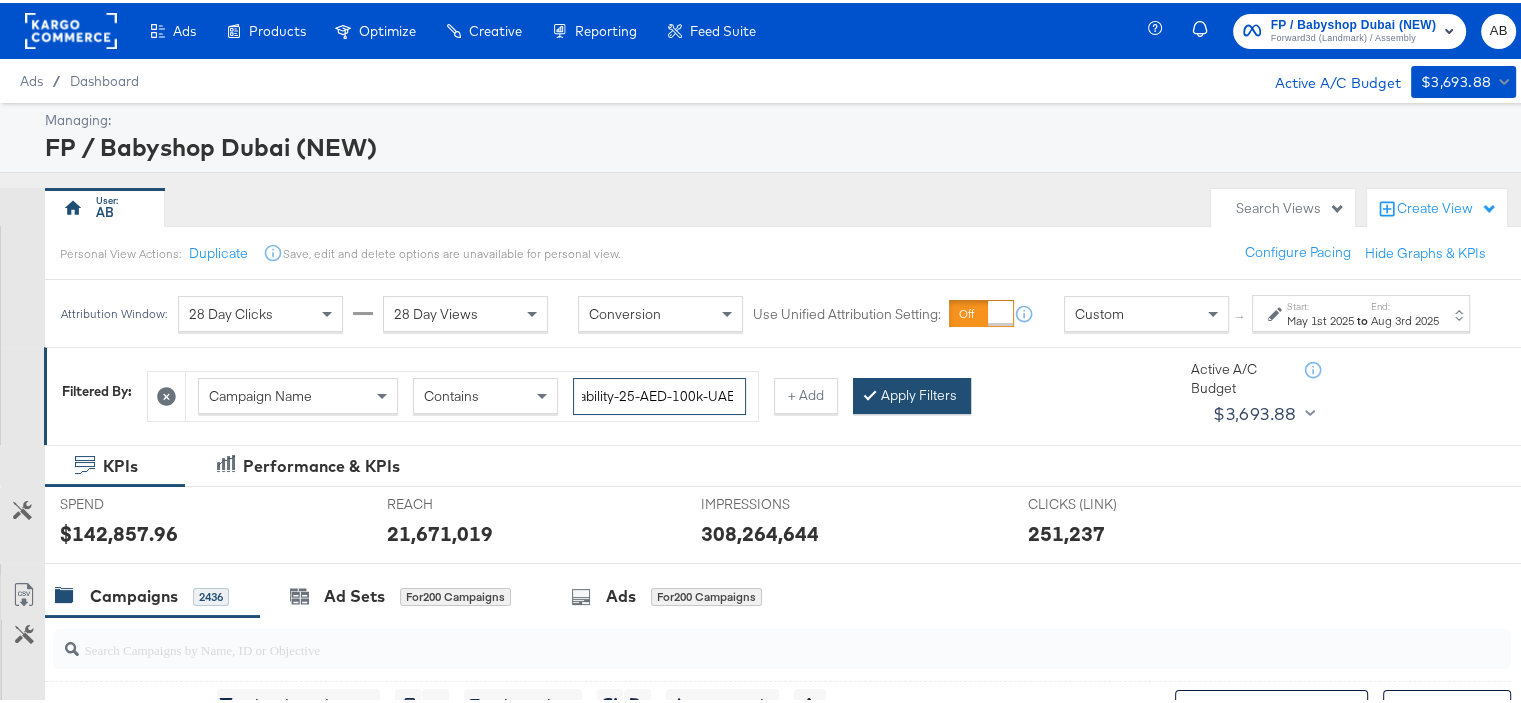 type on "Holiday-25+Affordability-25-AED-100k-UAE" 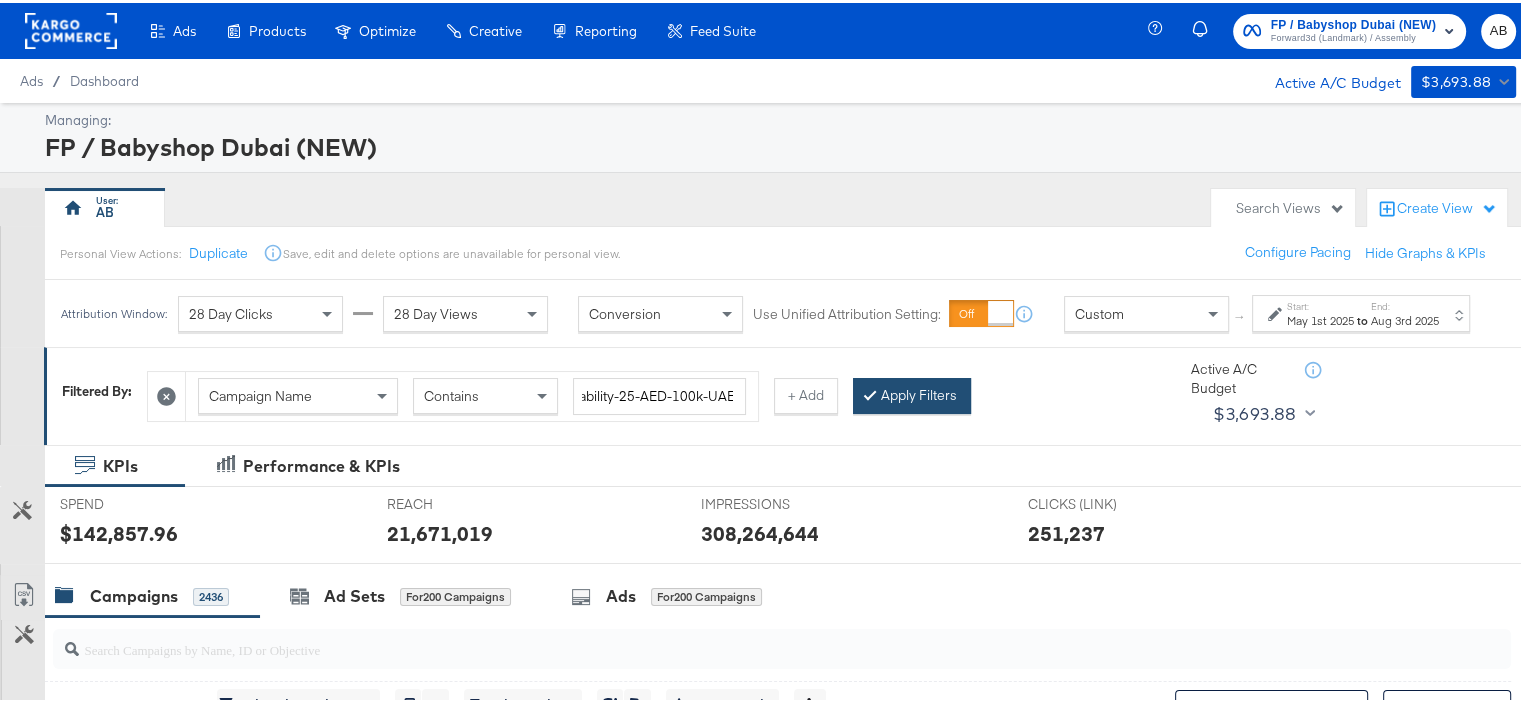click on "Apply Filters" at bounding box center (912, 393) 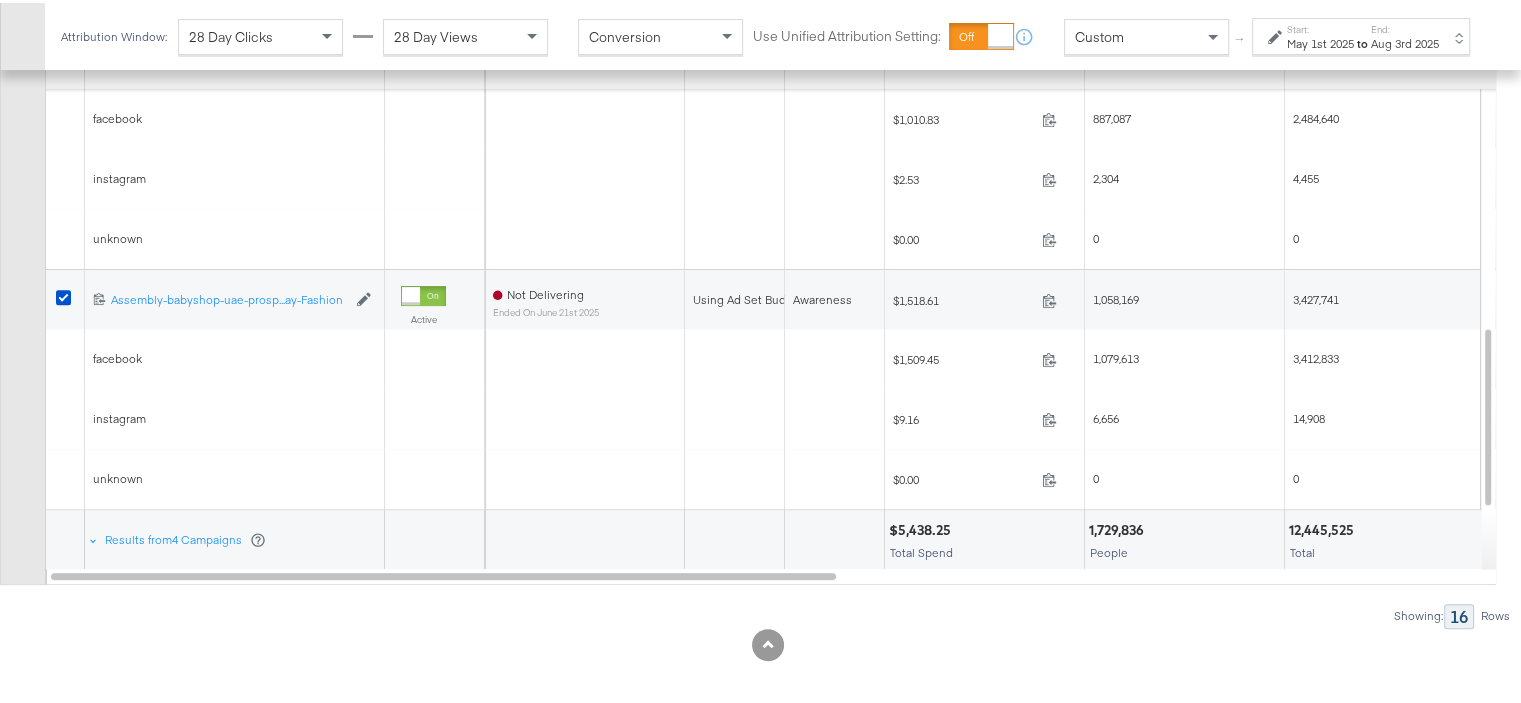 scroll, scrollTop: 708, scrollLeft: 0, axis: vertical 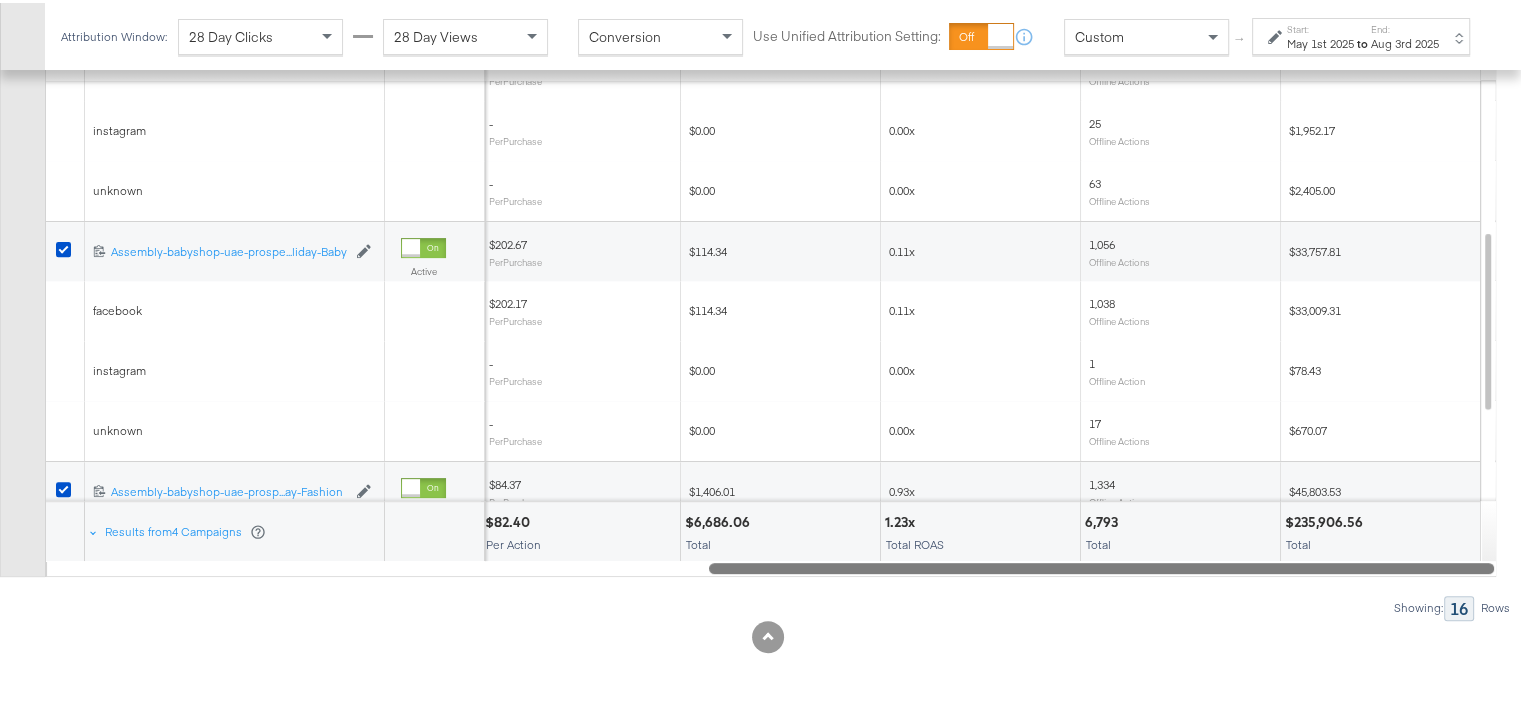 drag, startPoint x: 802, startPoint y: 565, endPoint x: 1535, endPoint y: 571, distance: 733.02454 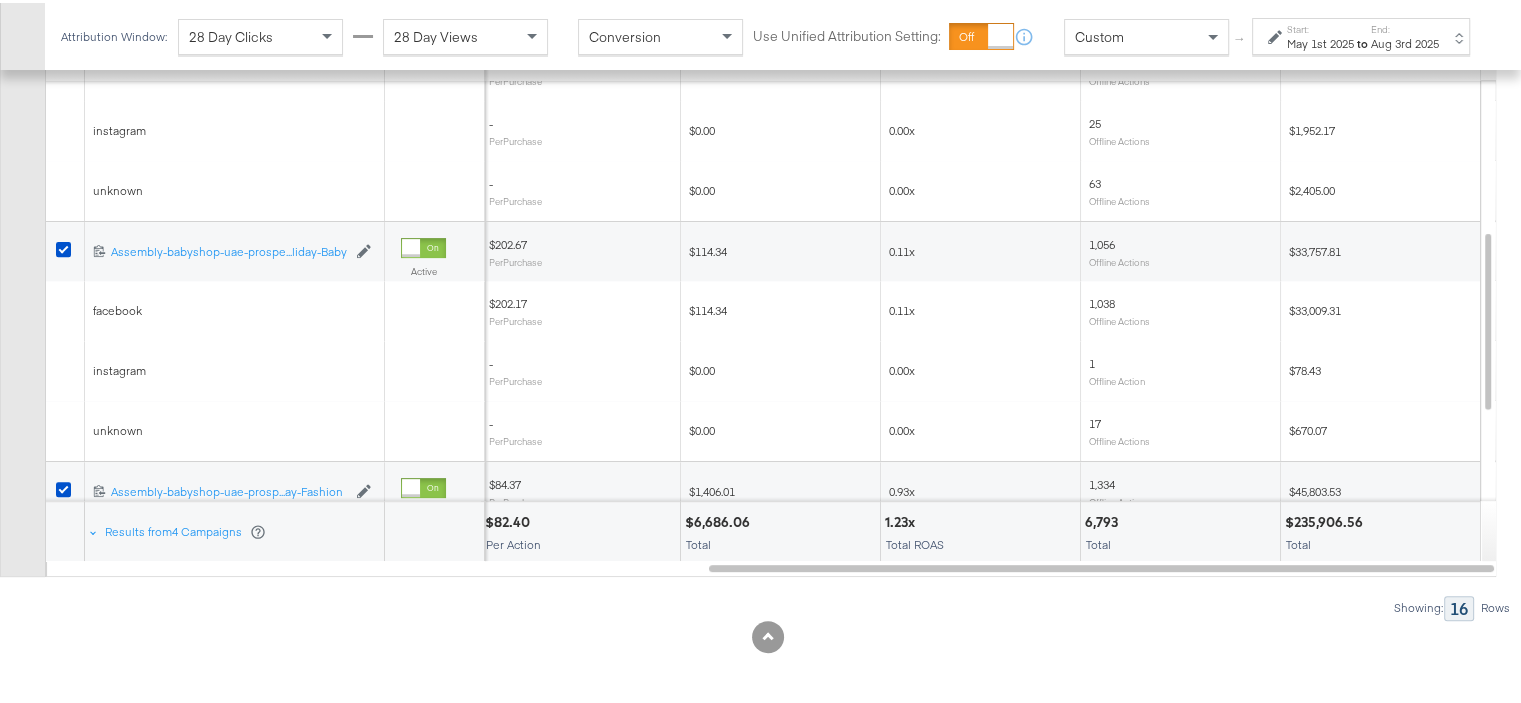 drag, startPoint x: 1379, startPoint y: 522, endPoint x: 1408, endPoint y: 520, distance: 29.068884 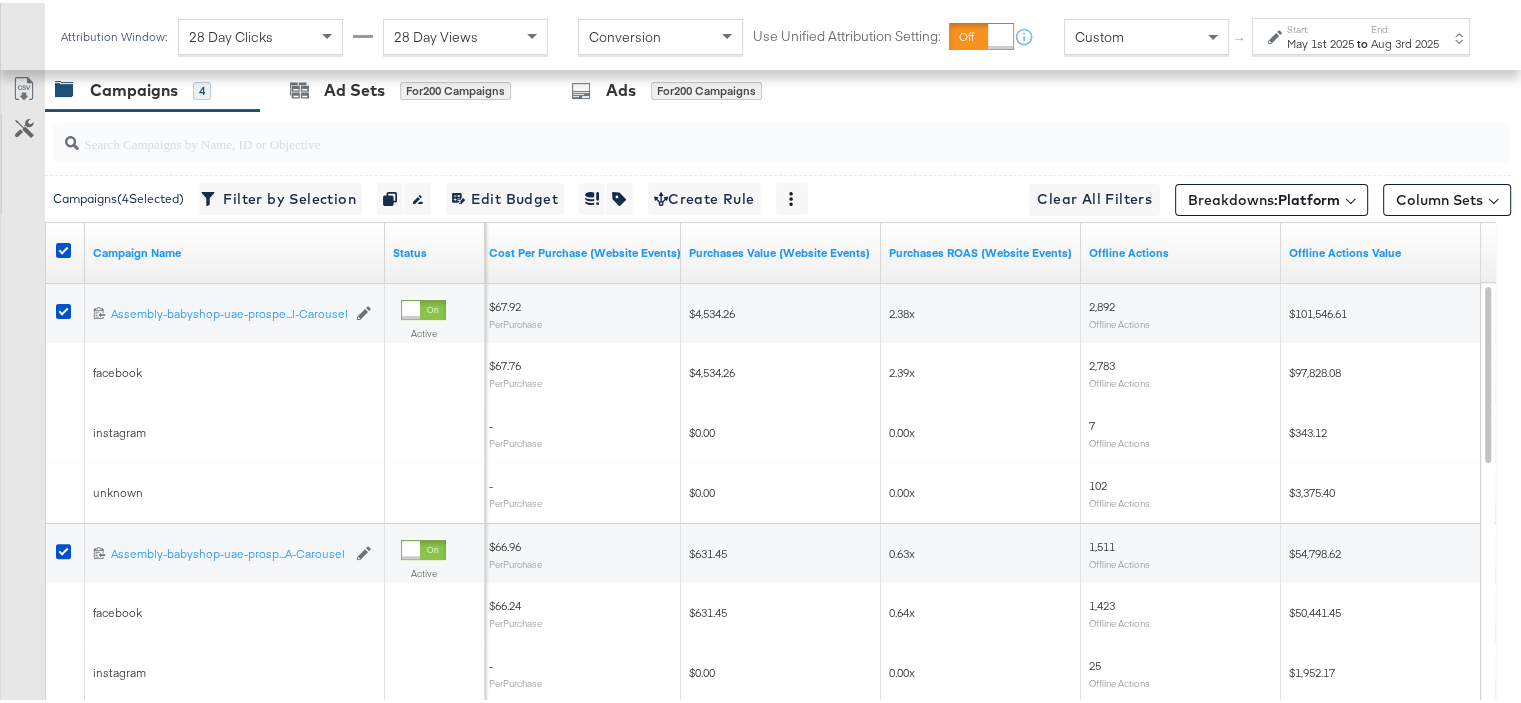scroll, scrollTop: 600, scrollLeft: 0, axis: vertical 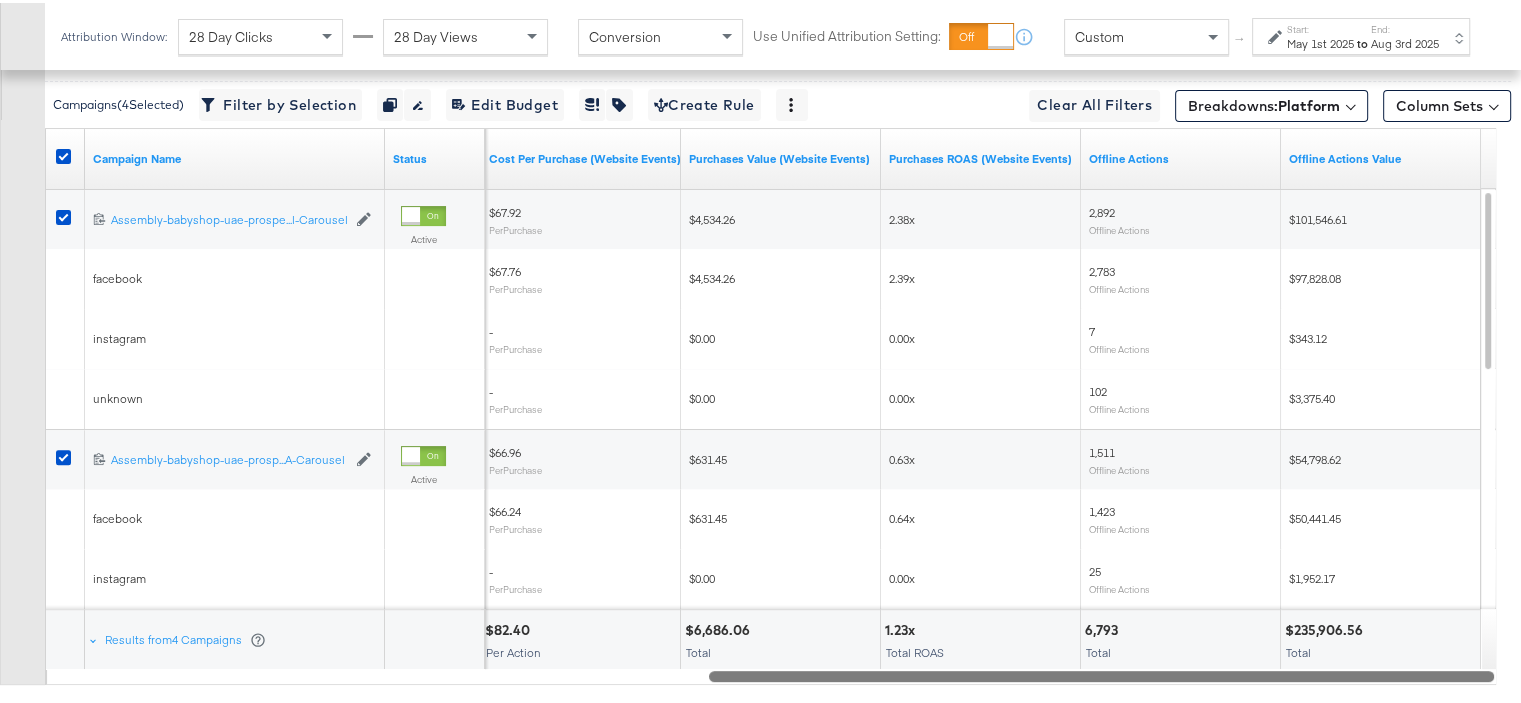 drag, startPoint x: 744, startPoint y: 673, endPoint x: 1037, endPoint y: 670, distance: 293.01535 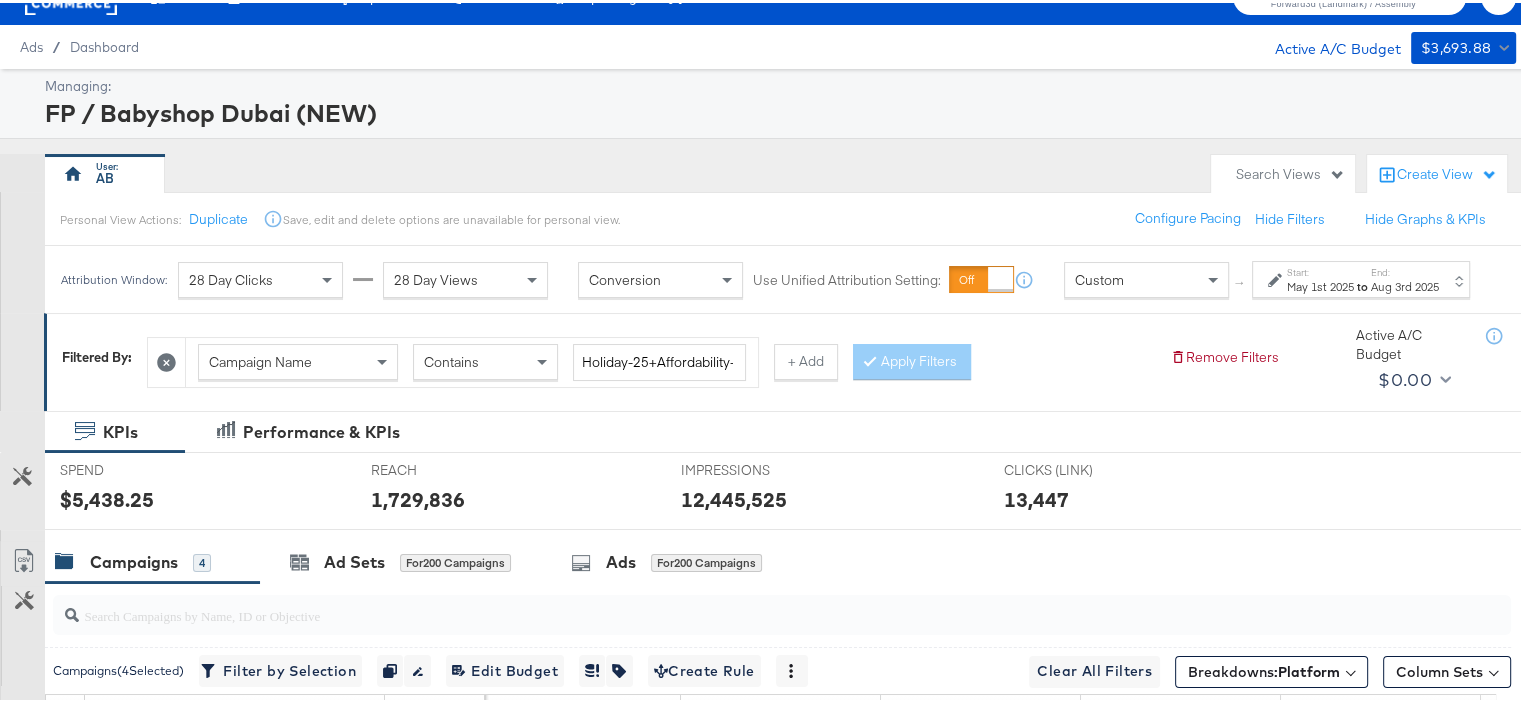 scroll, scrollTop: 0, scrollLeft: 0, axis: both 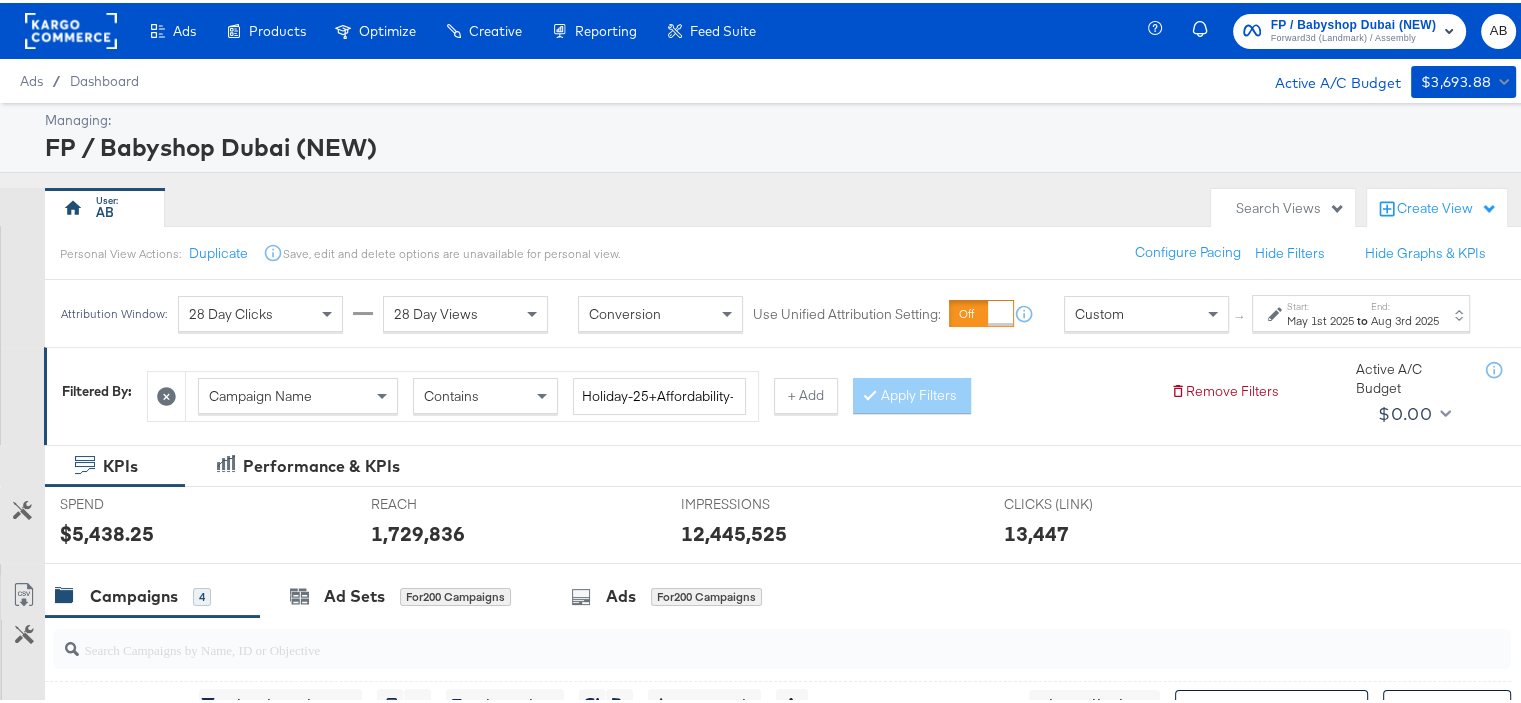 click on "to" at bounding box center [1362, 317] 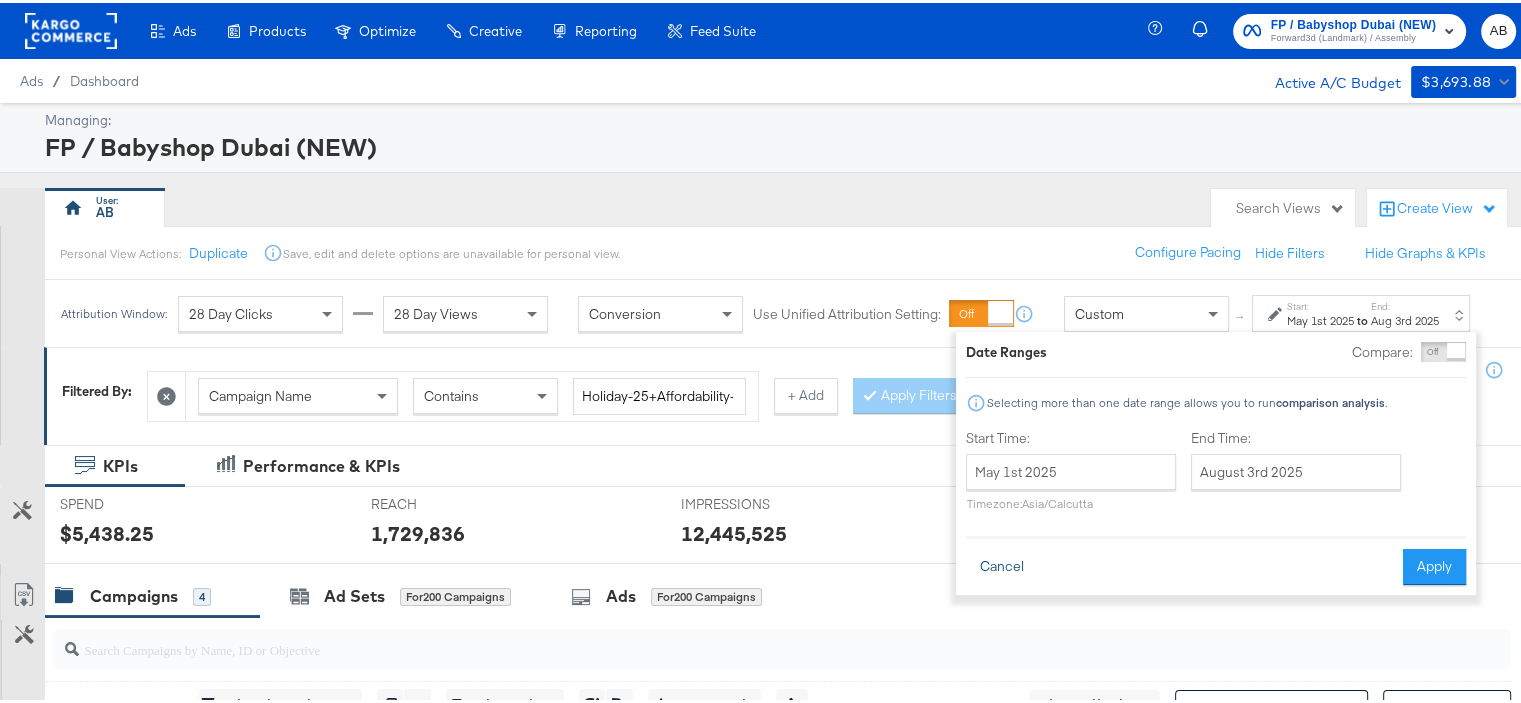 click on "Cancel" at bounding box center [1002, 564] 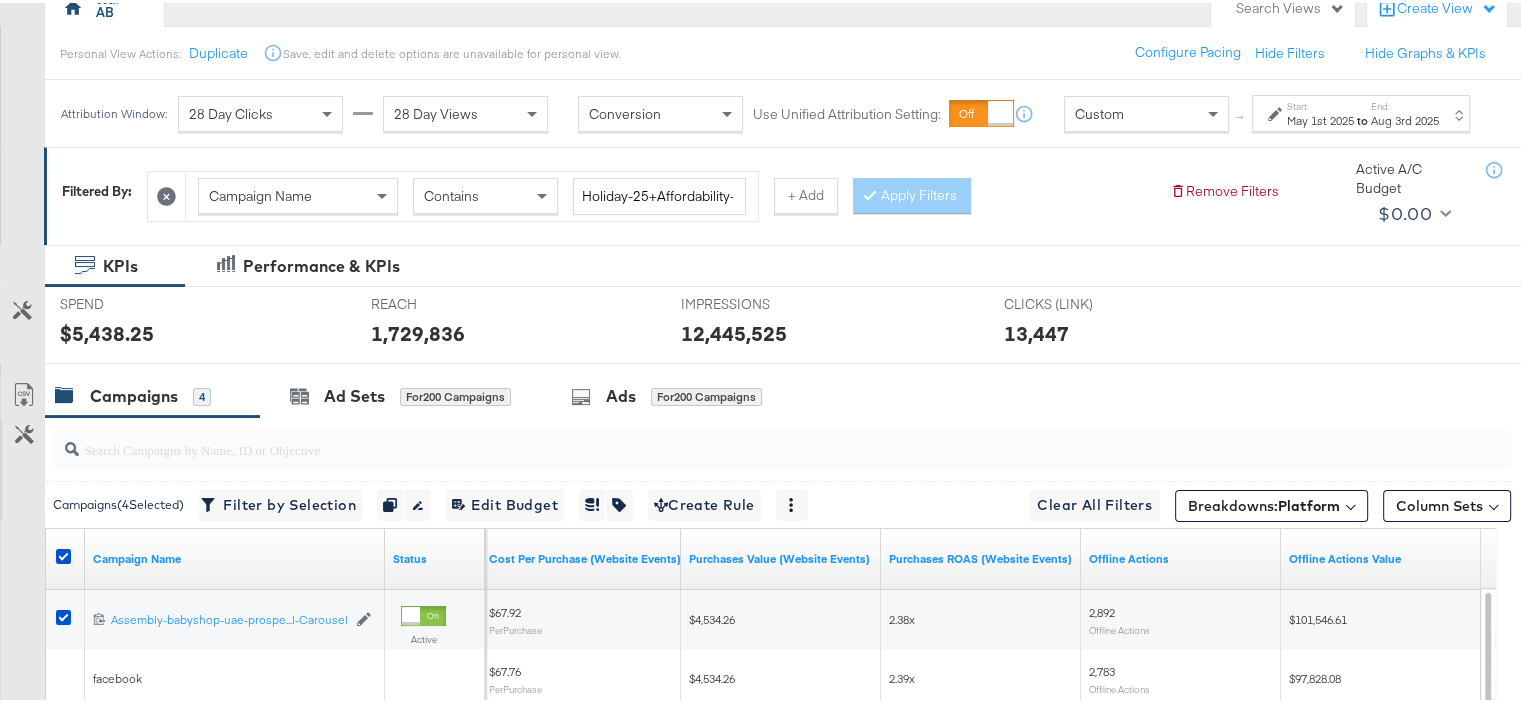 scroll, scrollTop: 100, scrollLeft: 0, axis: vertical 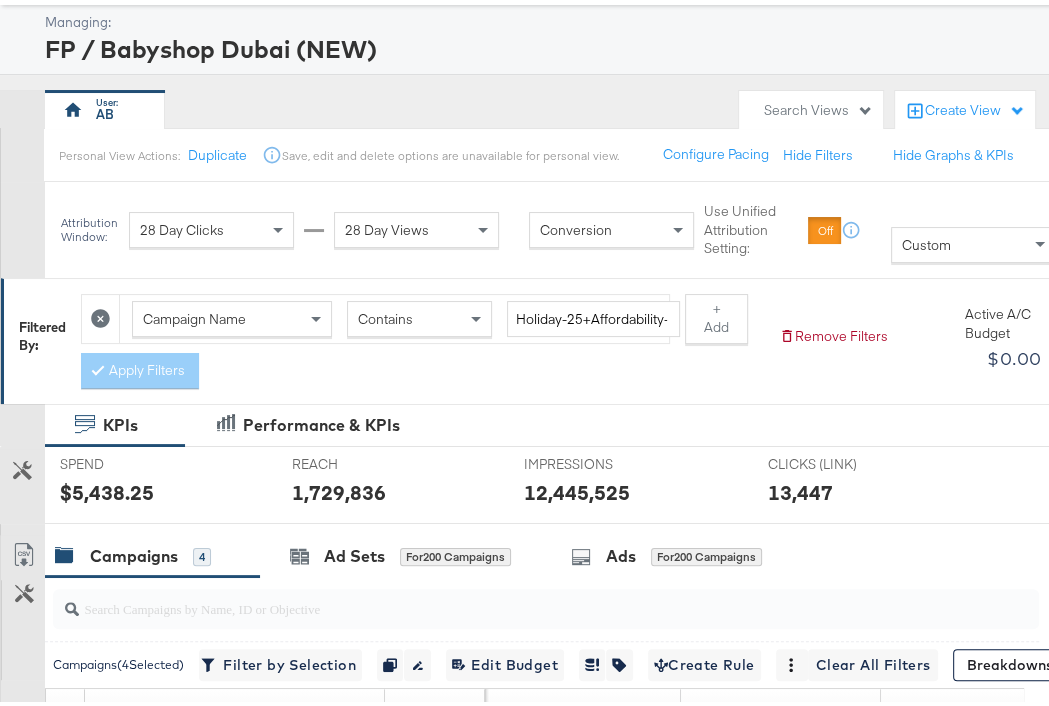 click on "28 Day Clicks" at bounding box center (211, 225) 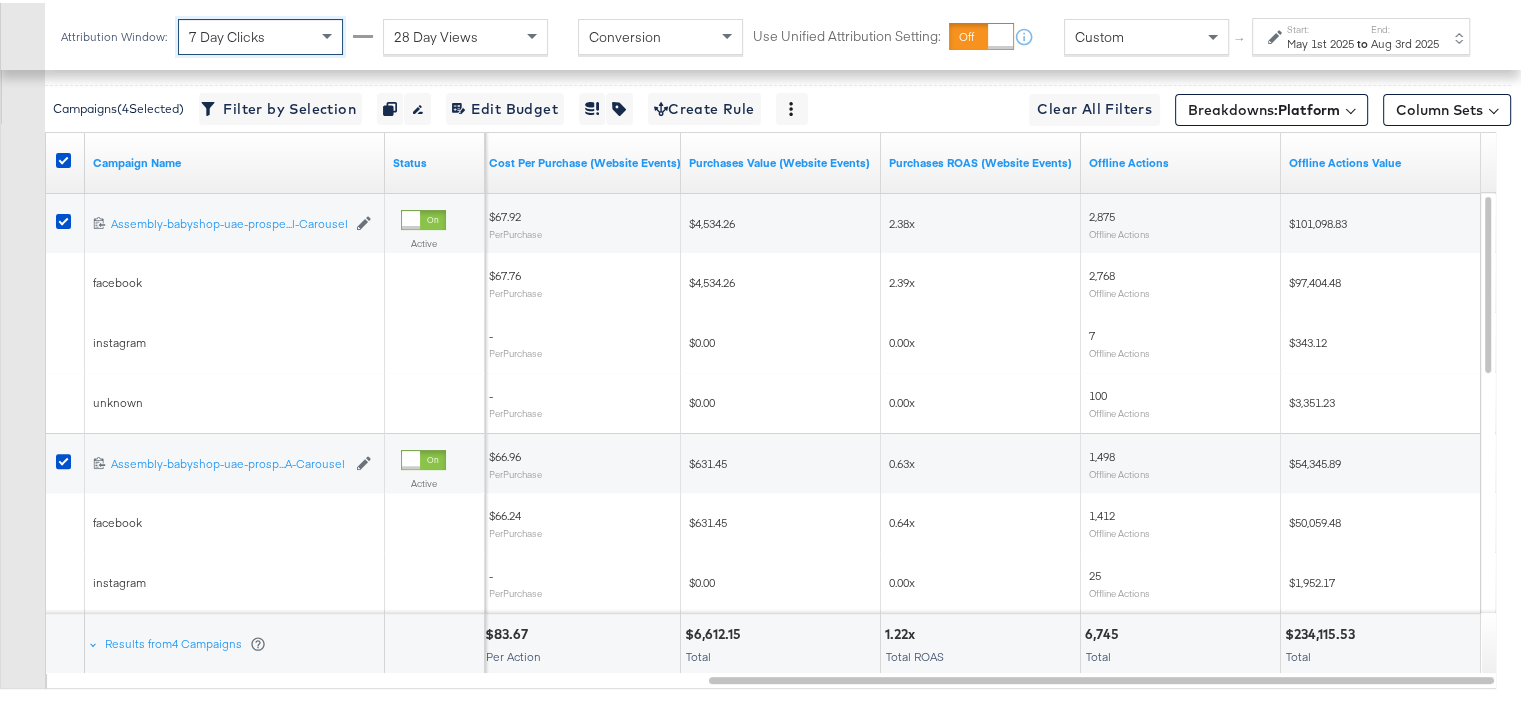 scroll, scrollTop: 708, scrollLeft: 0, axis: vertical 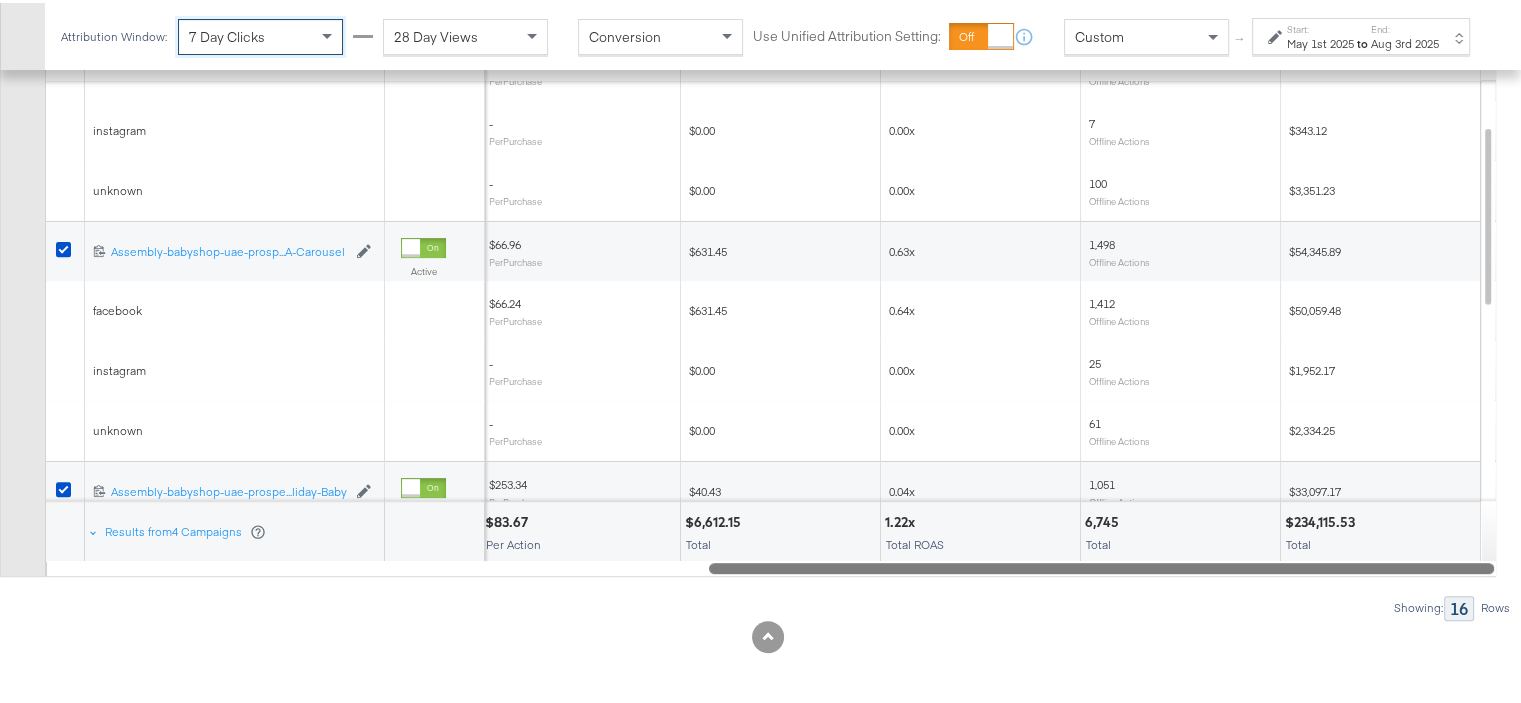 drag, startPoint x: 946, startPoint y: 566, endPoint x: 1114, endPoint y: 547, distance: 169.07098 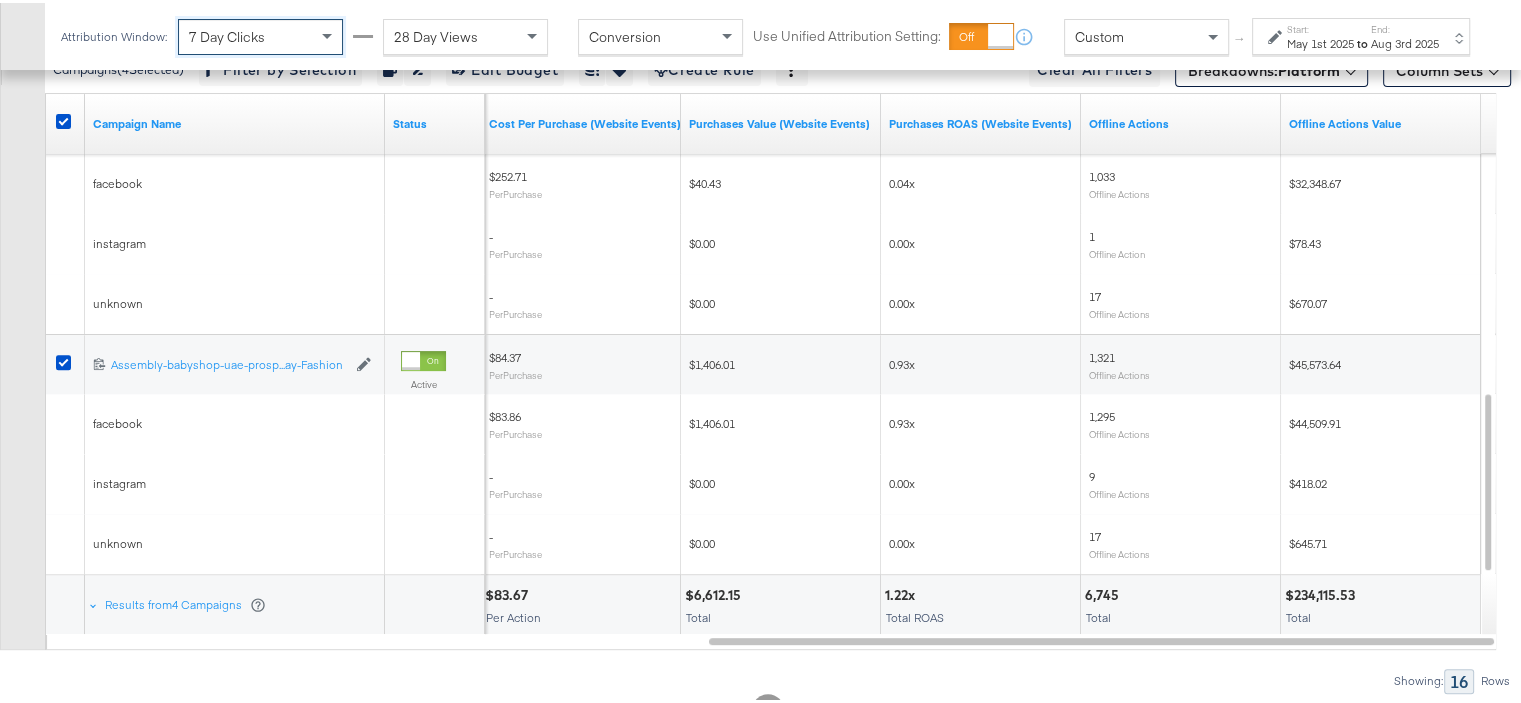 scroll, scrollTop: 708, scrollLeft: 0, axis: vertical 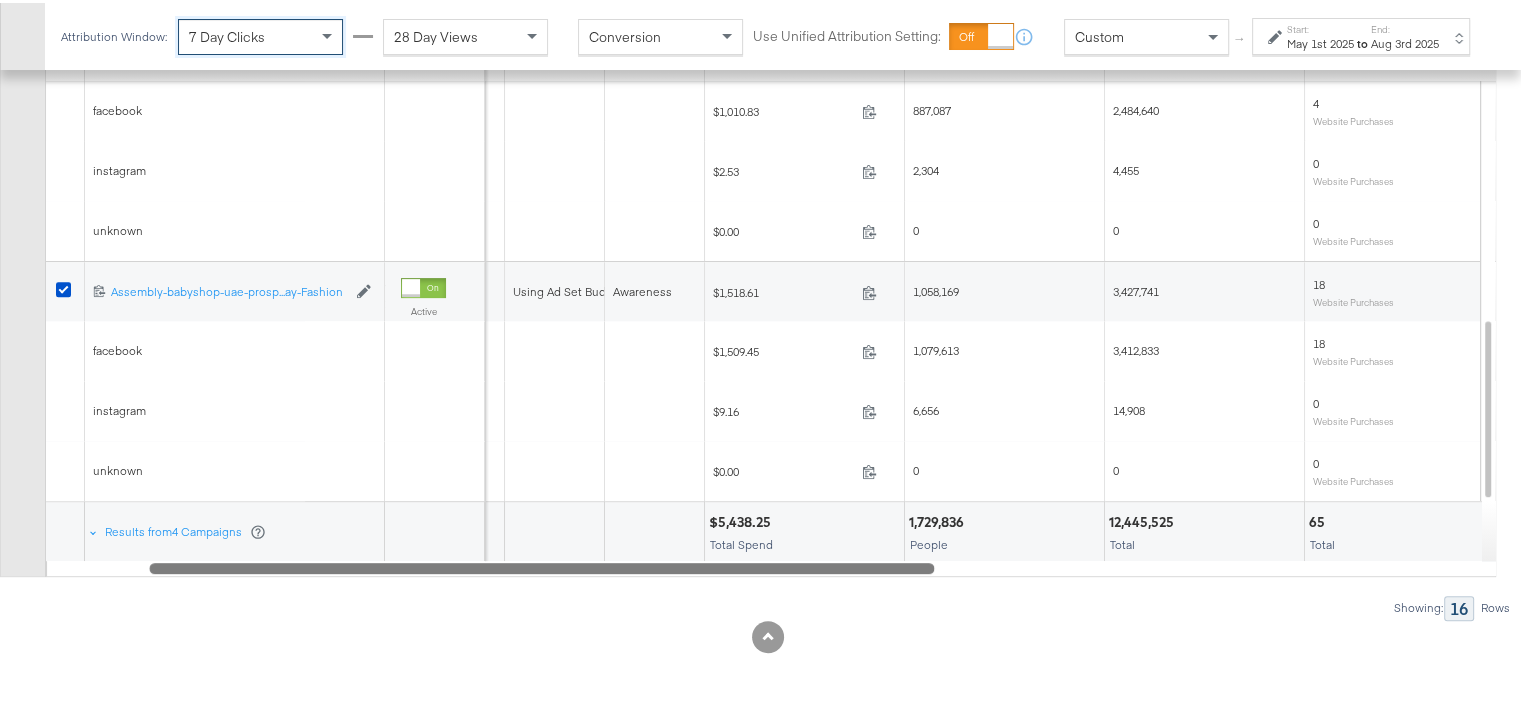 drag, startPoint x: 1037, startPoint y: 565, endPoint x: 487, endPoint y: 533, distance: 550.9301 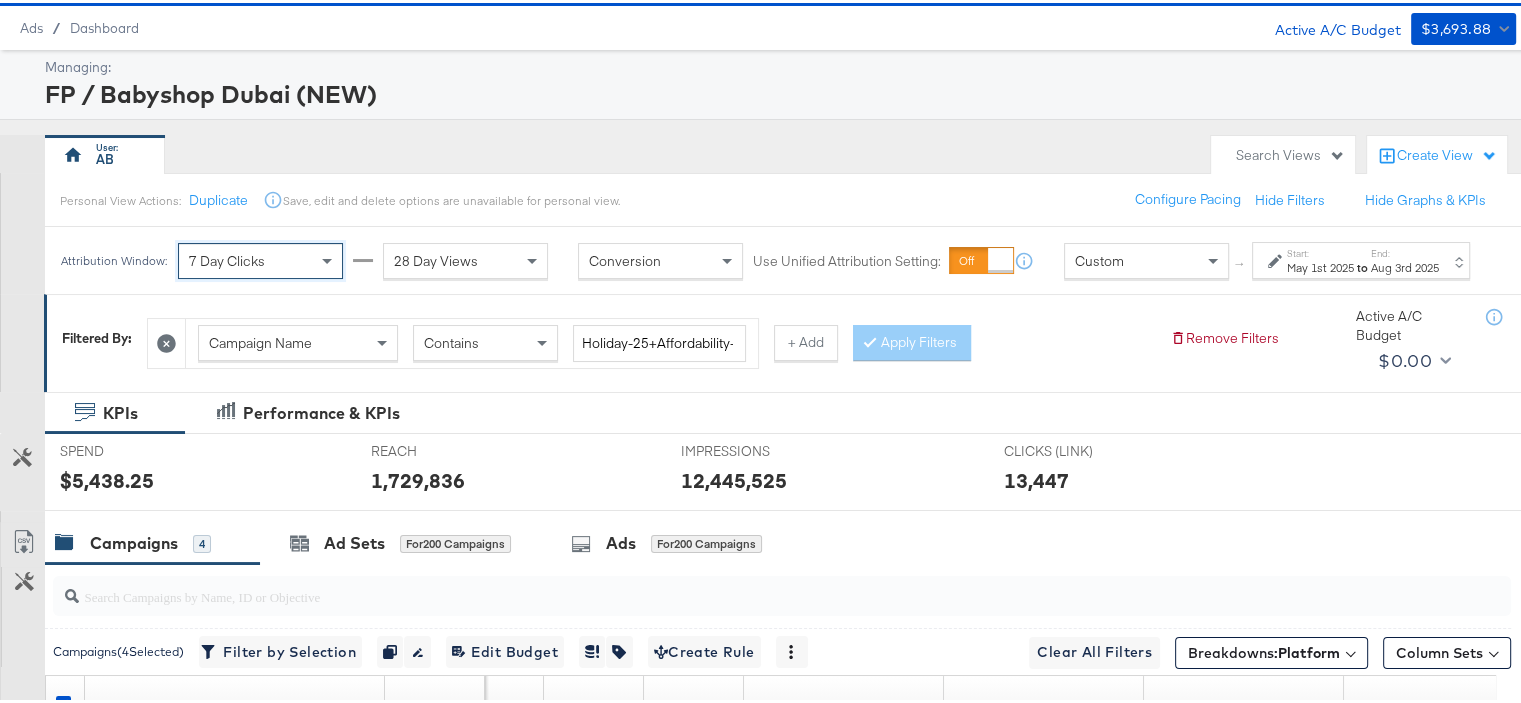 scroll, scrollTop: 0, scrollLeft: 0, axis: both 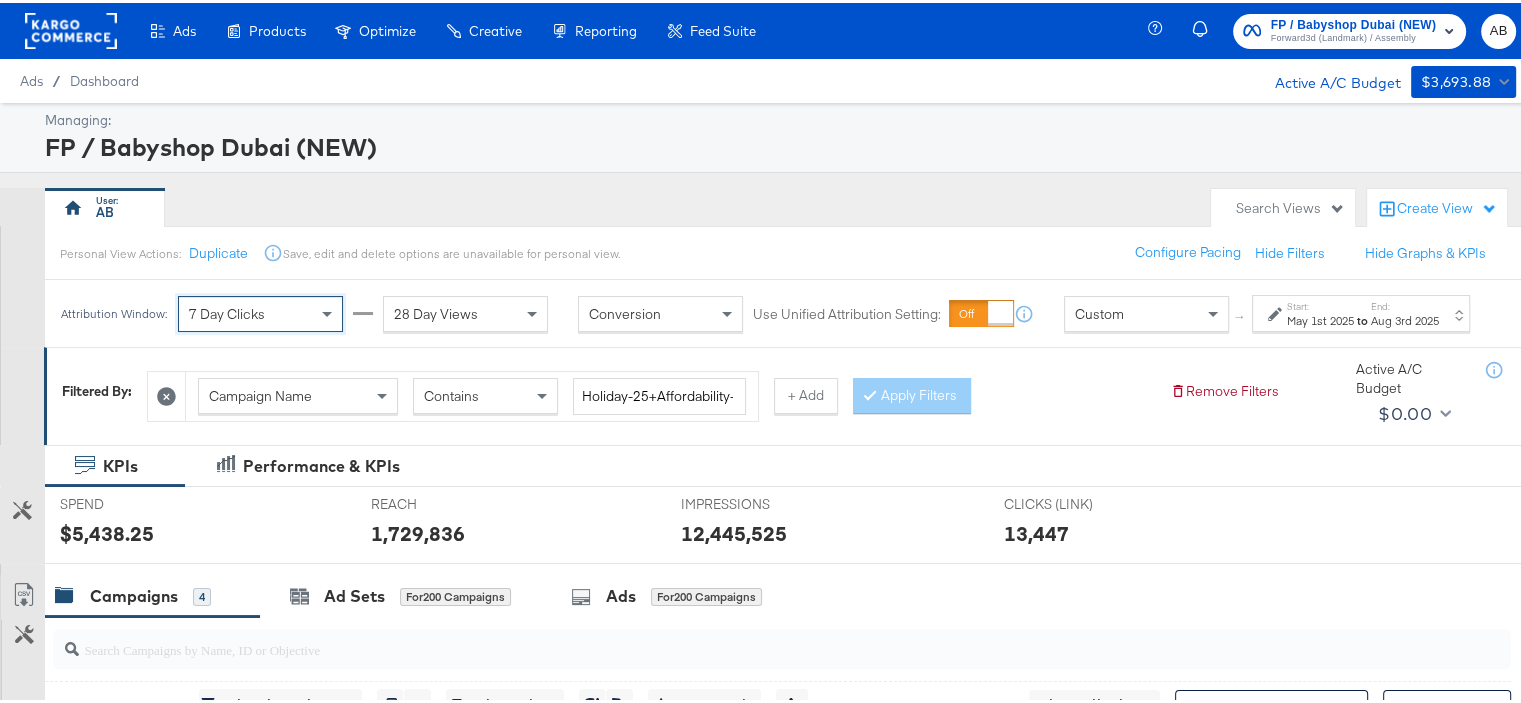 click on "28 Day Views" at bounding box center [465, 311] 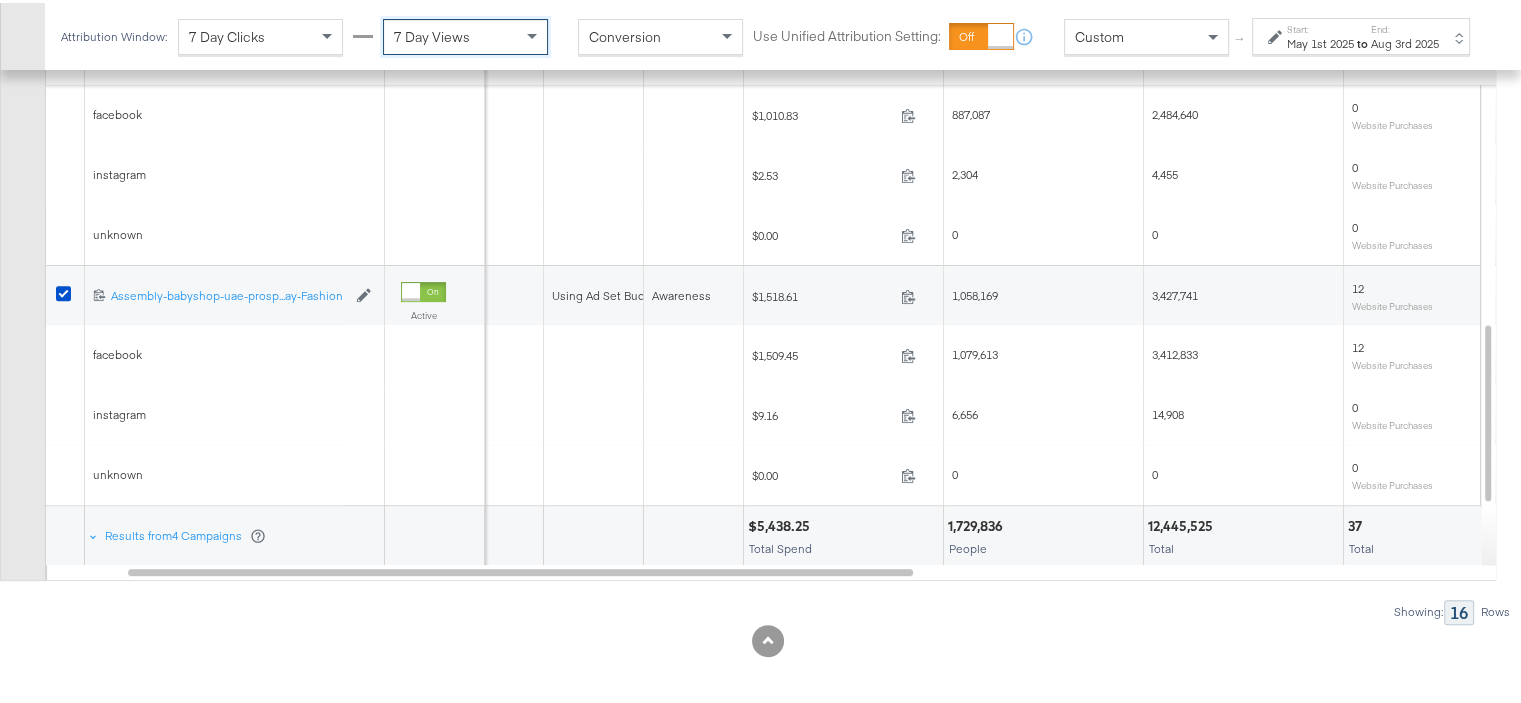 scroll, scrollTop: 708, scrollLeft: 0, axis: vertical 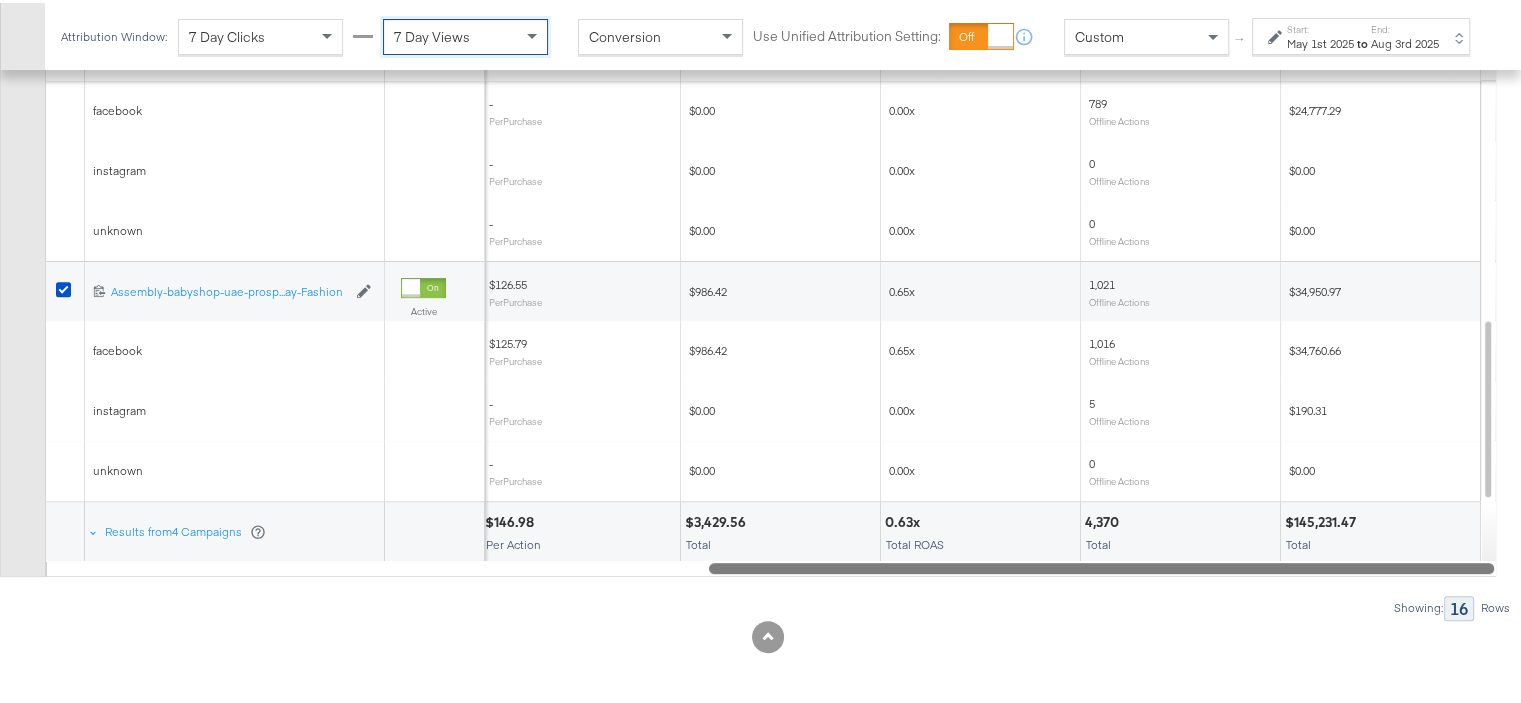 drag, startPoint x: 771, startPoint y: 568, endPoint x: 1535, endPoint y: 567, distance: 764.0007 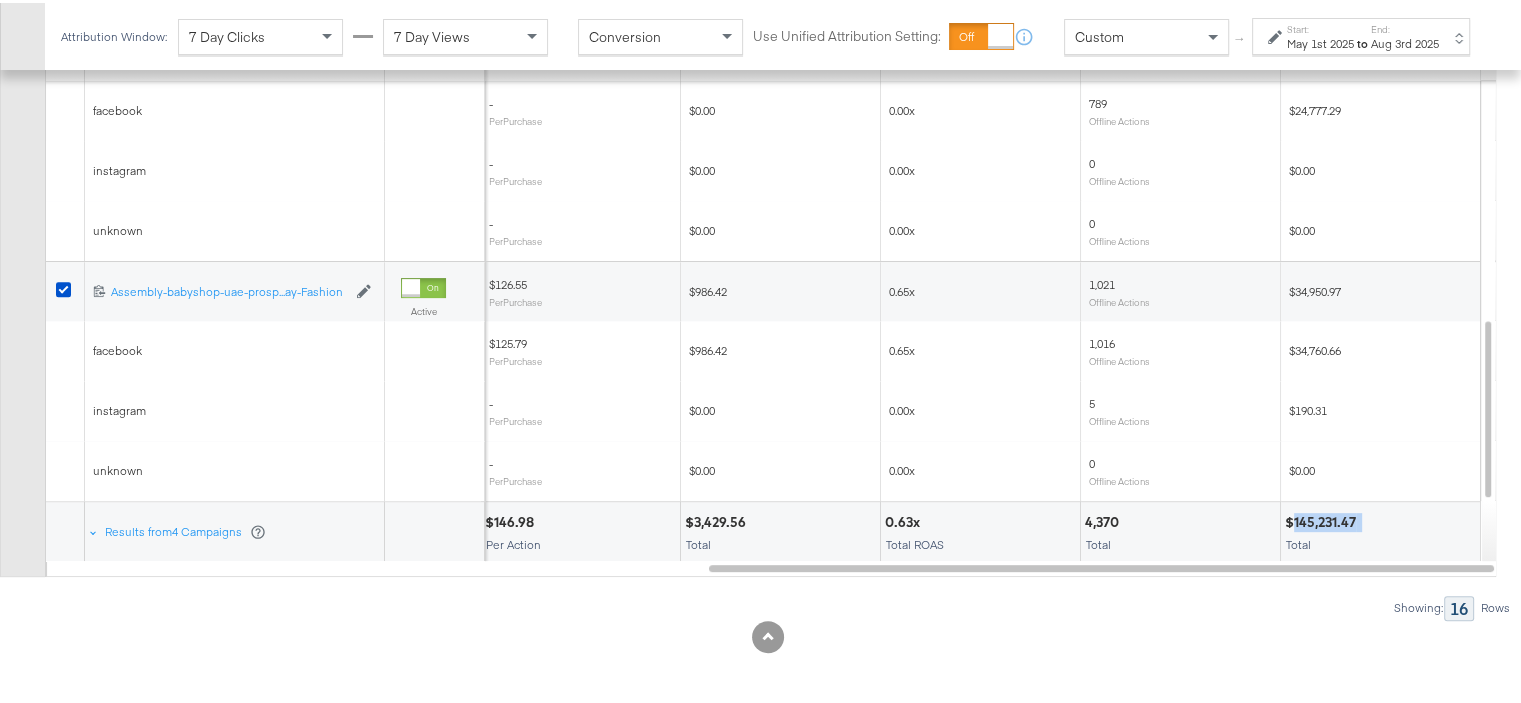 drag, startPoint x: 1363, startPoint y: 521, endPoint x: 1295, endPoint y: 527, distance: 68.26419 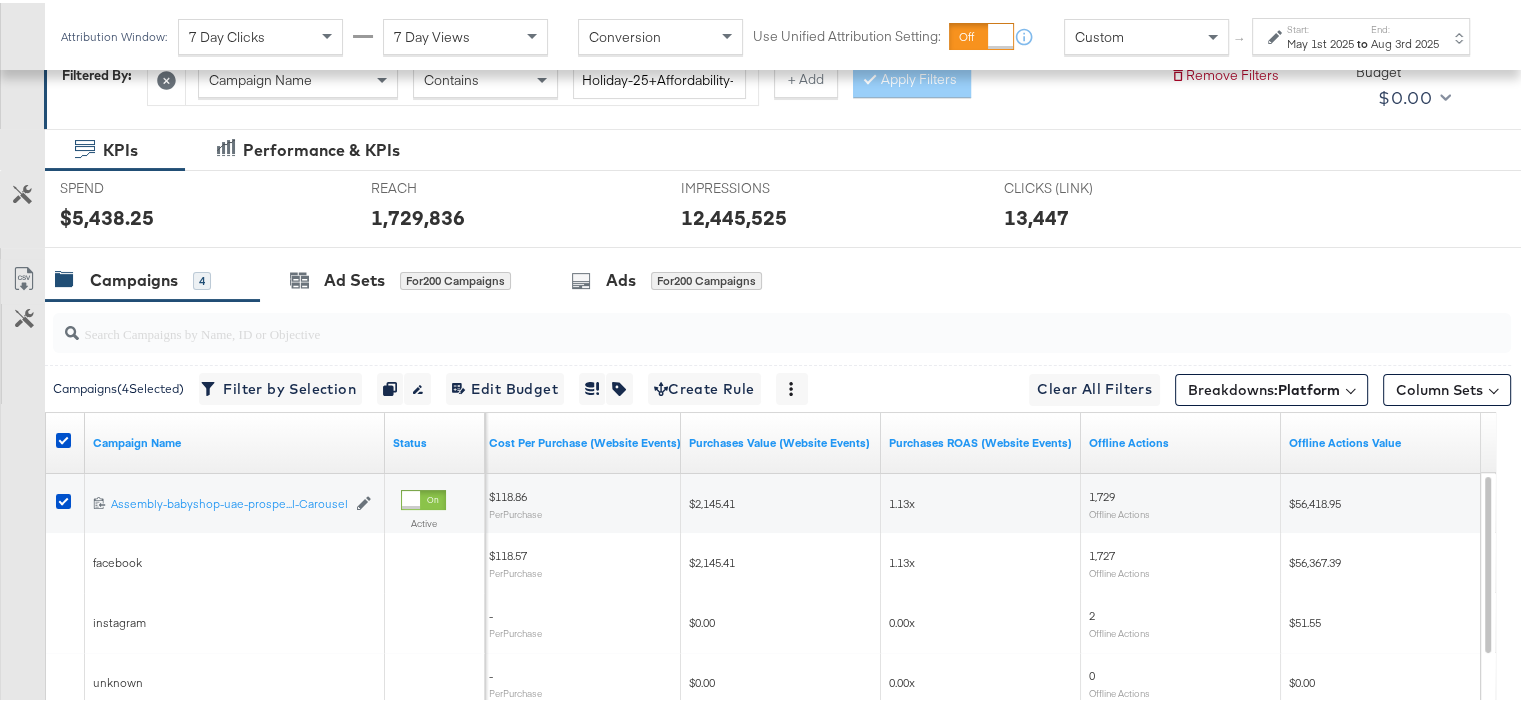 scroll, scrollTop: 108, scrollLeft: 0, axis: vertical 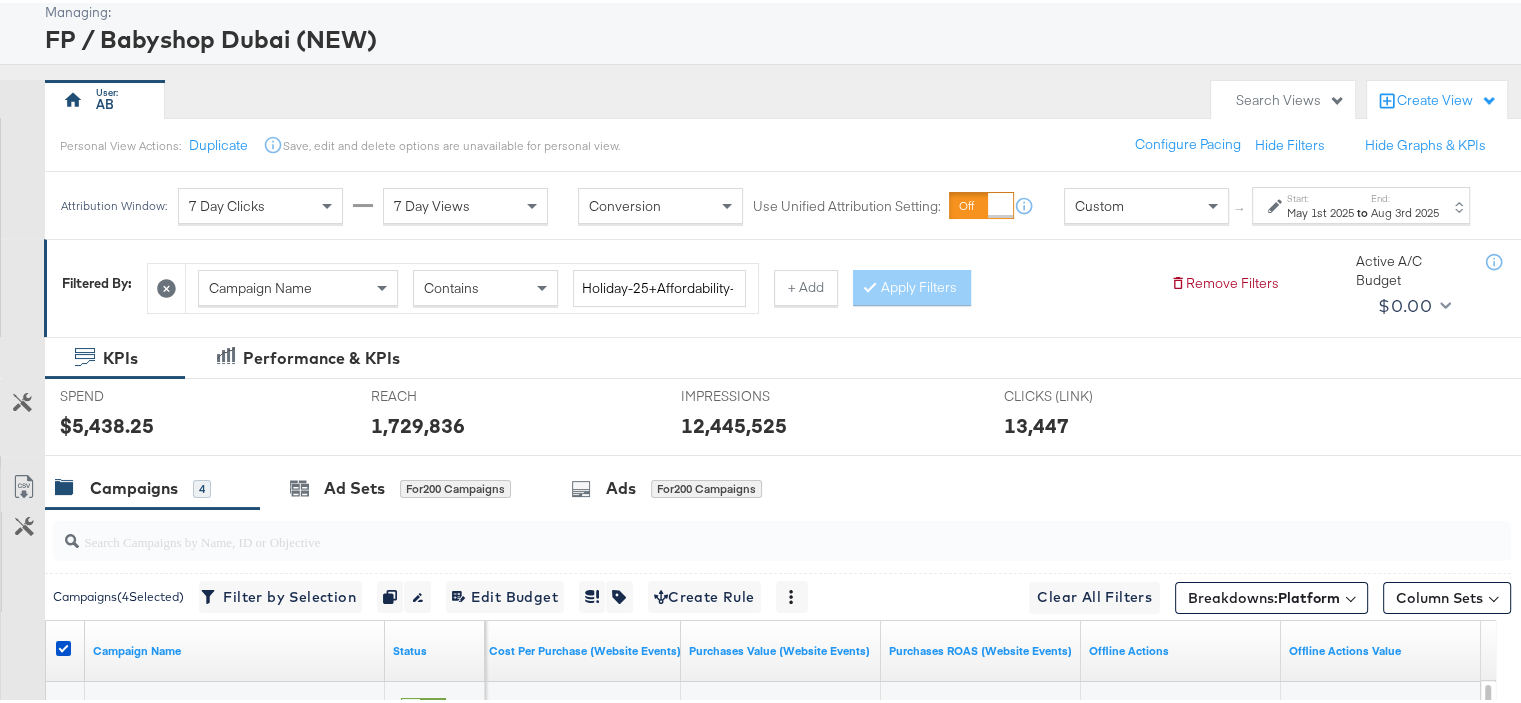 click on "7 Day Clicks" at bounding box center [260, 203] 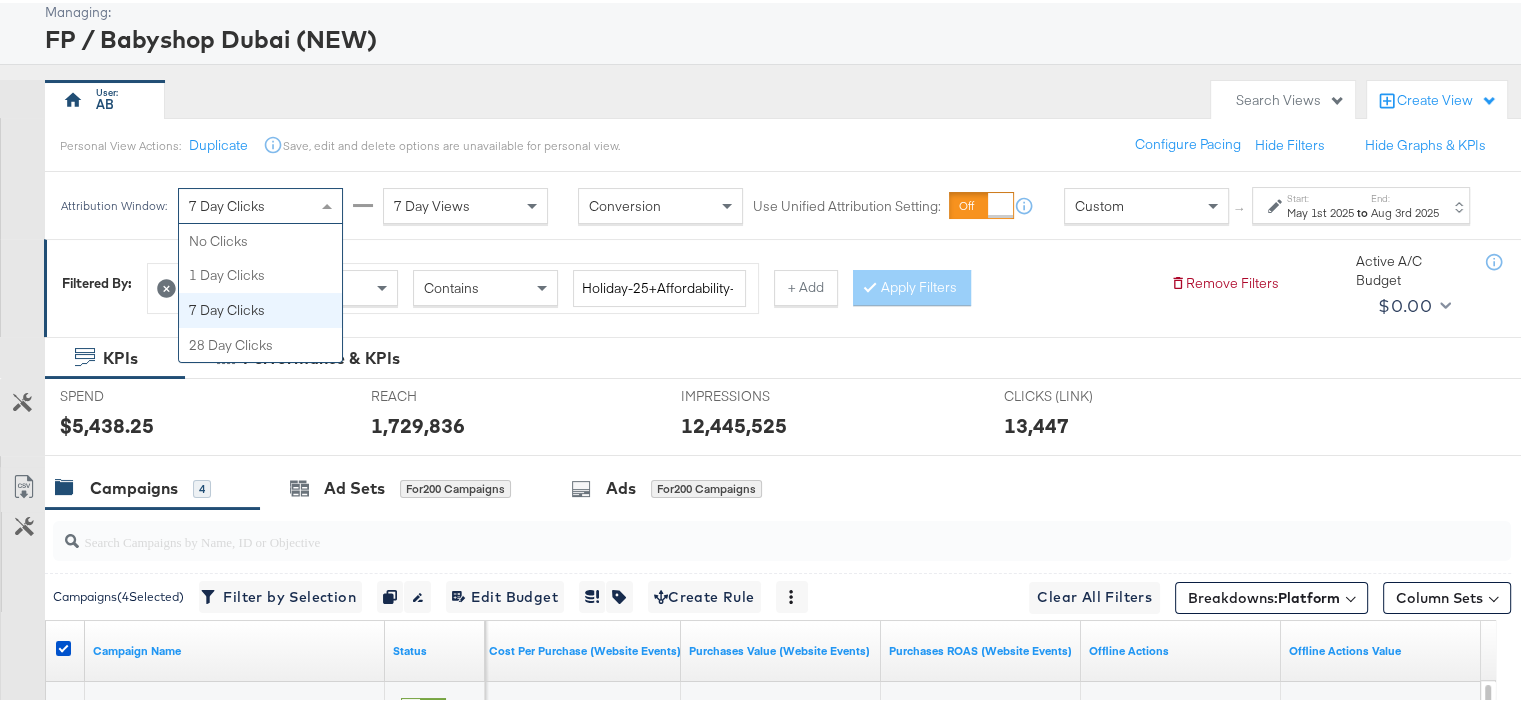 click on "7 Day Clicks" at bounding box center (260, 203) 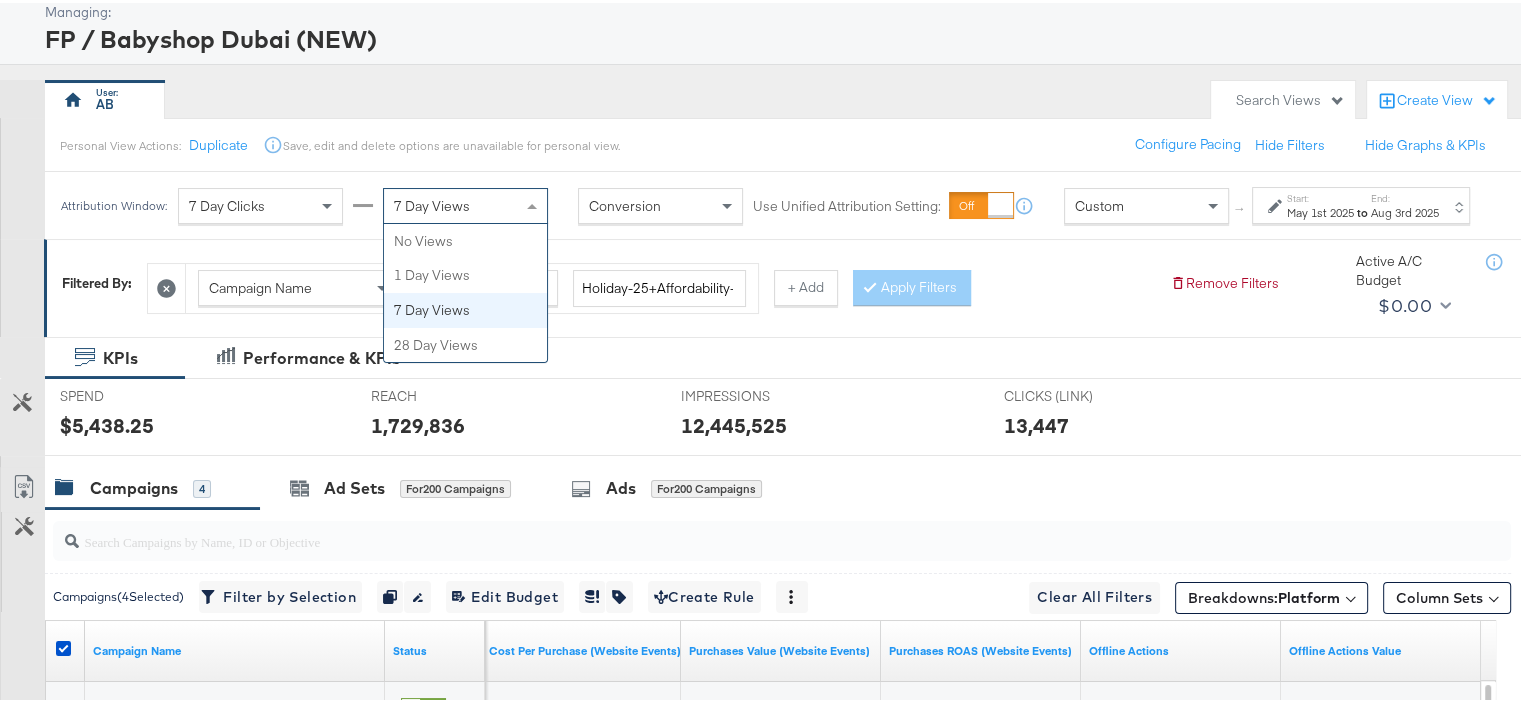 click on "7 Day Views" at bounding box center [432, 203] 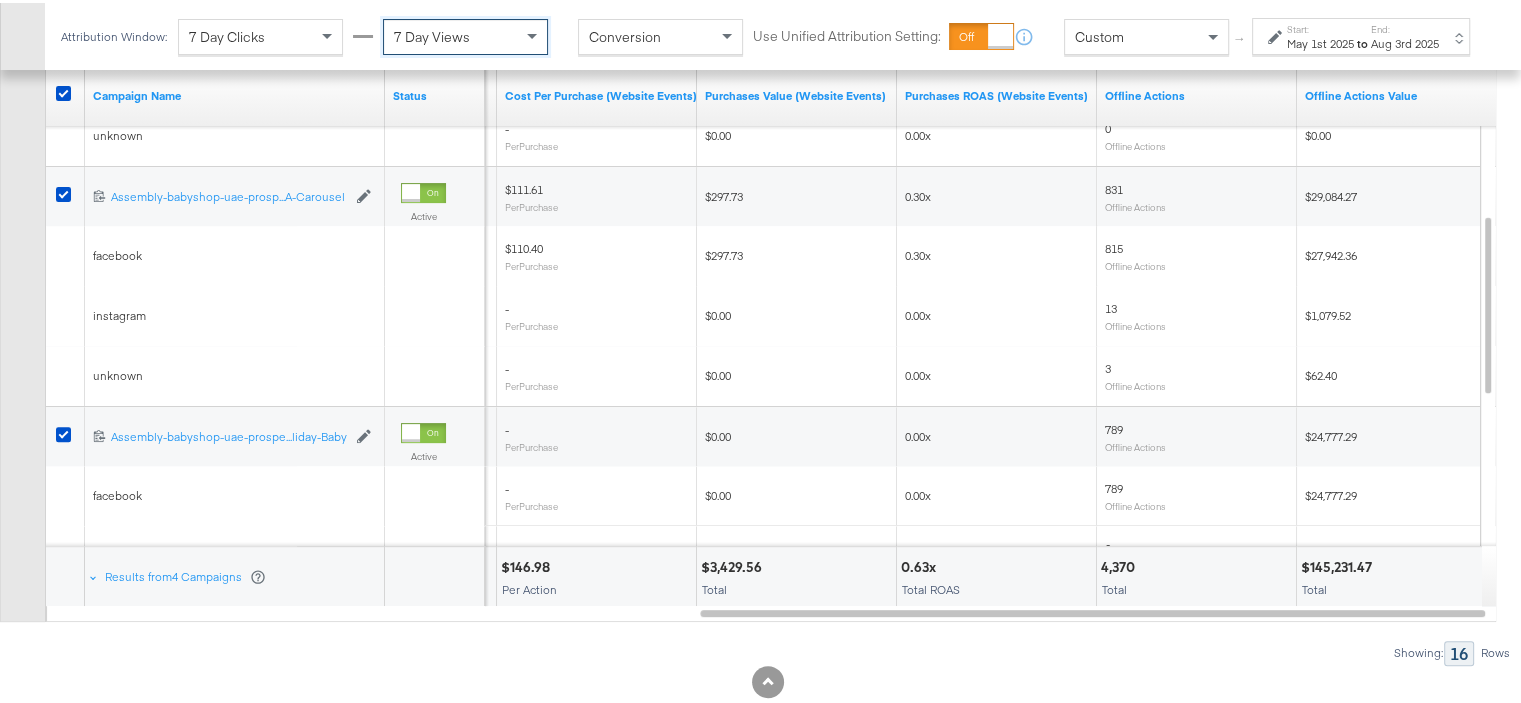 scroll, scrollTop: 708, scrollLeft: 0, axis: vertical 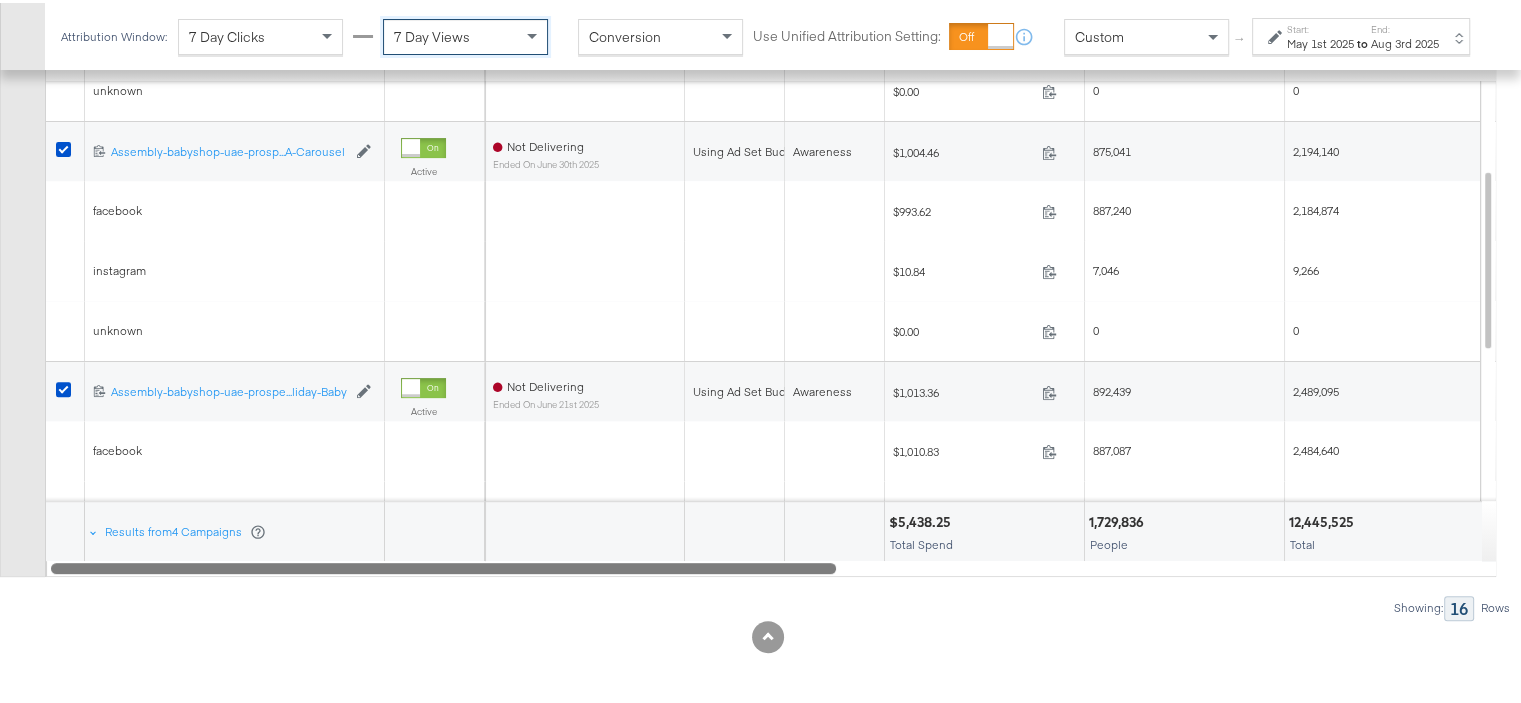 drag, startPoint x: 889, startPoint y: 563, endPoint x: 110, endPoint y: 570, distance: 779.03143 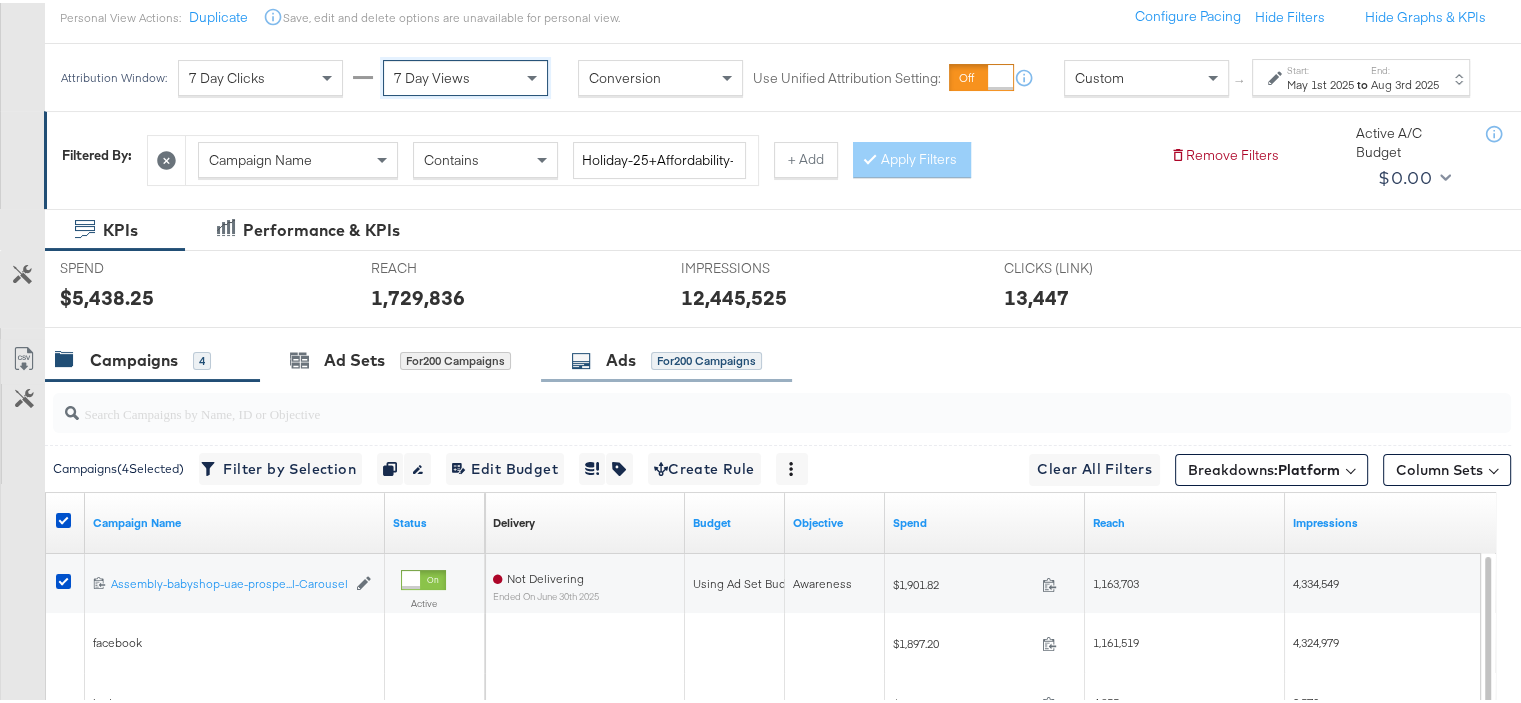 scroll, scrollTop: 108, scrollLeft: 0, axis: vertical 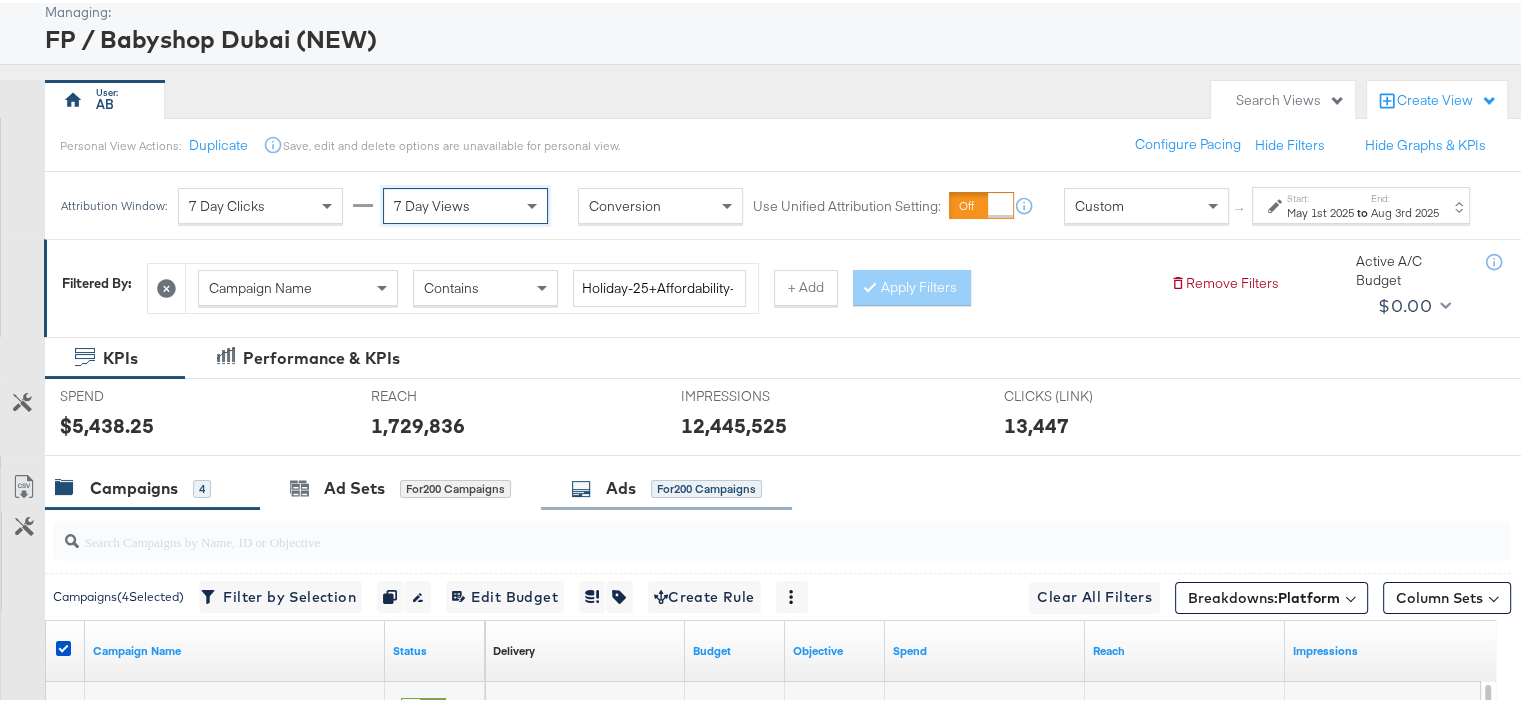 click on "Ads" at bounding box center [621, 485] 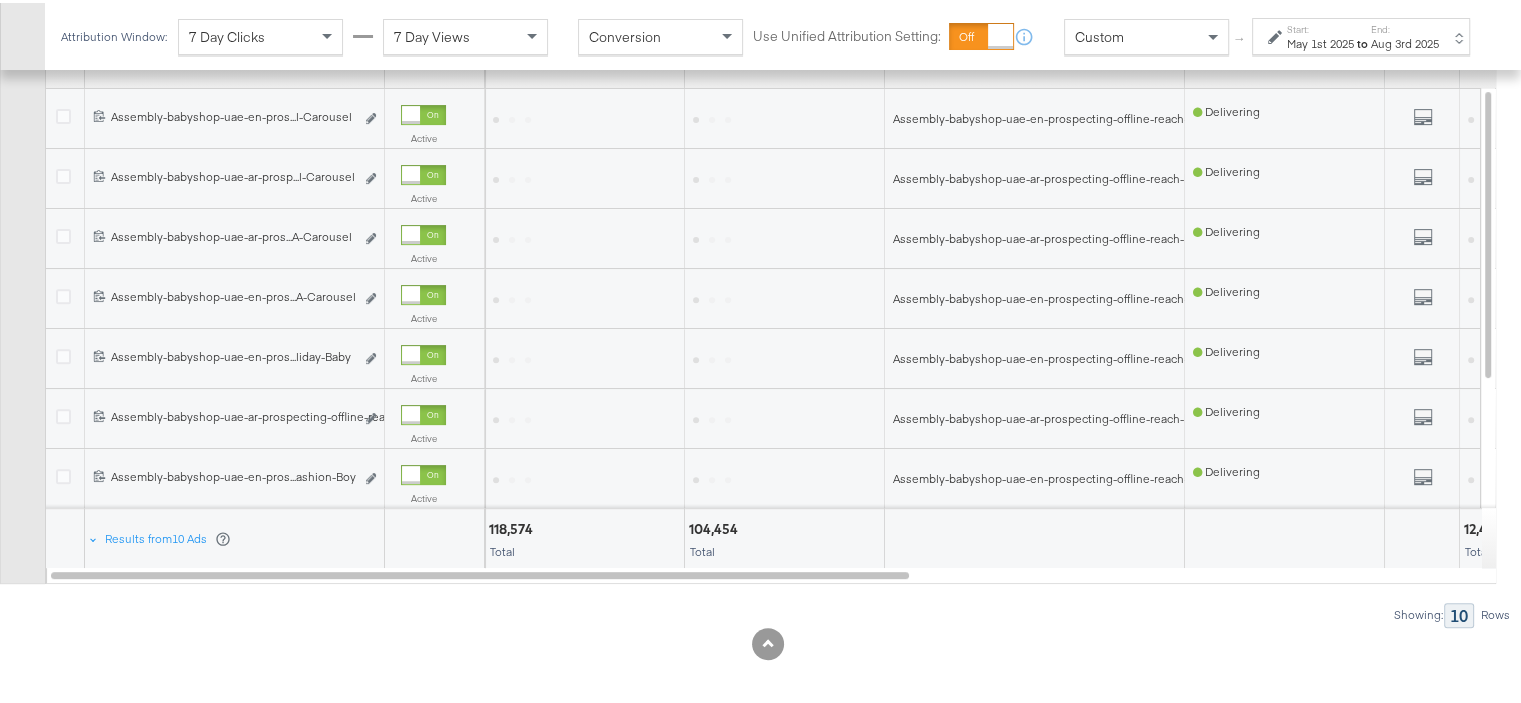 scroll, scrollTop: 708, scrollLeft: 0, axis: vertical 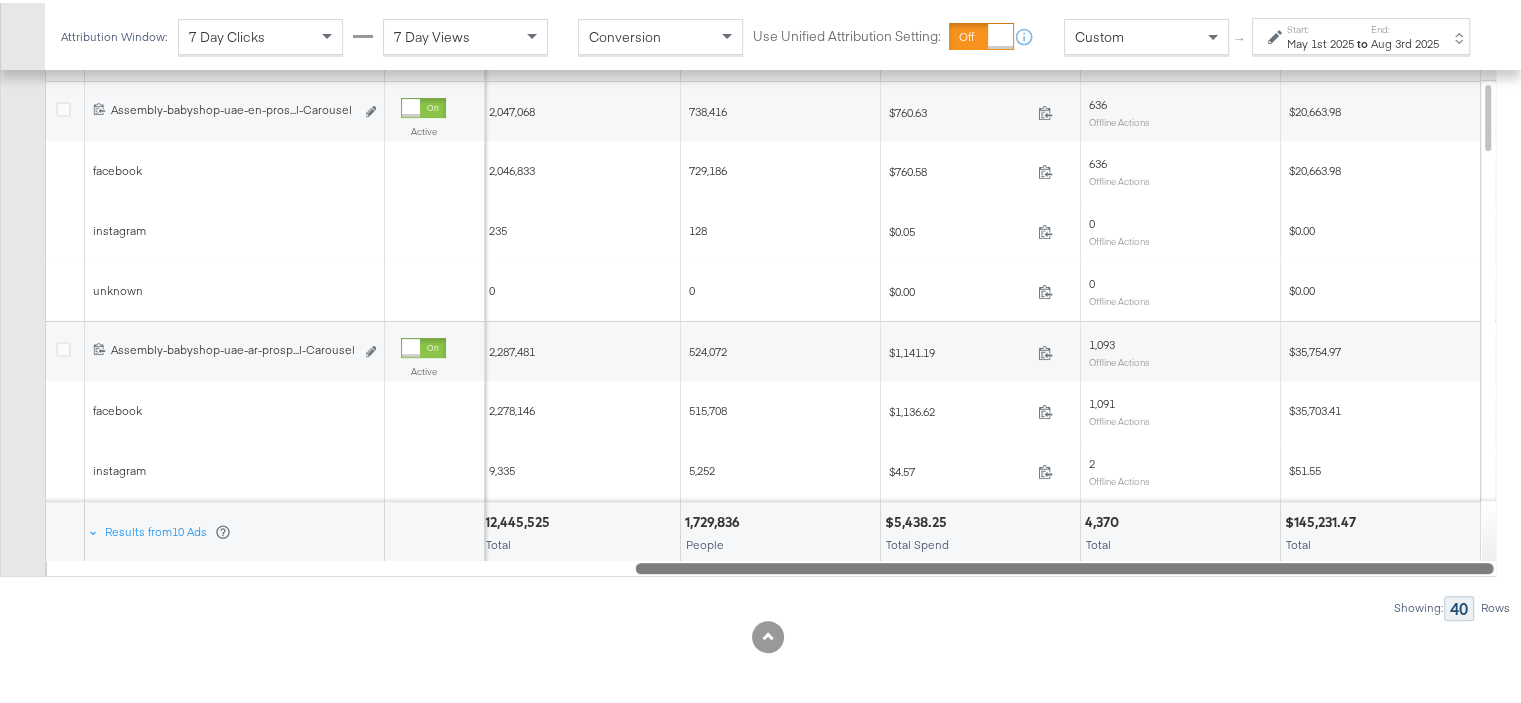 drag, startPoint x: 859, startPoint y: 560, endPoint x: 1535, endPoint y: 551, distance: 676.05994 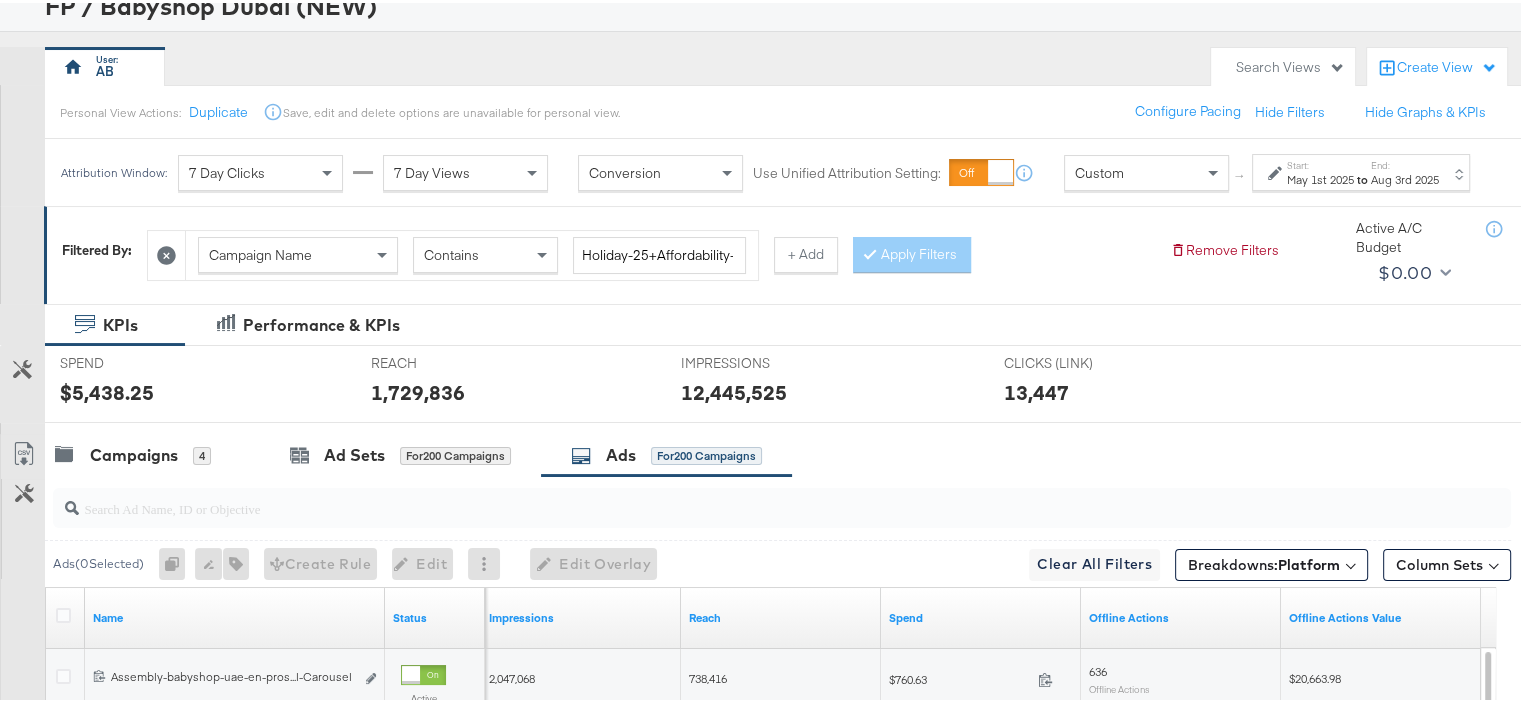 scroll, scrollTop: 108, scrollLeft: 0, axis: vertical 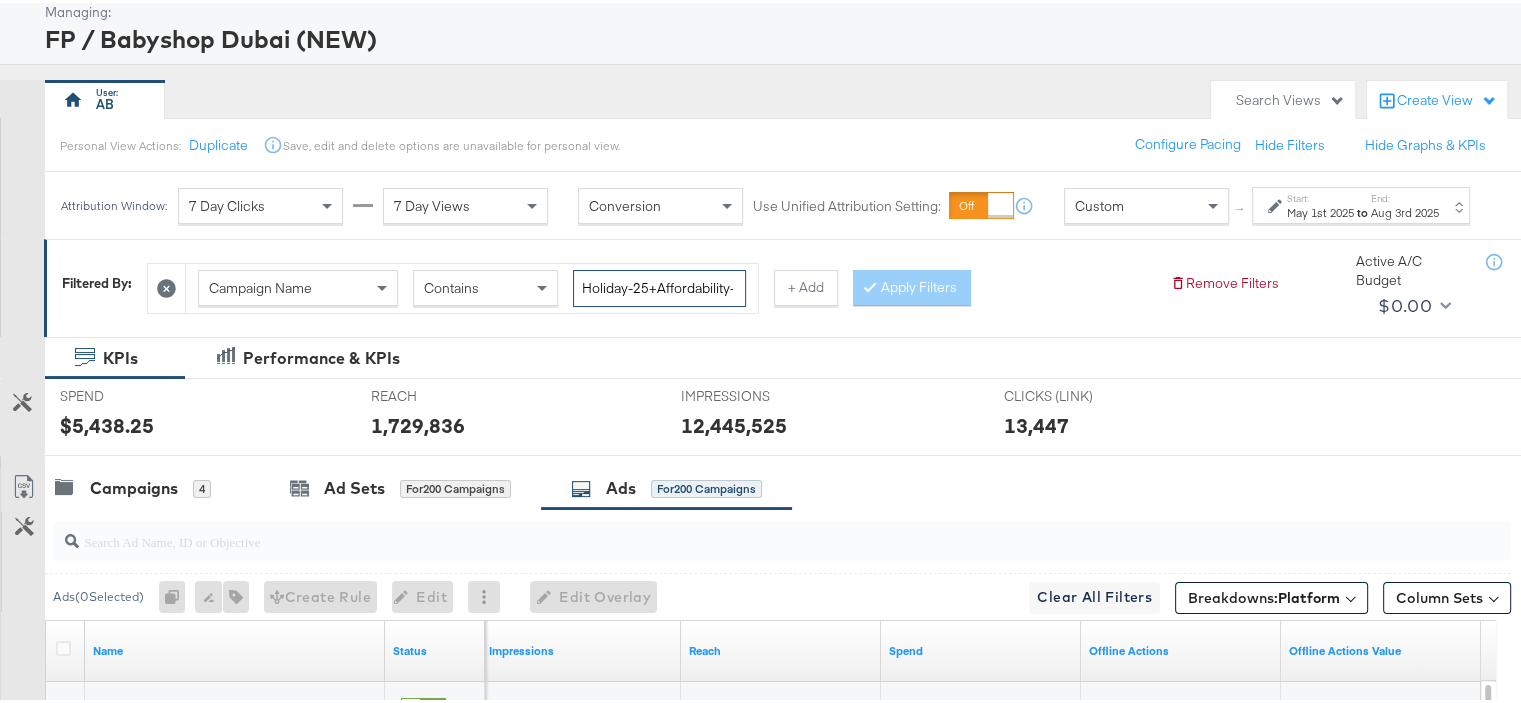 click on "Holiday-25+Affordability-25-AED-100k-UAE" at bounding box center (659, 285) 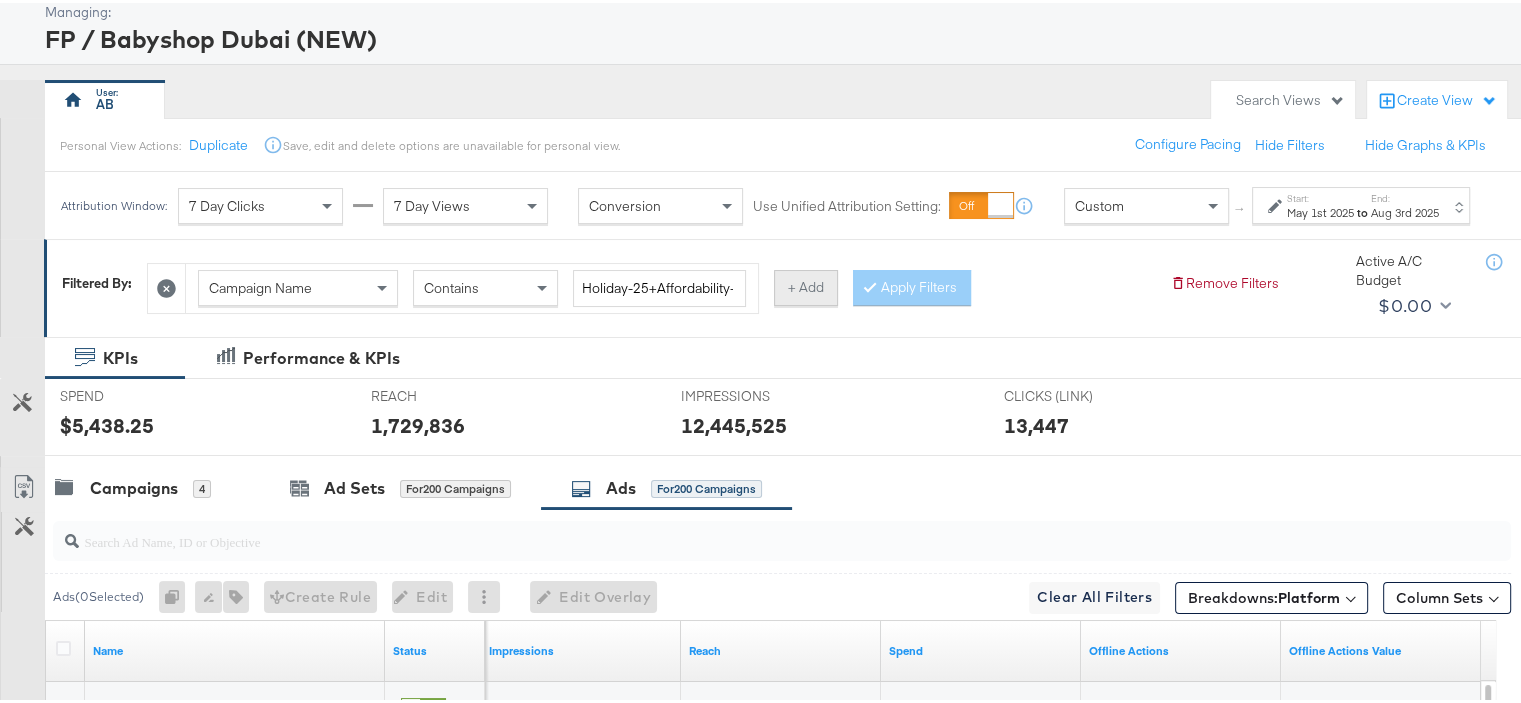 click on "+ Add" at bounding box center (806, 285) 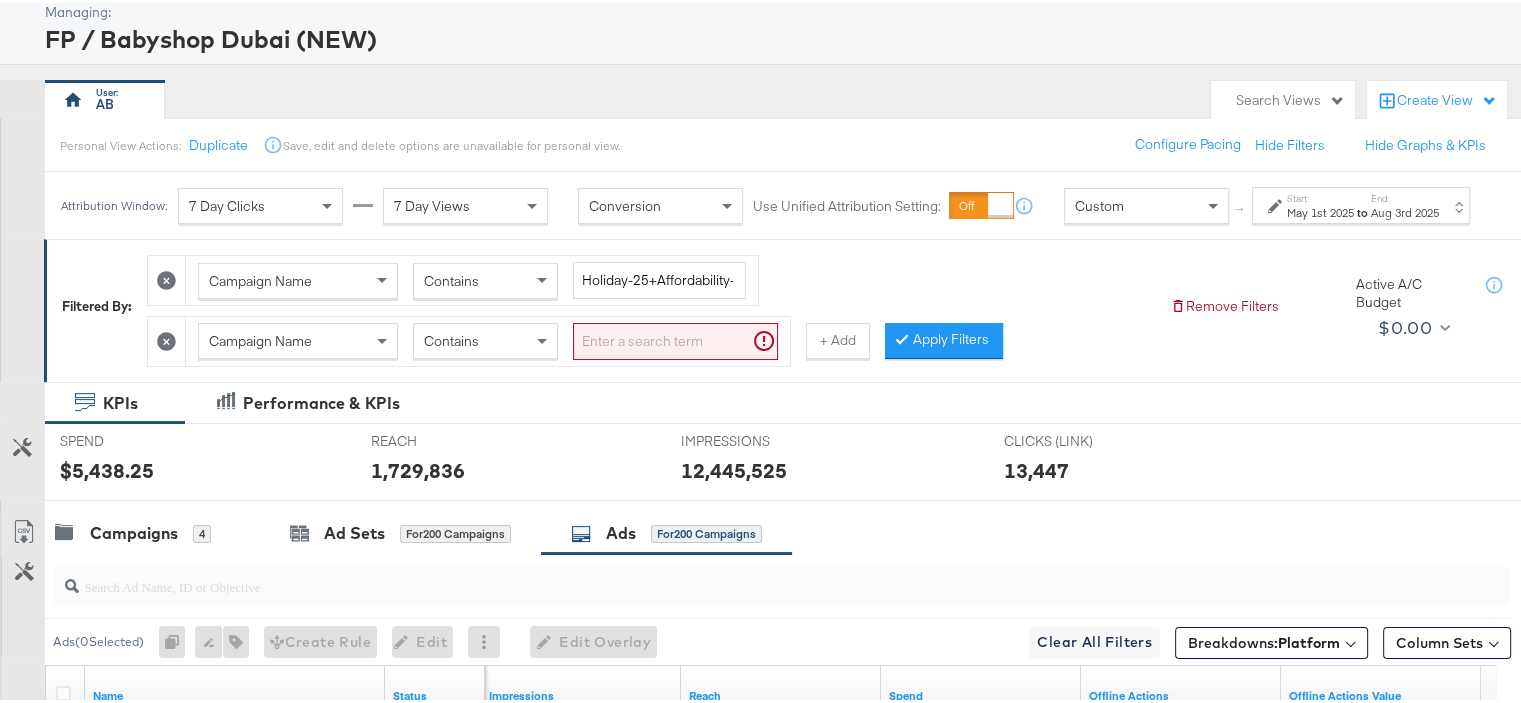click at bounding box center (675, 338) 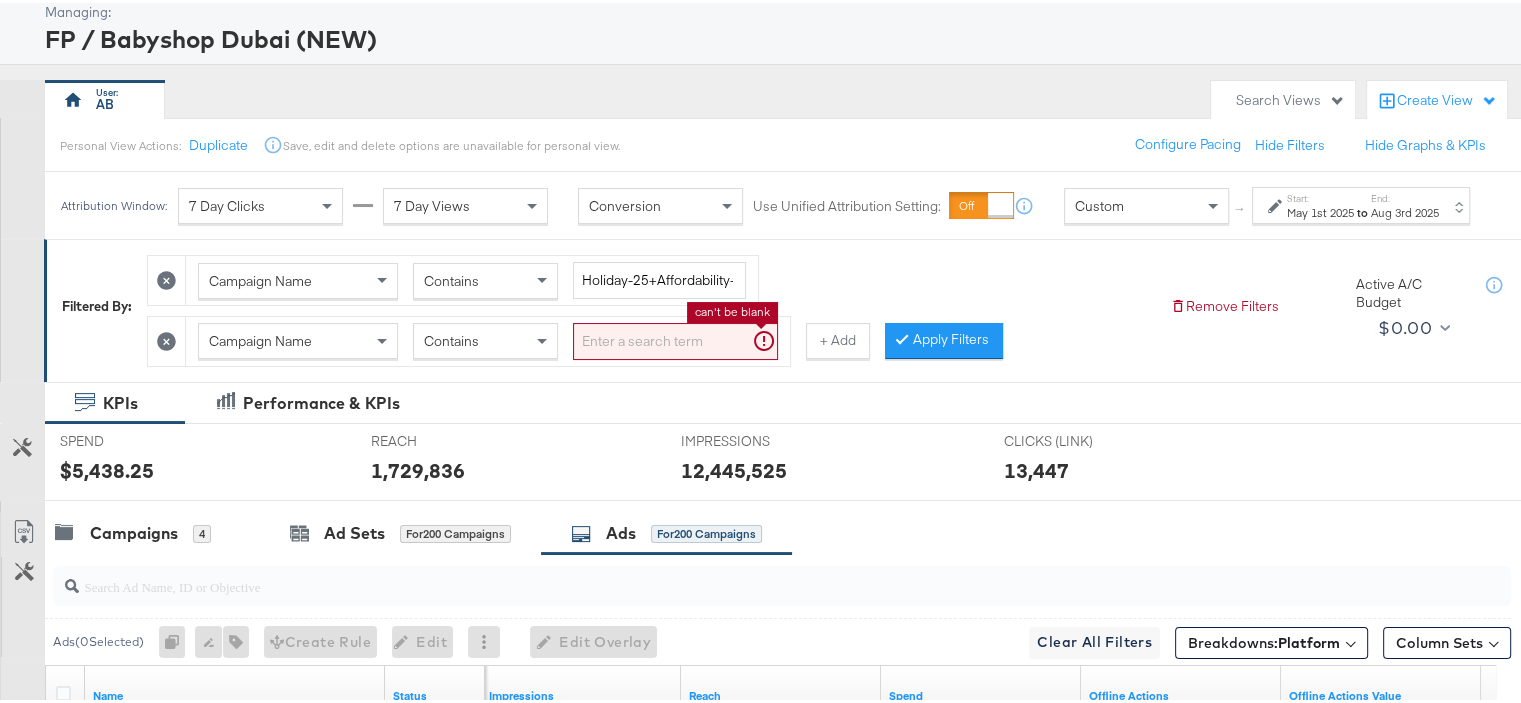 paste on "Holiday" 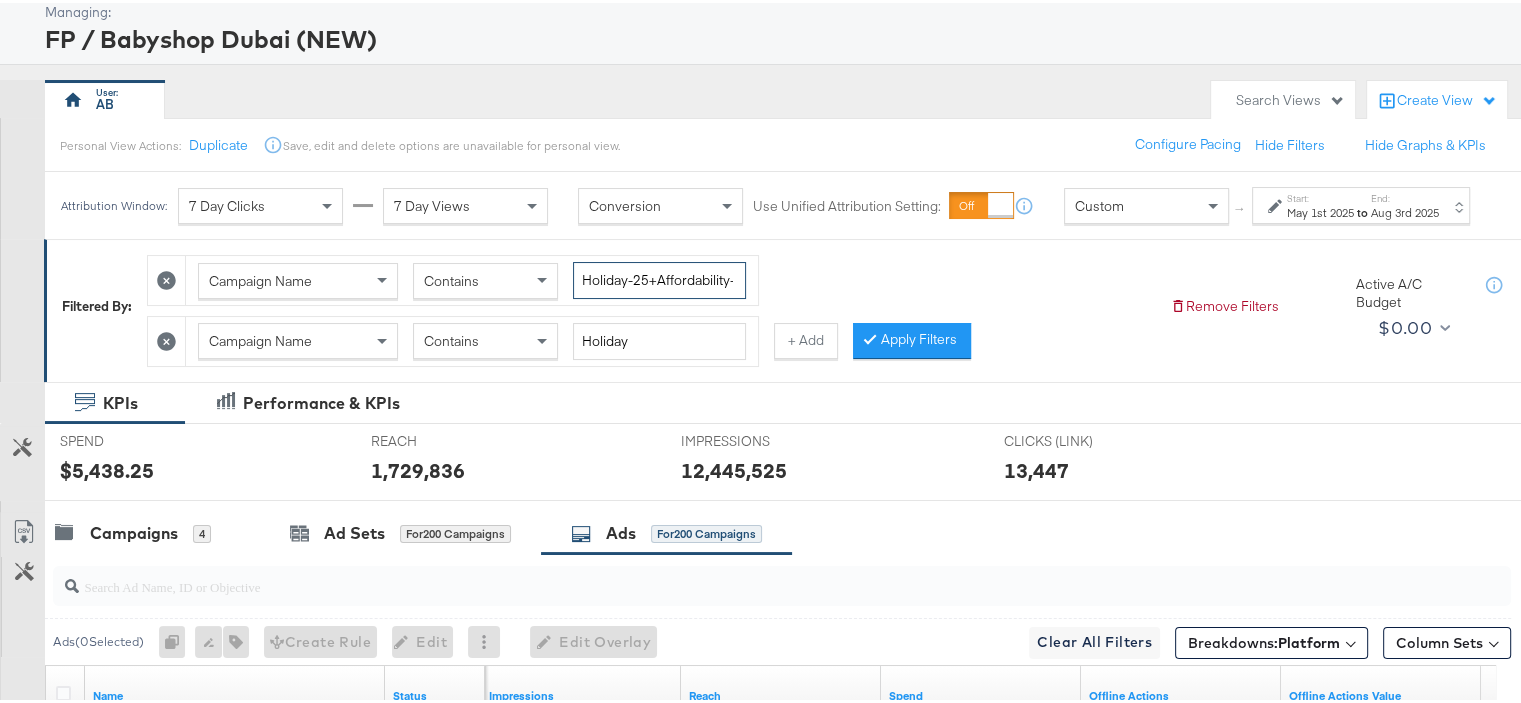 click on "Holiday-25+Affordability-25-AED-100k-UAE" at bounding box center (659, 277) 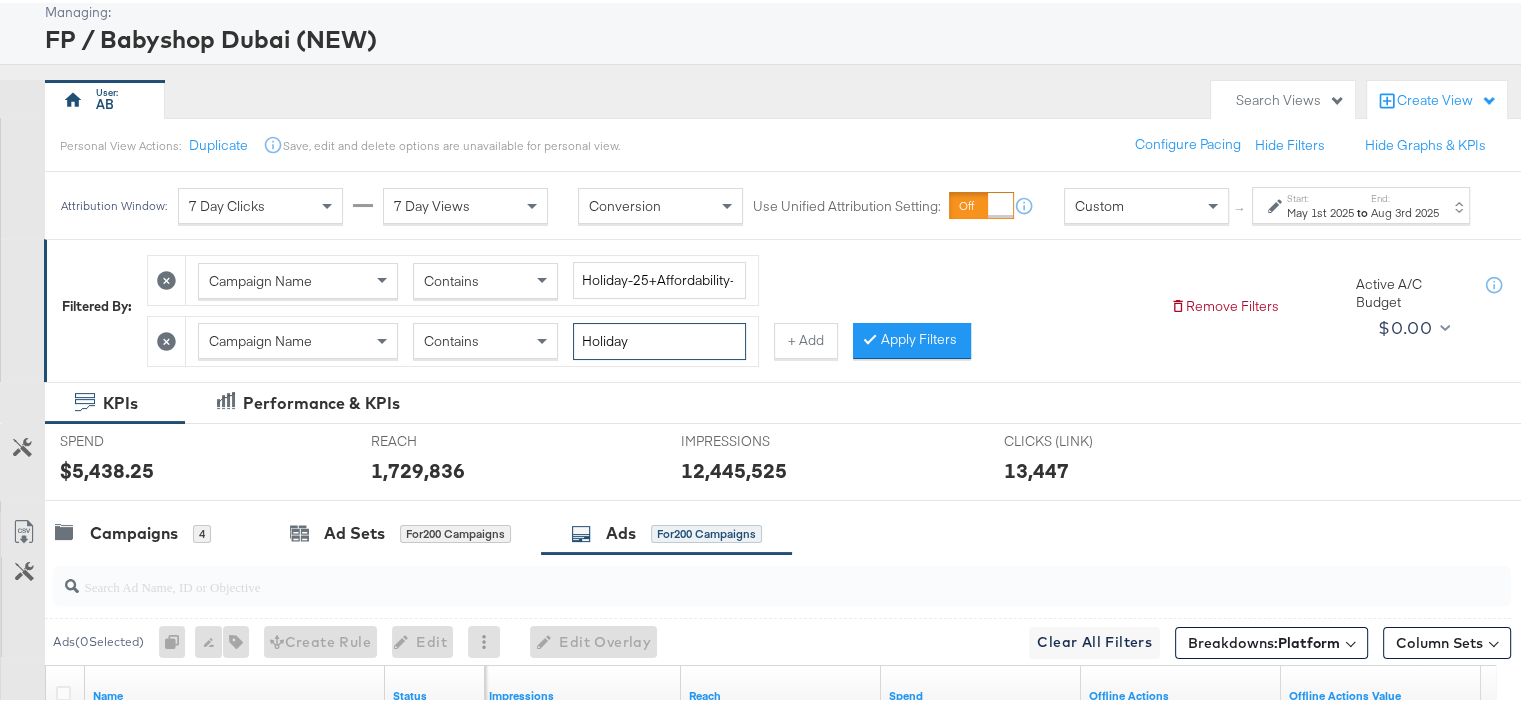 click on "Holiday" at bounding box center [659, 338] 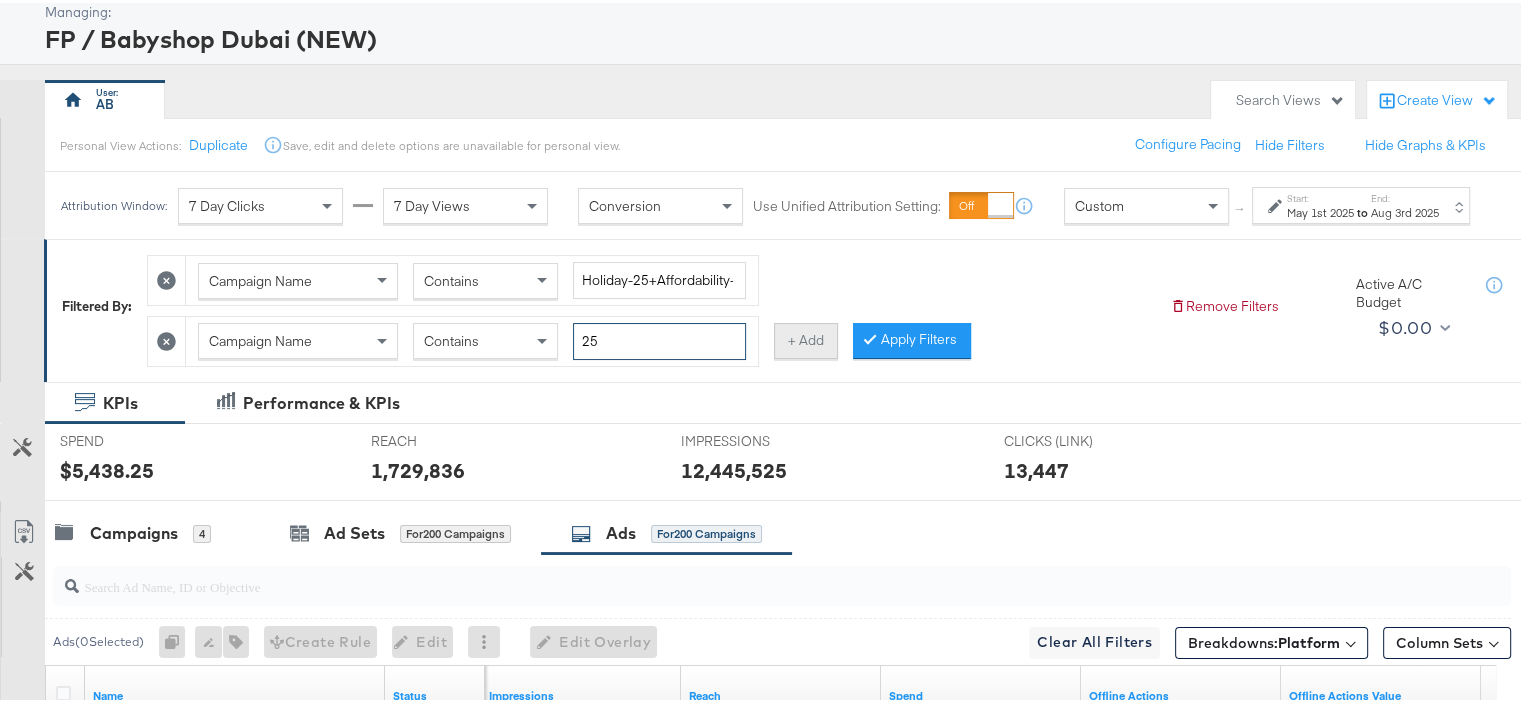 type on "25" 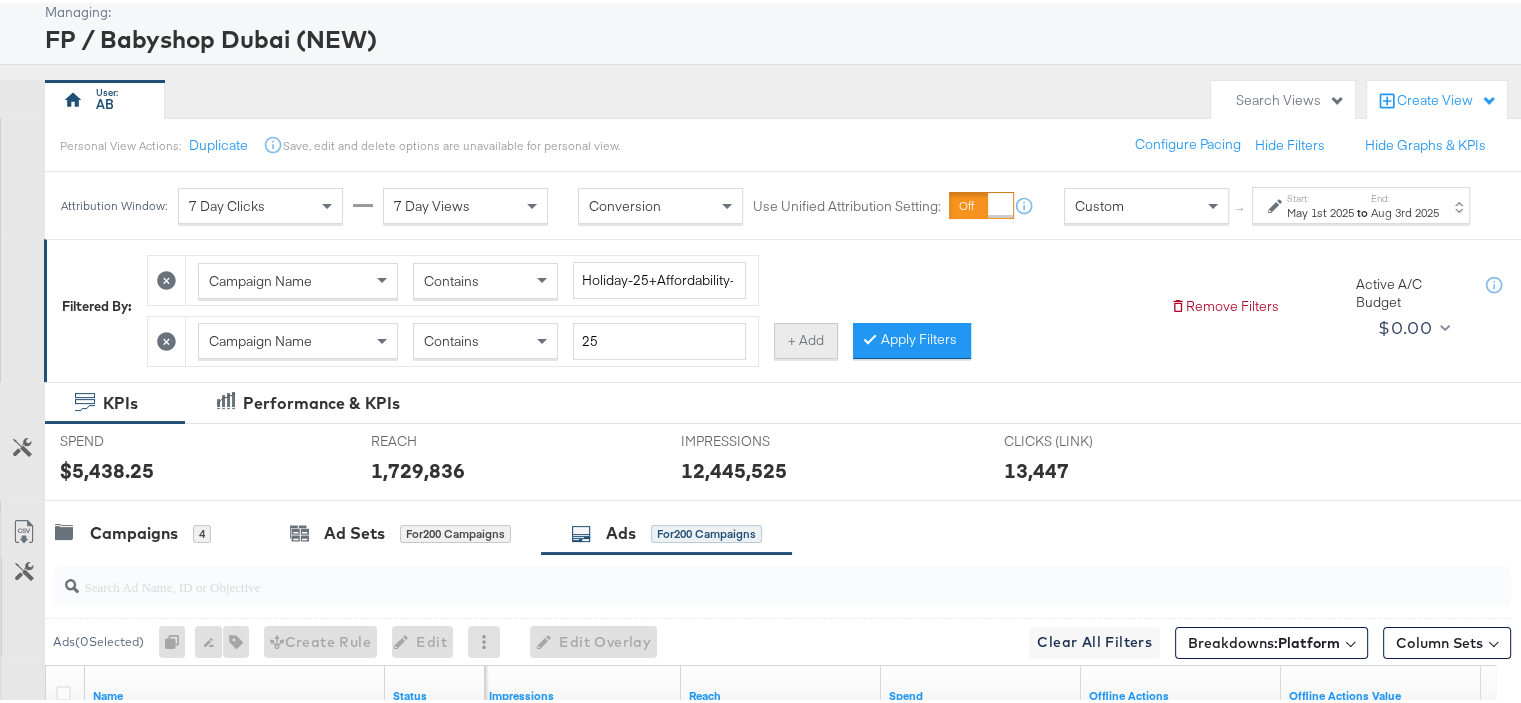 click on "+ Add" at bounding box center [806, 338] 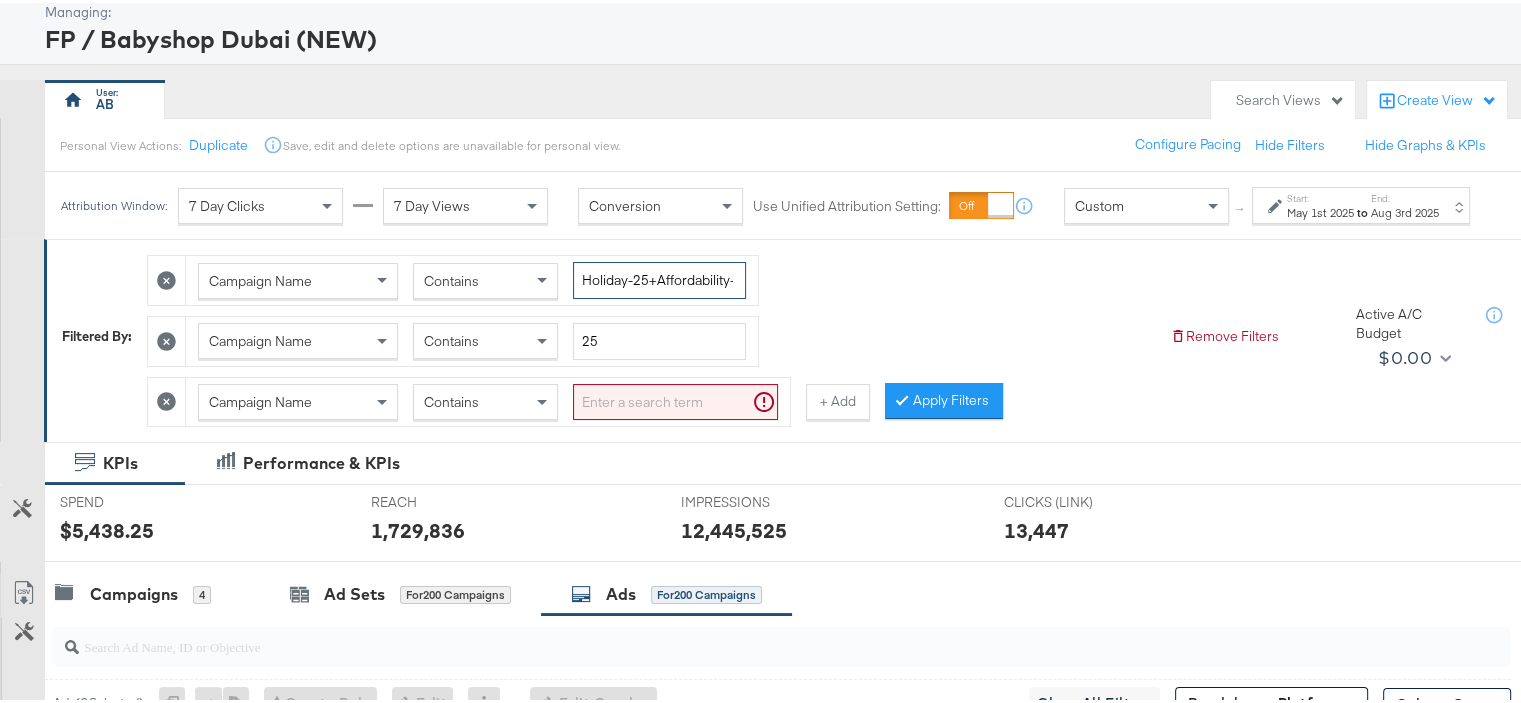 scroll, scrollTop: 0, scrollLeft: 116, axis: horizontal 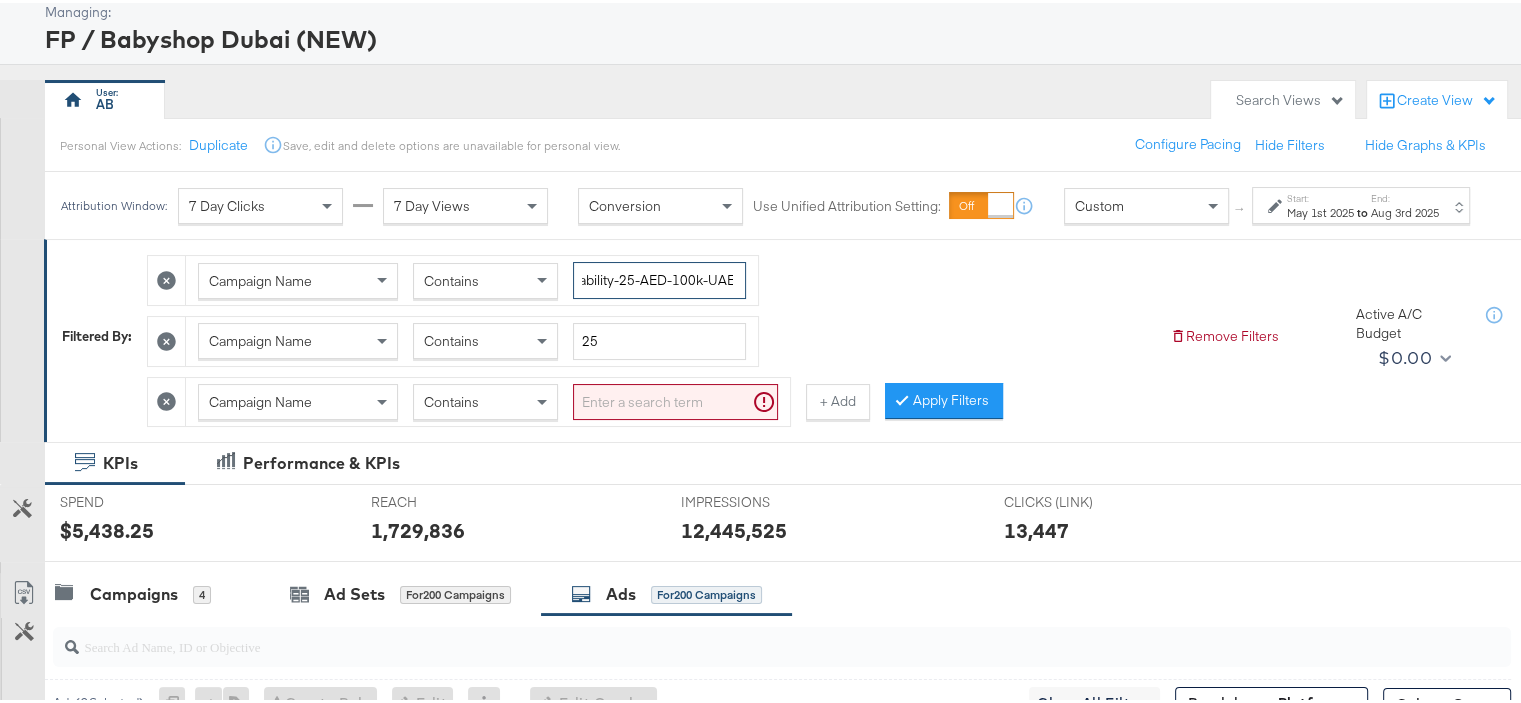 drag, startPoint x: 633, startPoint y: 275, endPoint x: 822, endPoint y: 272, distance: 189.0238 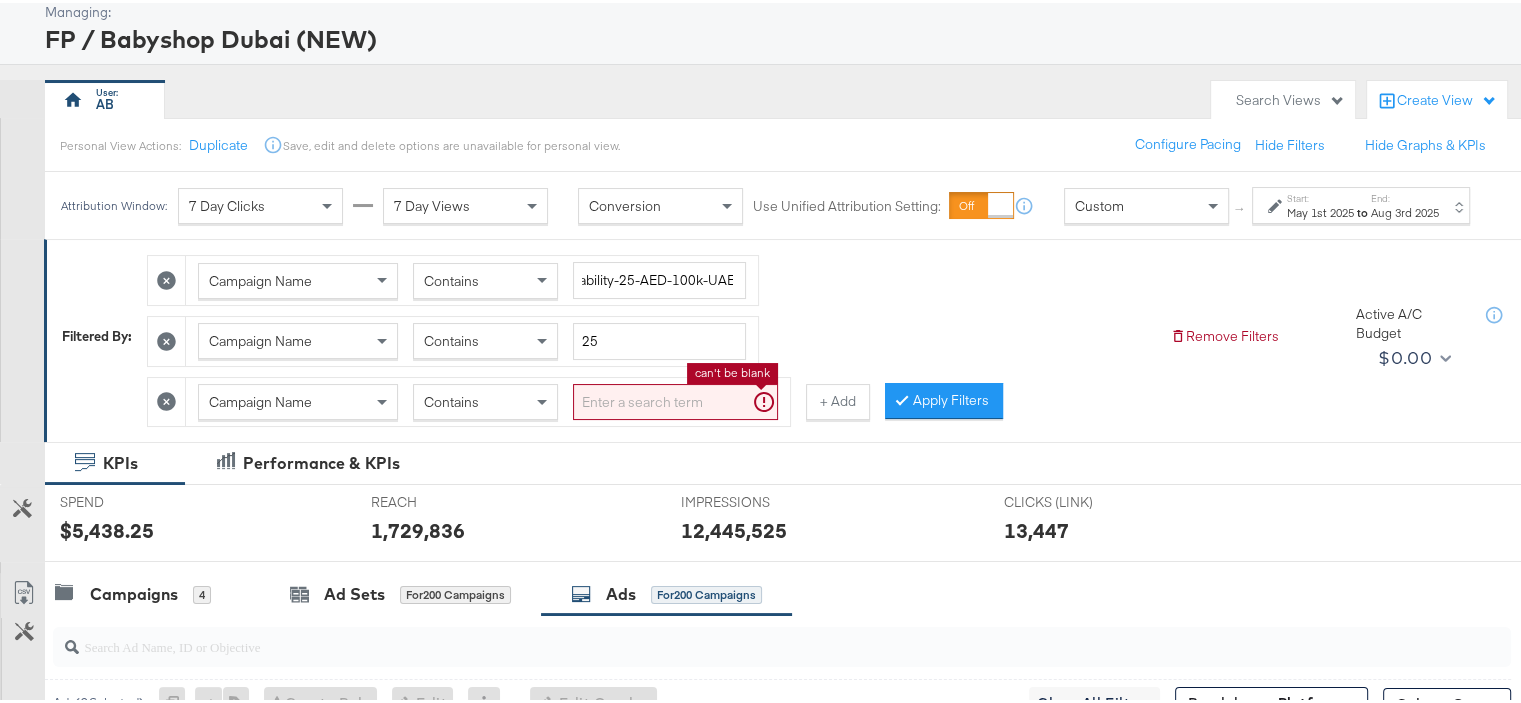 click at bounding box center (675, 399) 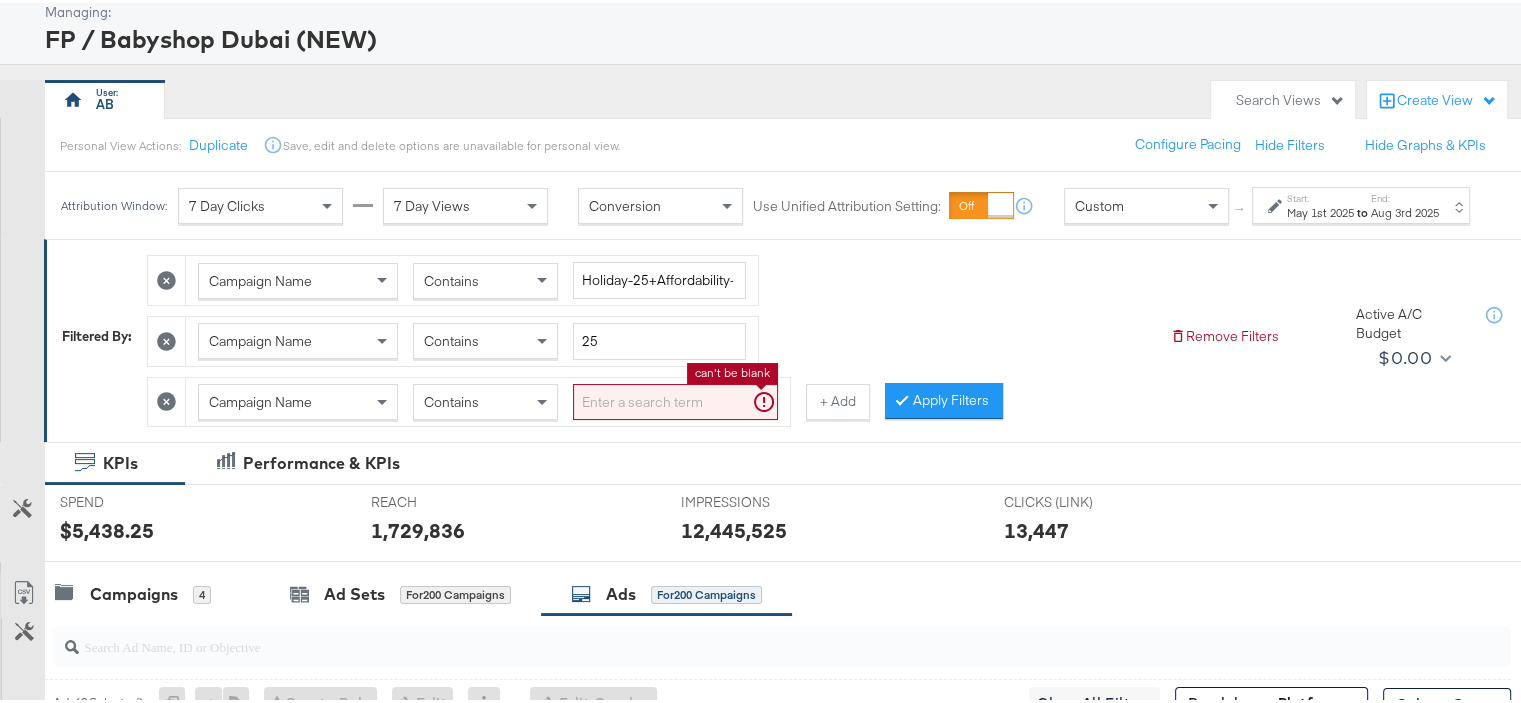 paste on "100k" 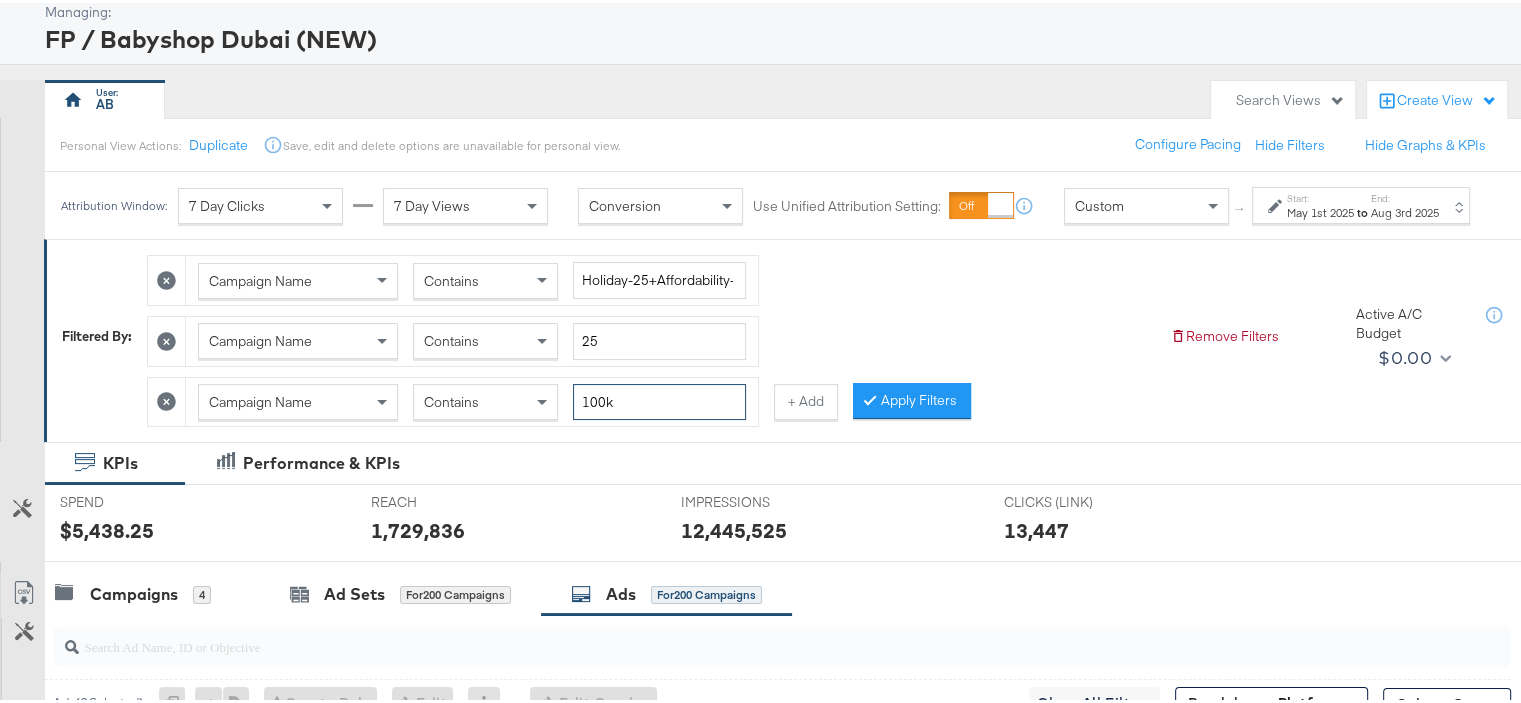 type on "100k" 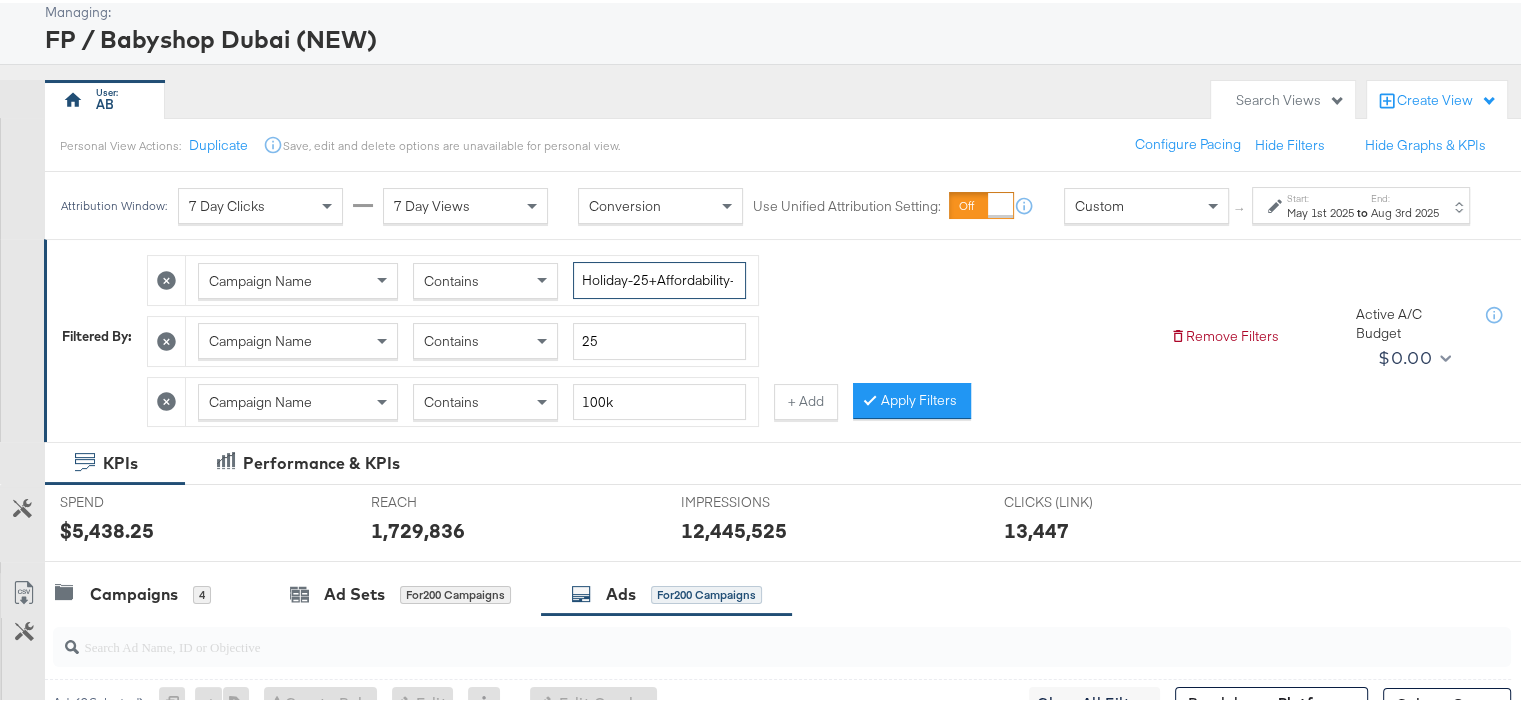 click on "Holiday-25+Affordability-25-AED-100k-UAE" at bounding box center (659, 277) 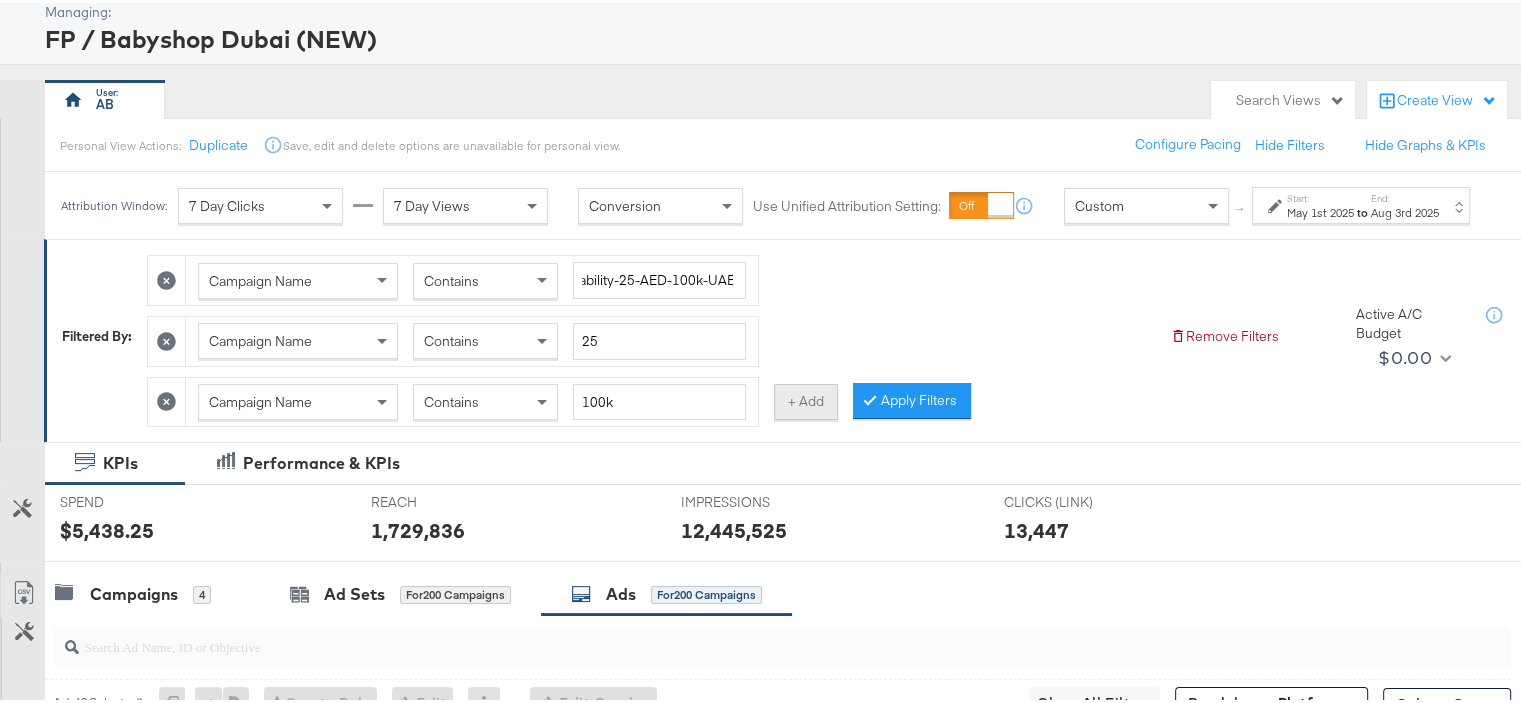click on "+ Add" at bounding box center (806, 399) 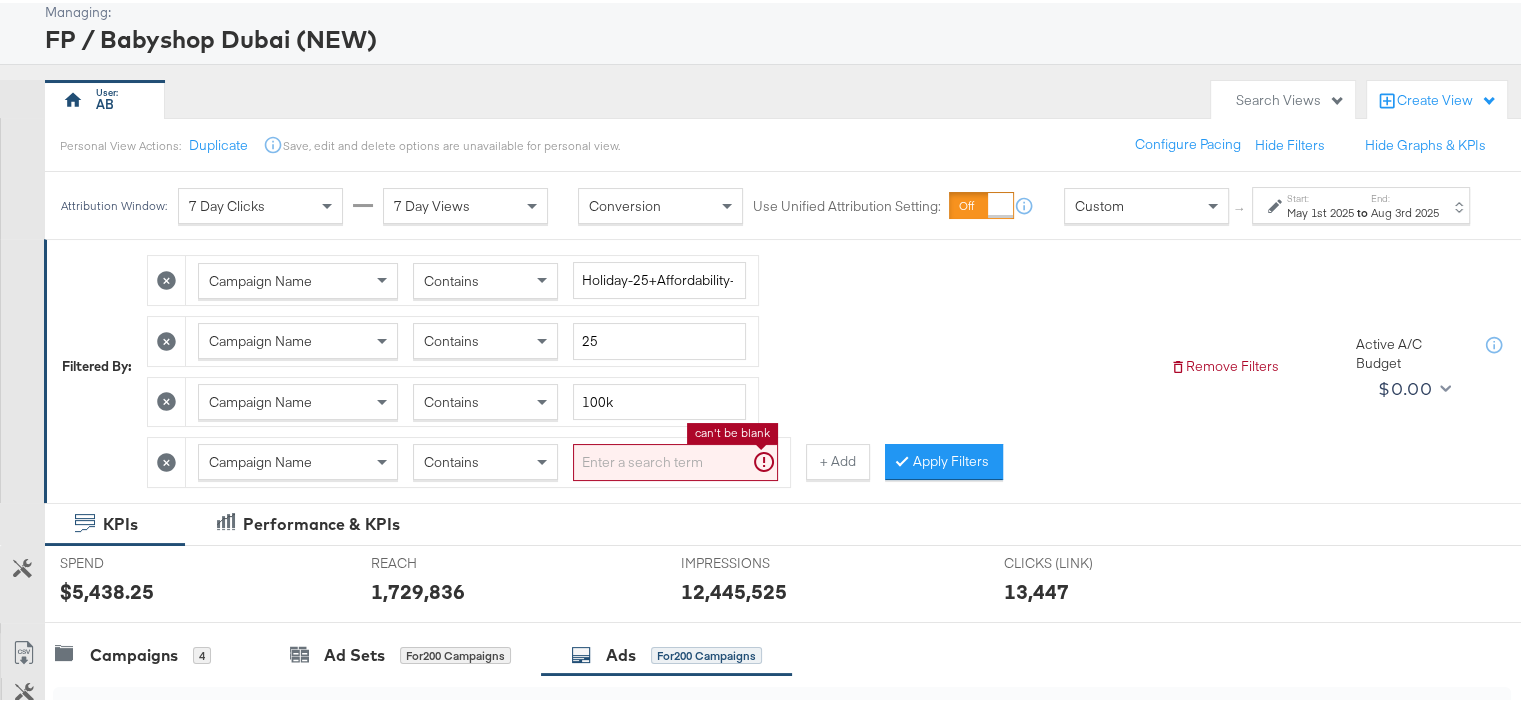 click at bounding box center (675, 459) 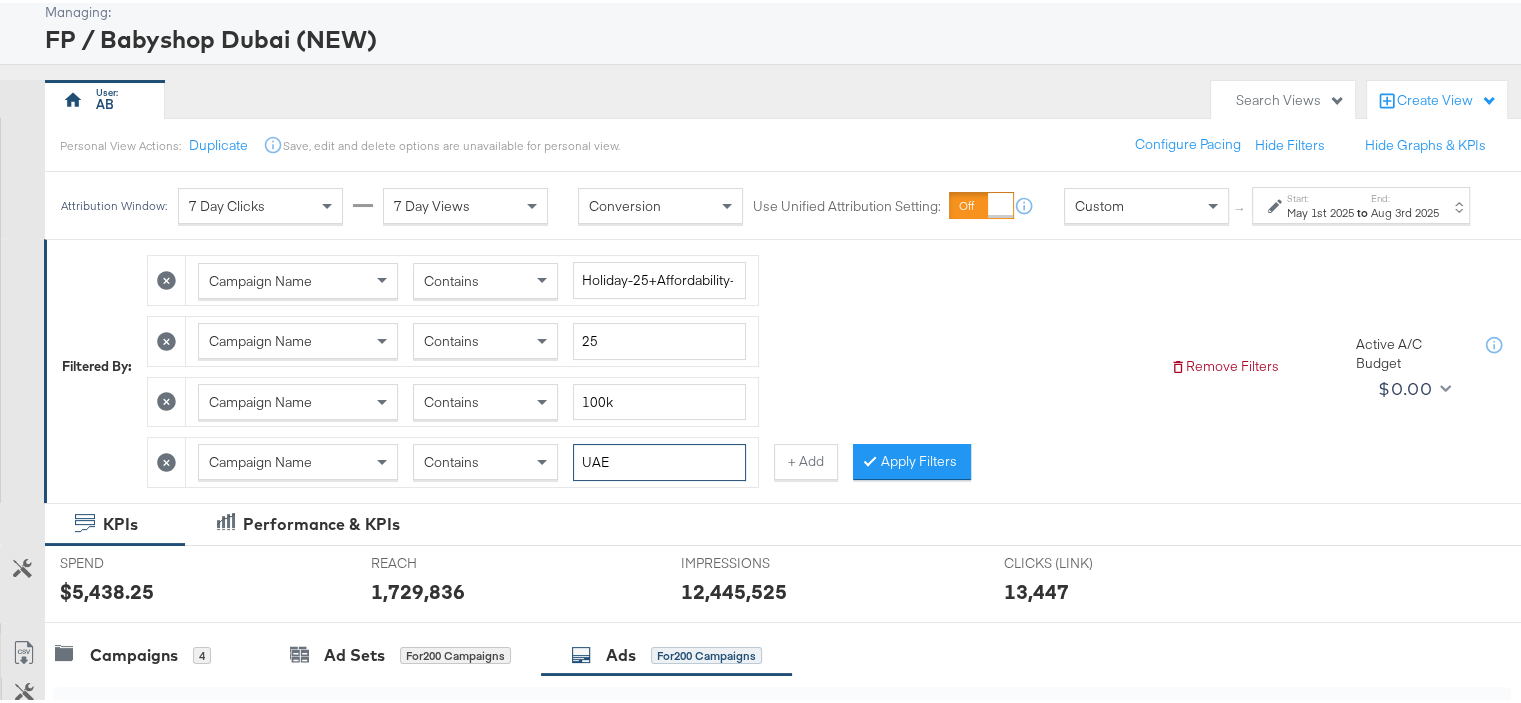 type on "UAE" 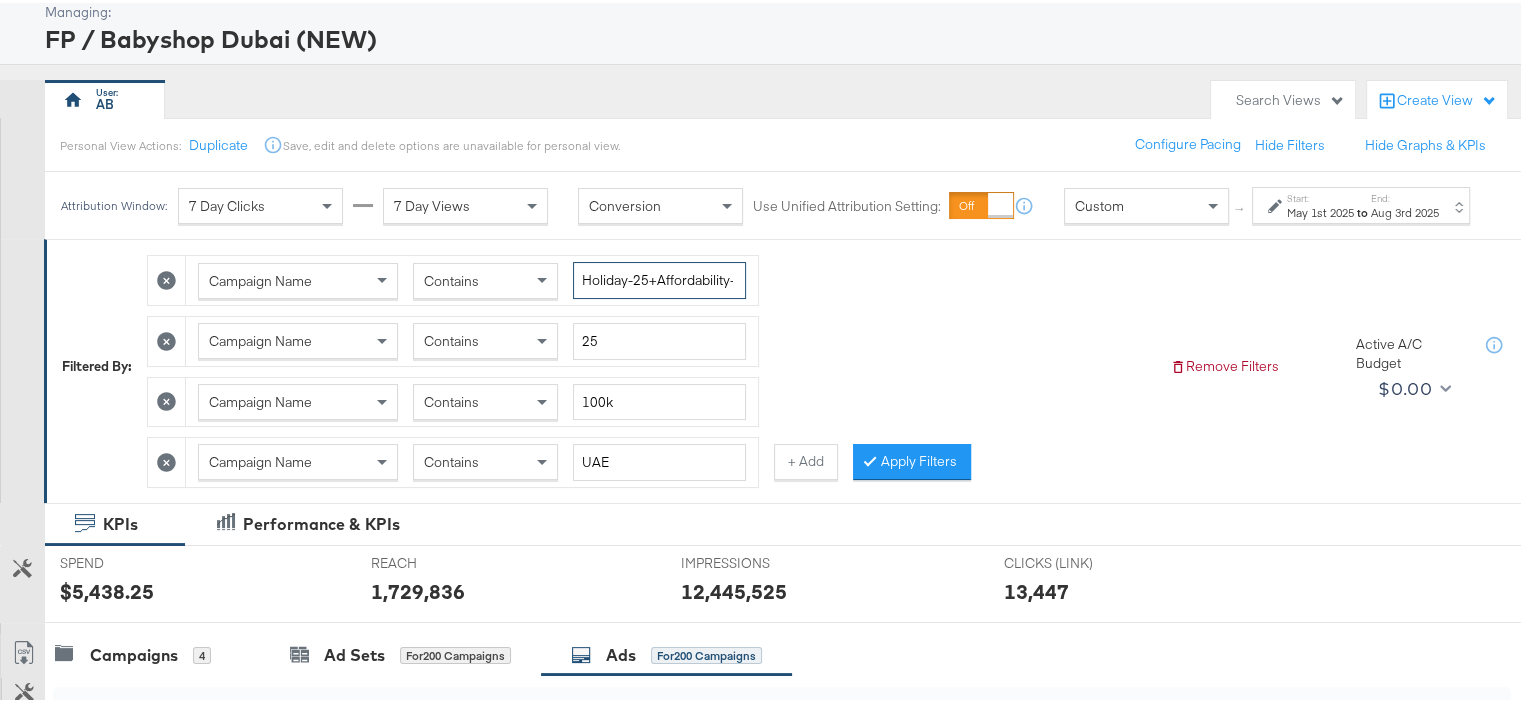 click on "Holiday-25+Affordability-25-AED-100k-UAE" at bounding box center (659, 277) 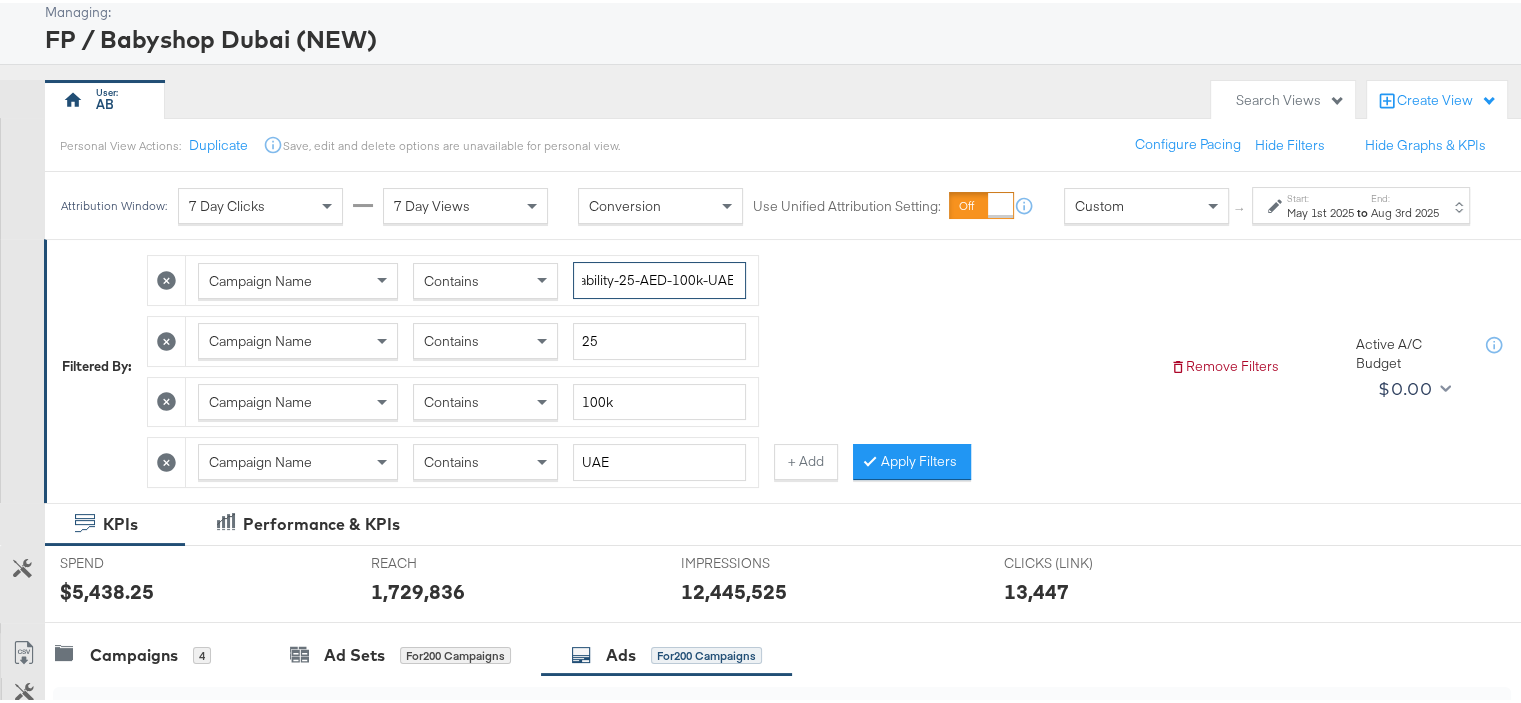drag, startPoint x: 629, startPoint y: 276, endPoint x: 895, endPoint y: 279, distance: 266.0169 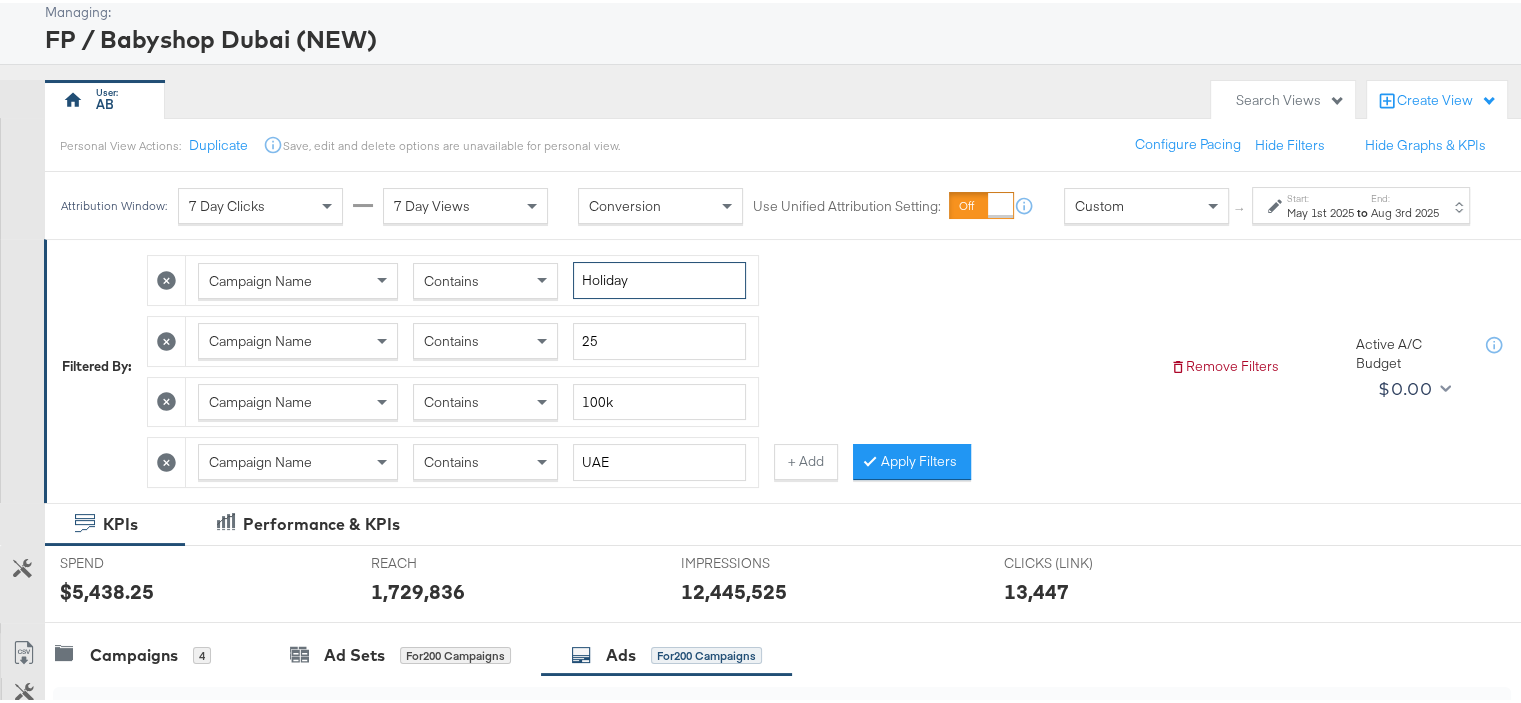 scroll, scrollTop: 0, scrollLeft: 0, axis: both 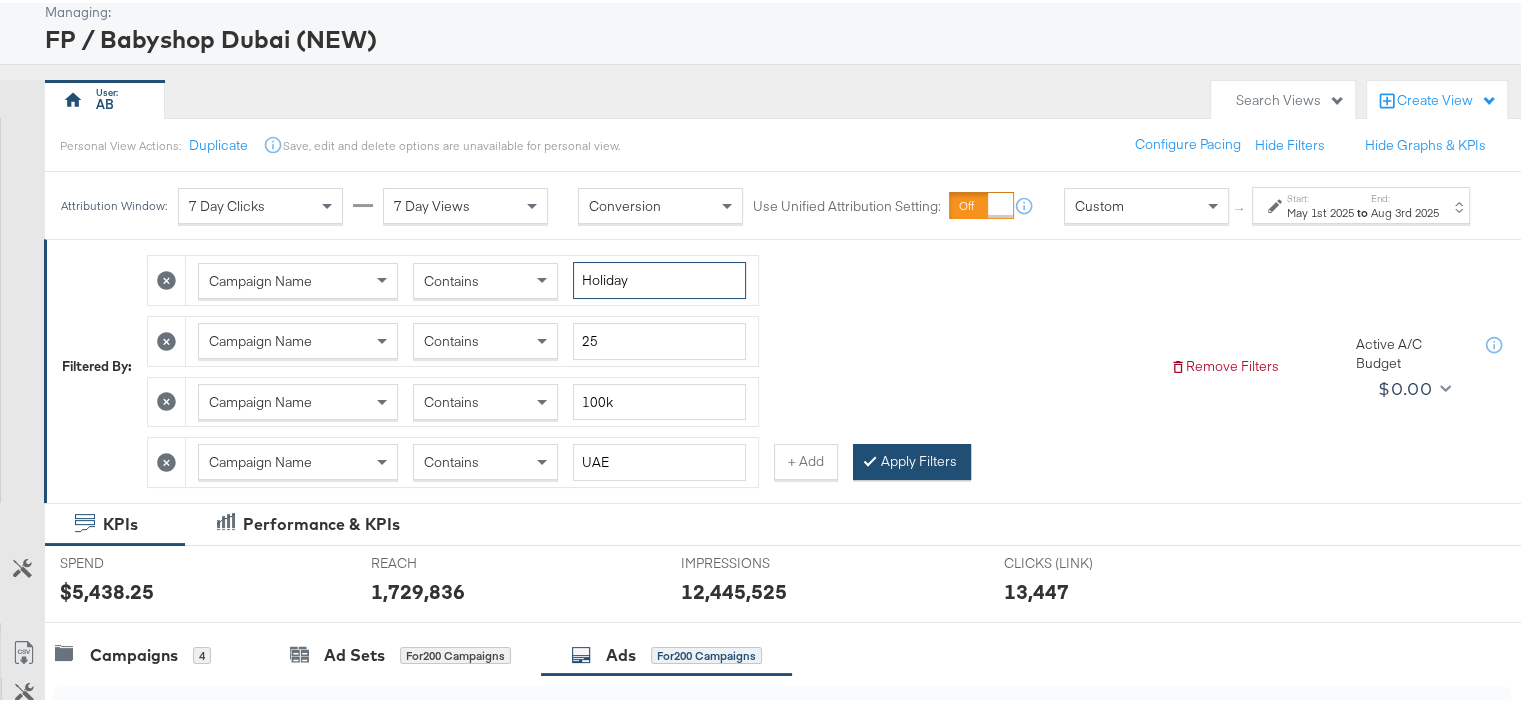 type on "Holiday" 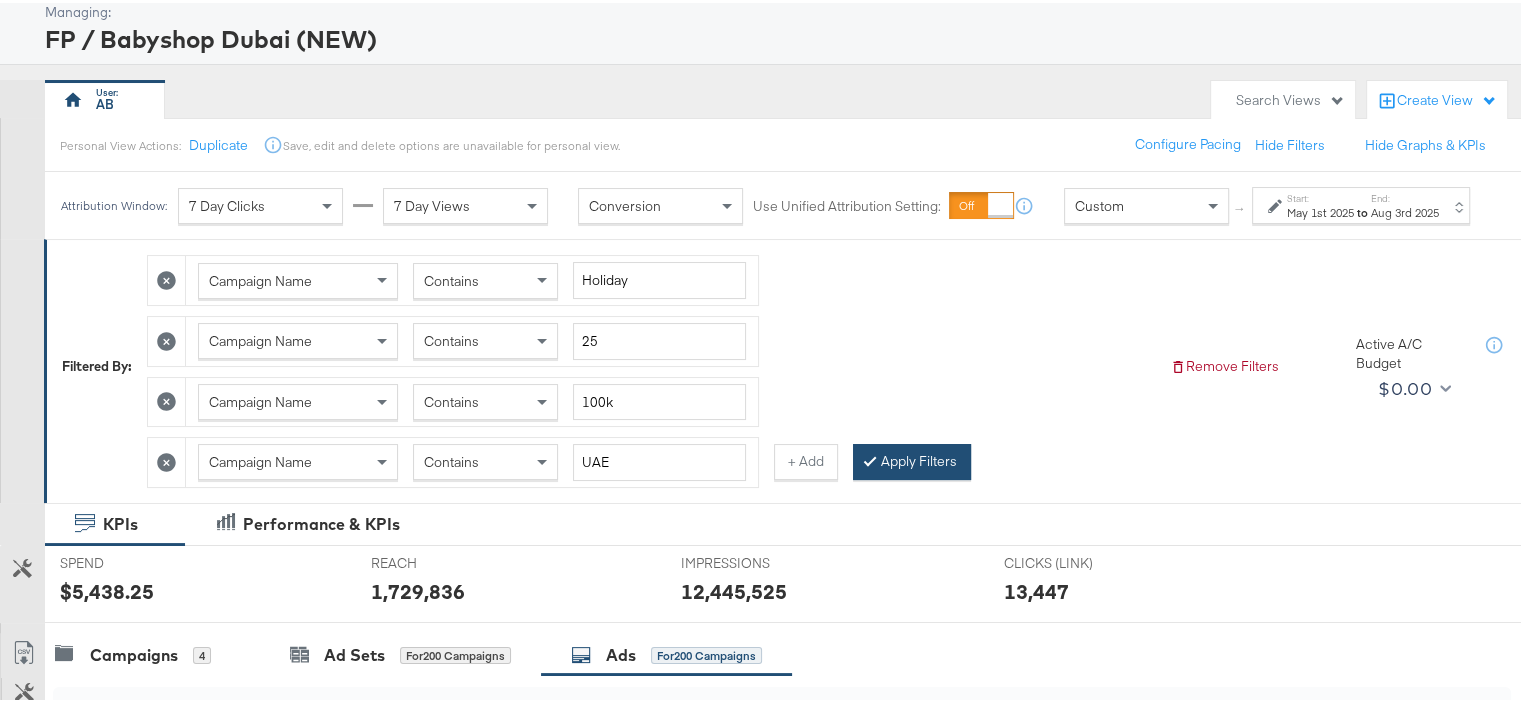 click on "Apply Filters" at bounding box center (912, 459) 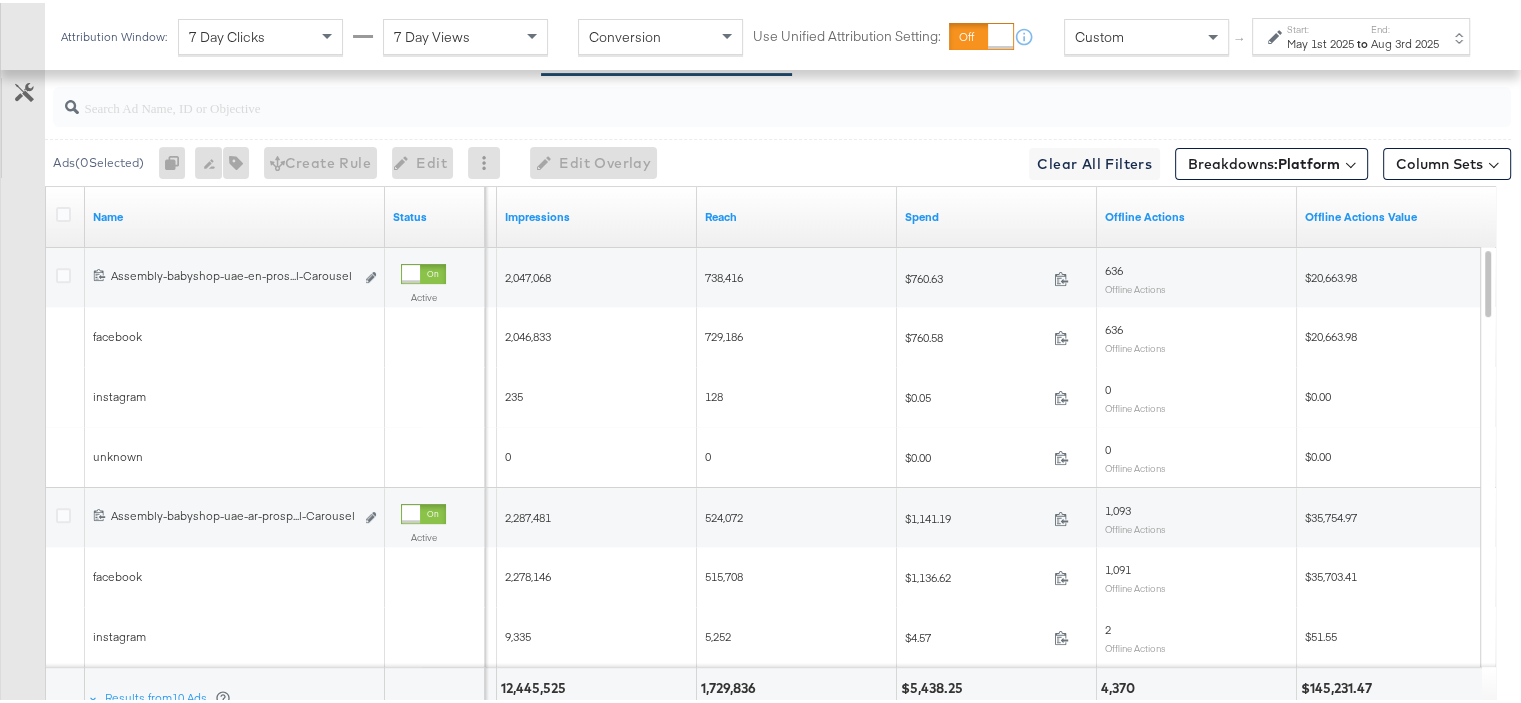 scroll, scrollTop: 871, scrollLeft: 0, axis: vertical 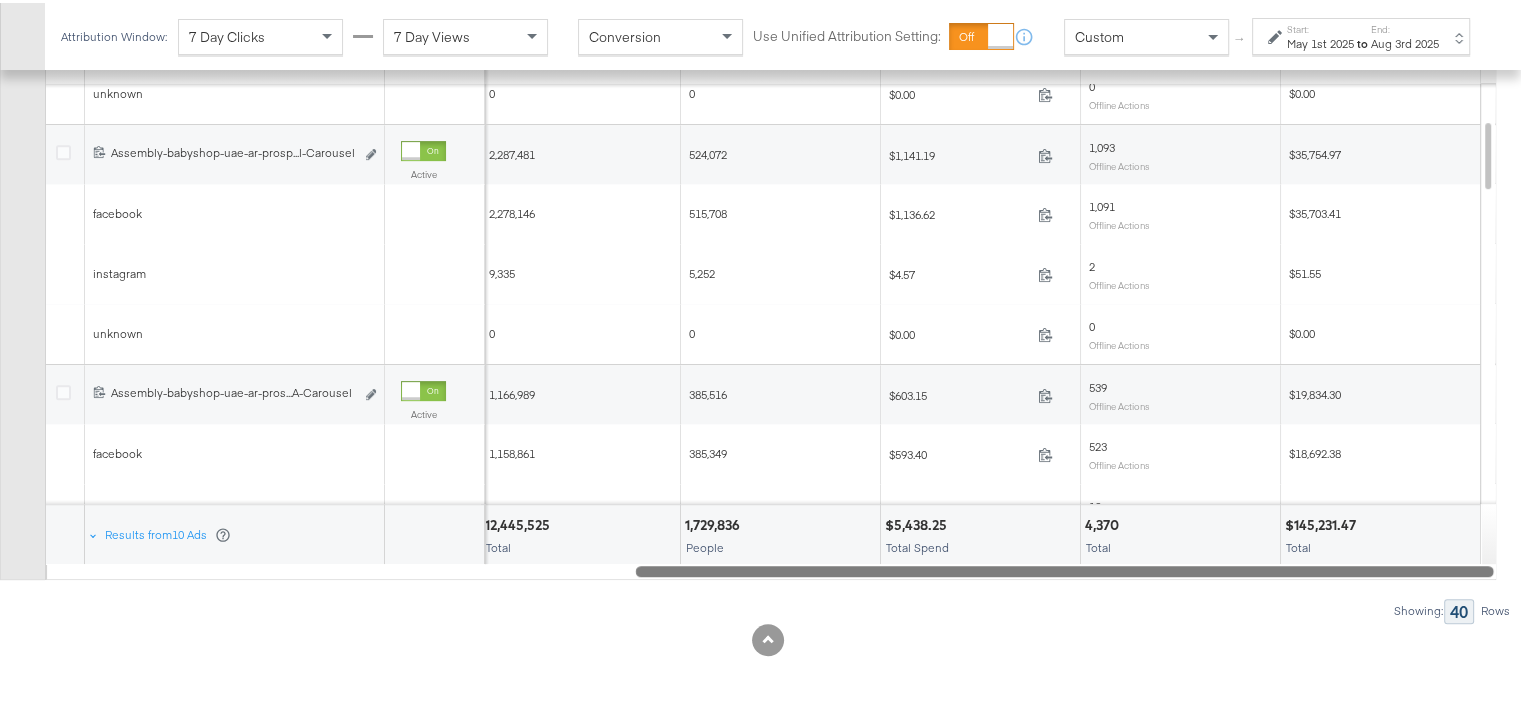 drag, startPoint x: 1131, startPoint y: 566, endPoint x: 1477, endPoint y: 563, distance: 346.013 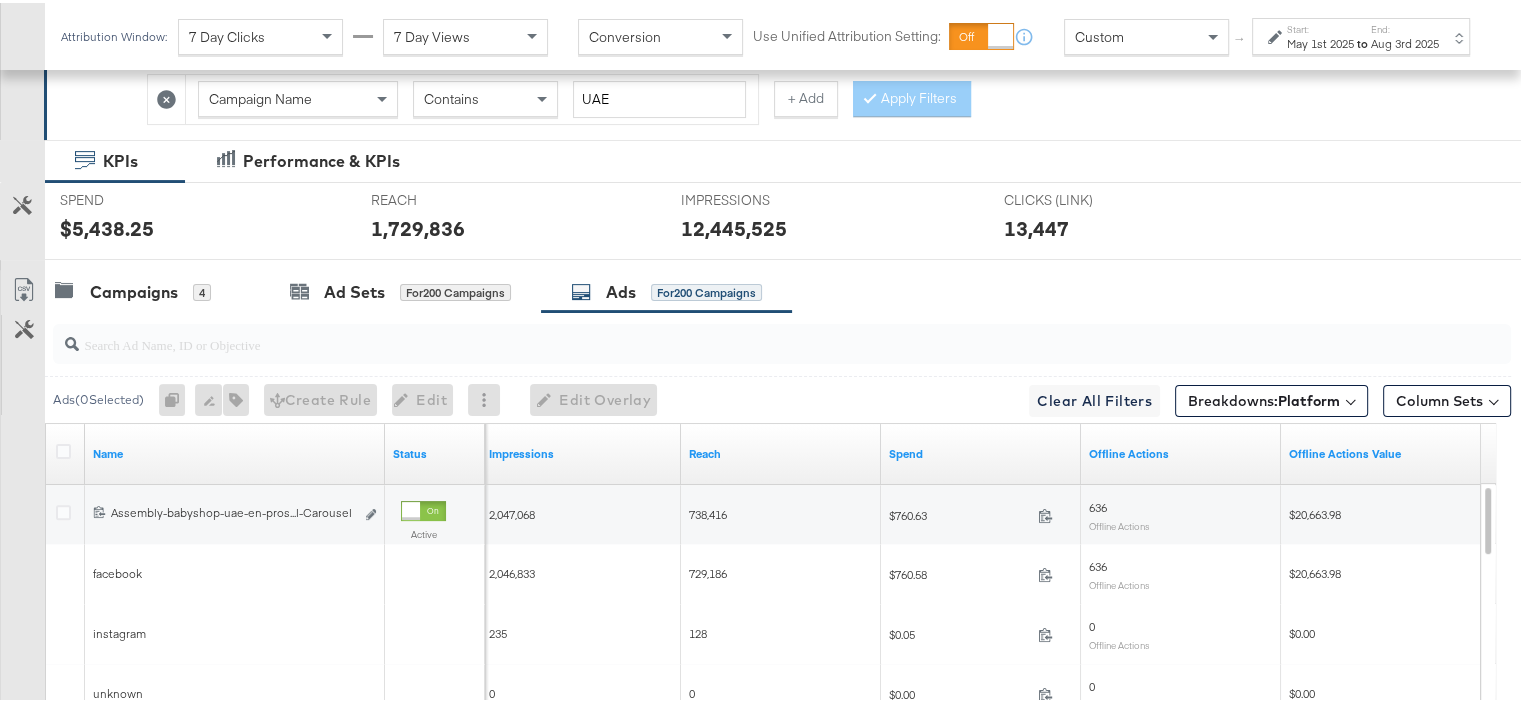 scroll, scrollTop: 871, scrollLeft: 0, axis: vertical 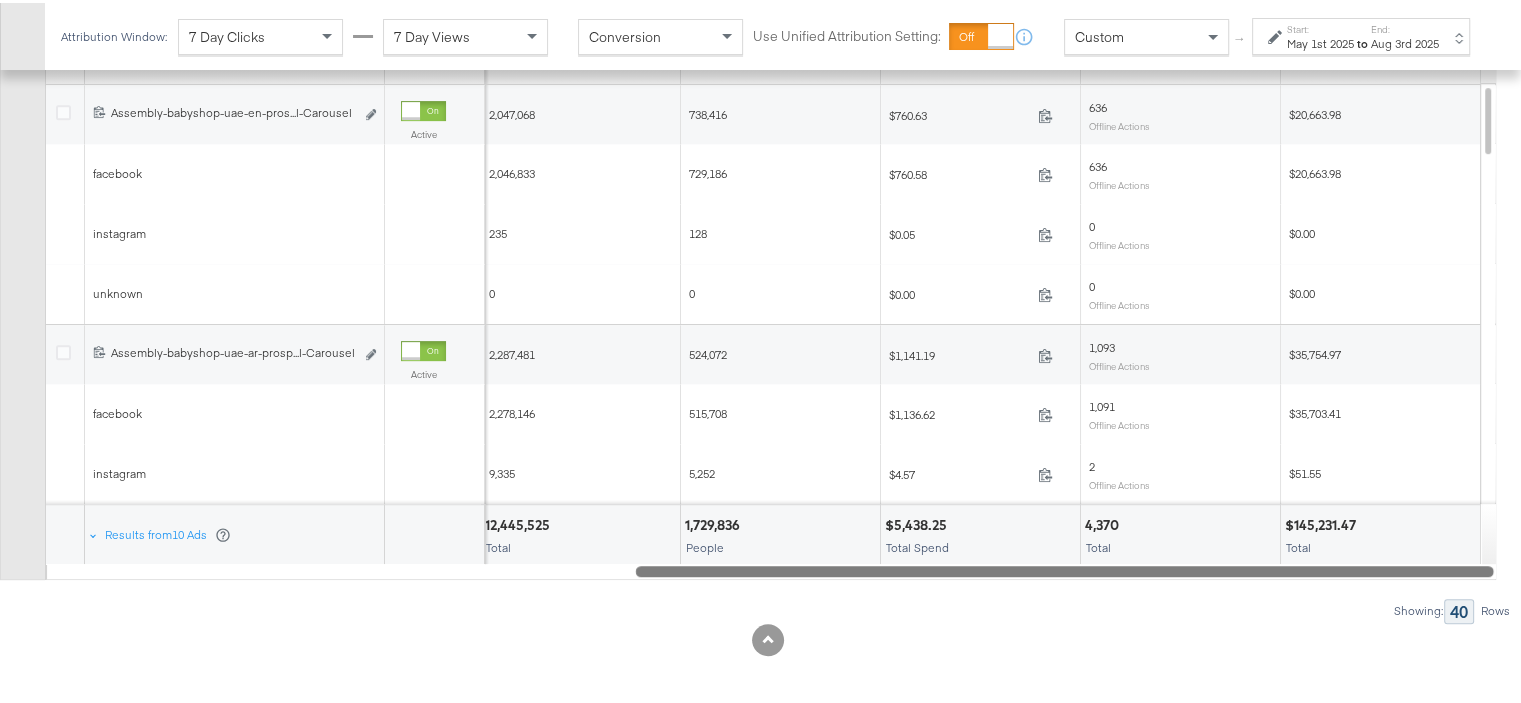 drag, startPoint x: 1286, startPoint y: 567, endPoint x: 1385, endPoint y: 562, distance: 99.12618 